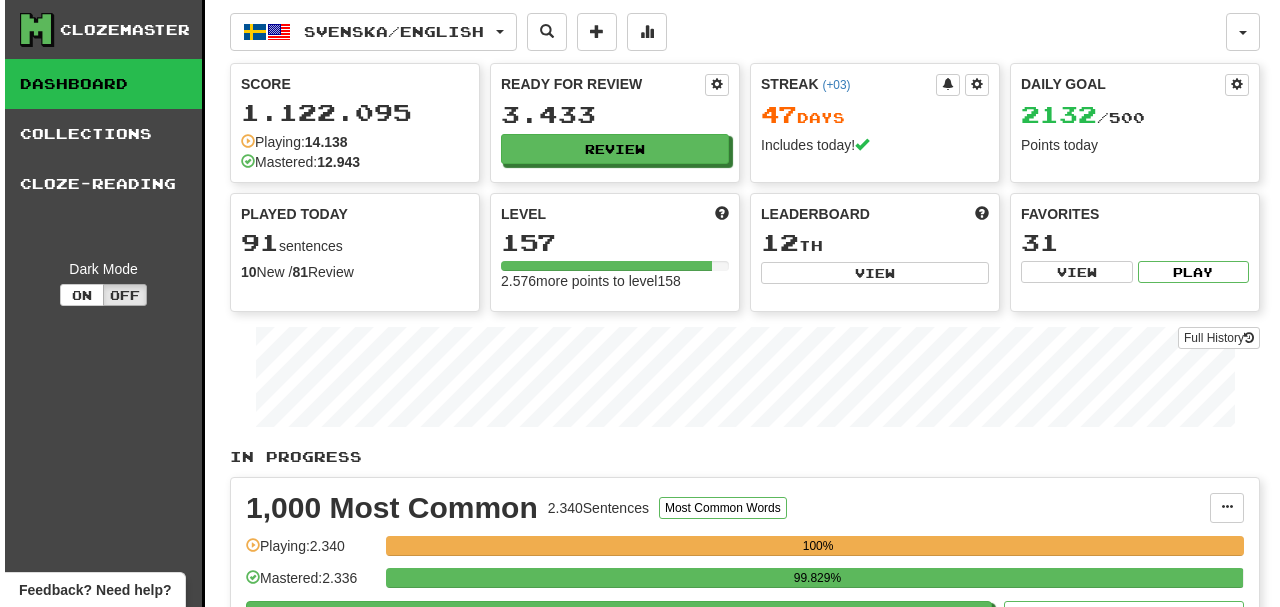 scroll, scrollTop: 0, scrollLeft: 0, axis: both 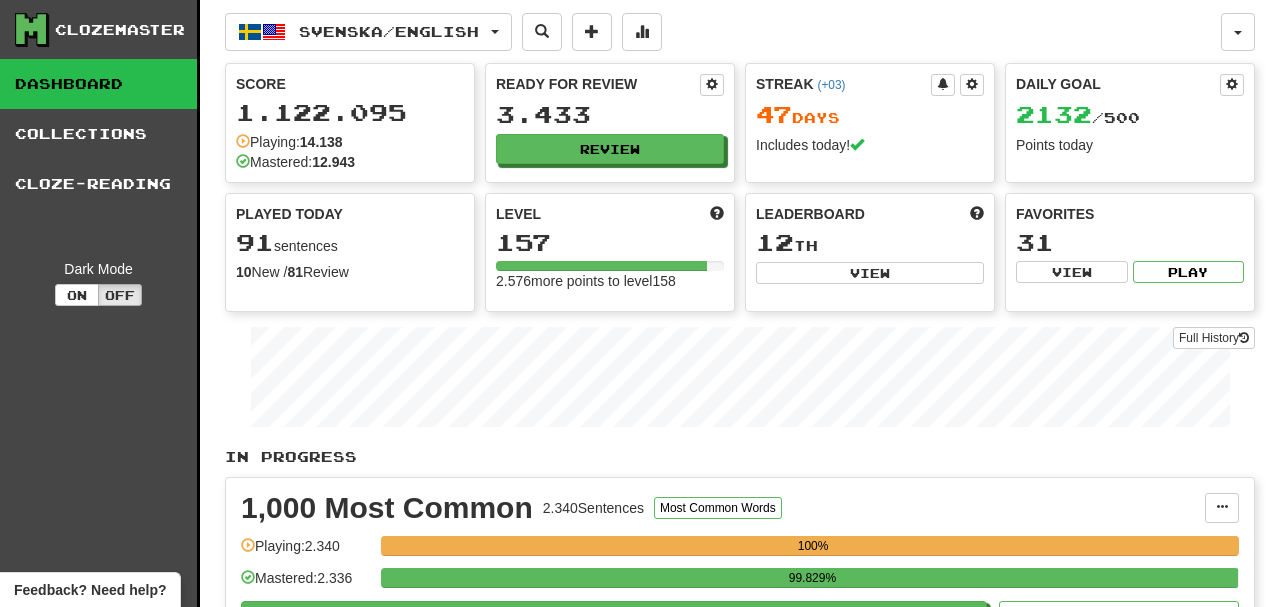 click on "In Progress 1,000 Most Common 2.340  Sentences Most Common Words Manage Sentences Unpin from Dashboard  Playing:  2.340 100%  Mastered:  2.336 99.829% Play Review ( 637 )   Played today:  2  /  New:  0  /  Review:  2 Marked as Known:  400 2,000 Most Common 3.139  Sentences Most Common Words Manage Sentences Unpin from Dashboard  Playing:  3.139 100%  Mastered:  2.476 78.879% Play Review ( 1030 )   Played today:  7  /  New:  0  /  Review:  7 Marked as Known:  492 100 Most Common 493  Sentences Most Common Words Manage Sentences Unpin from Dashboard  Playing:  493 100%  Mastered:  492 99.797% Play Review ( 1 ) Played today:  0 Marked as Known:  155 500 Most Common 2.623  Sentences Most Common Words Manage Sentences Unpin from Dashboard  Playing:  2.623 100%  Mastered:  2.618 99.809% Play Review ( 365 )   Played today:  24  /  New:  0  /  Review:  24 Marked as Known:  533 az bilinen 254  Sentences Add Sentences Manage Sentences Edit Collection Unpin from Dashboard  Playing:  222 87.402%  Mastered:  205 80.709% )" at bounding box center [740, 2745] 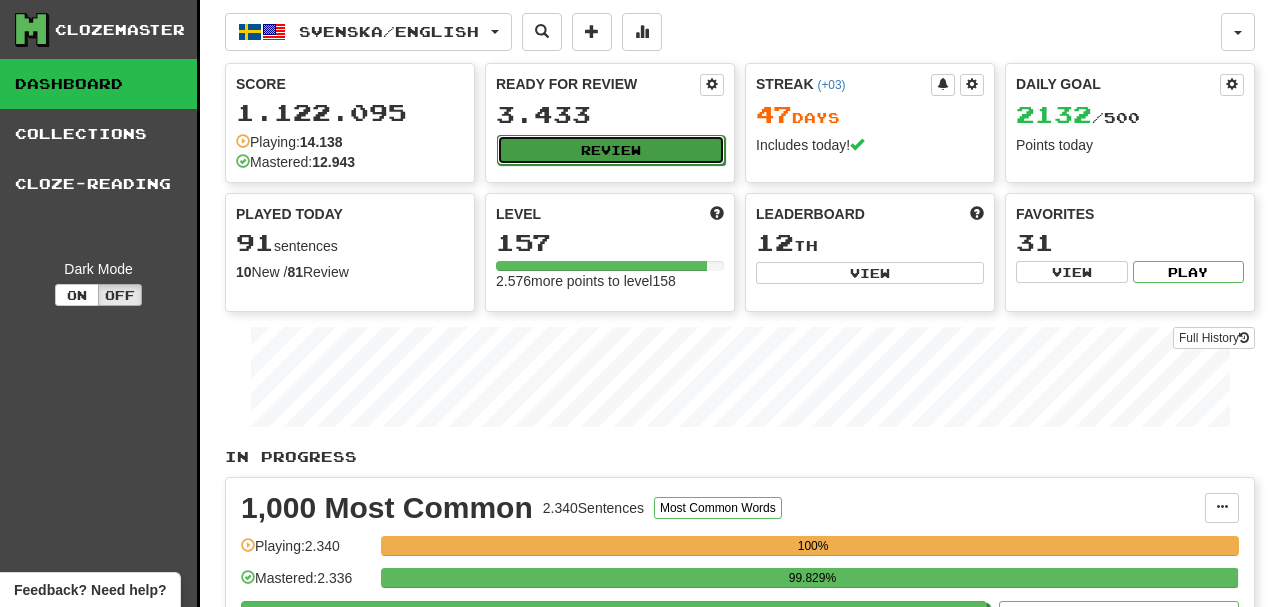 click on "Review" at bounding box center (611, 150) 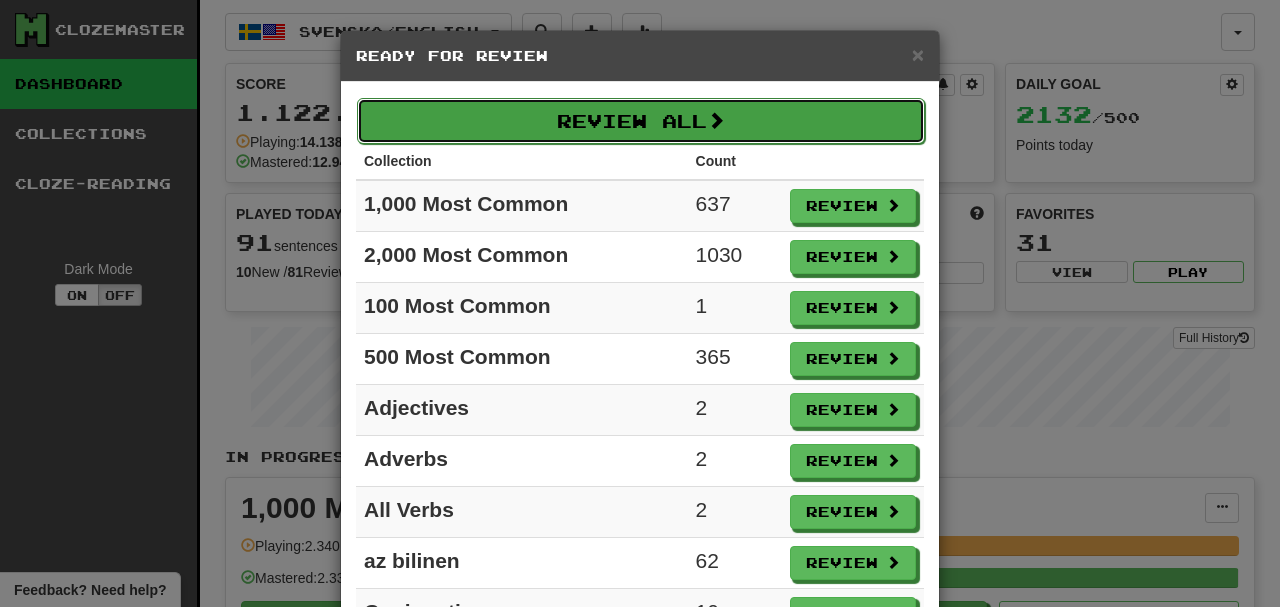 click on "Review All" at bounding box center (641, 121) 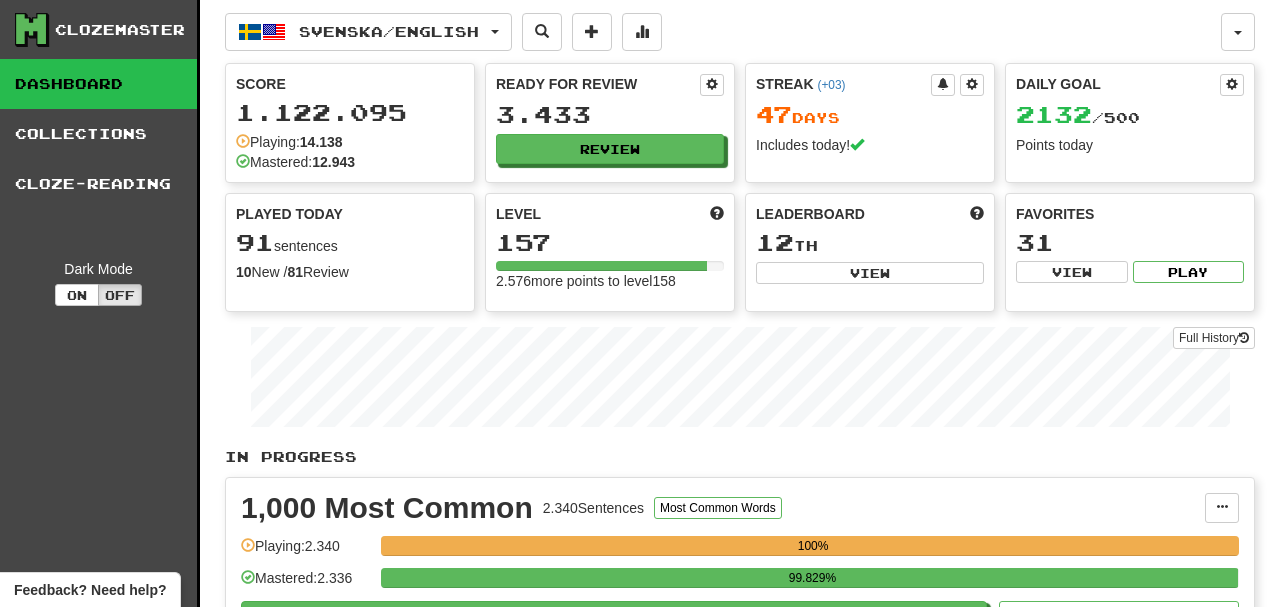 select on "**" 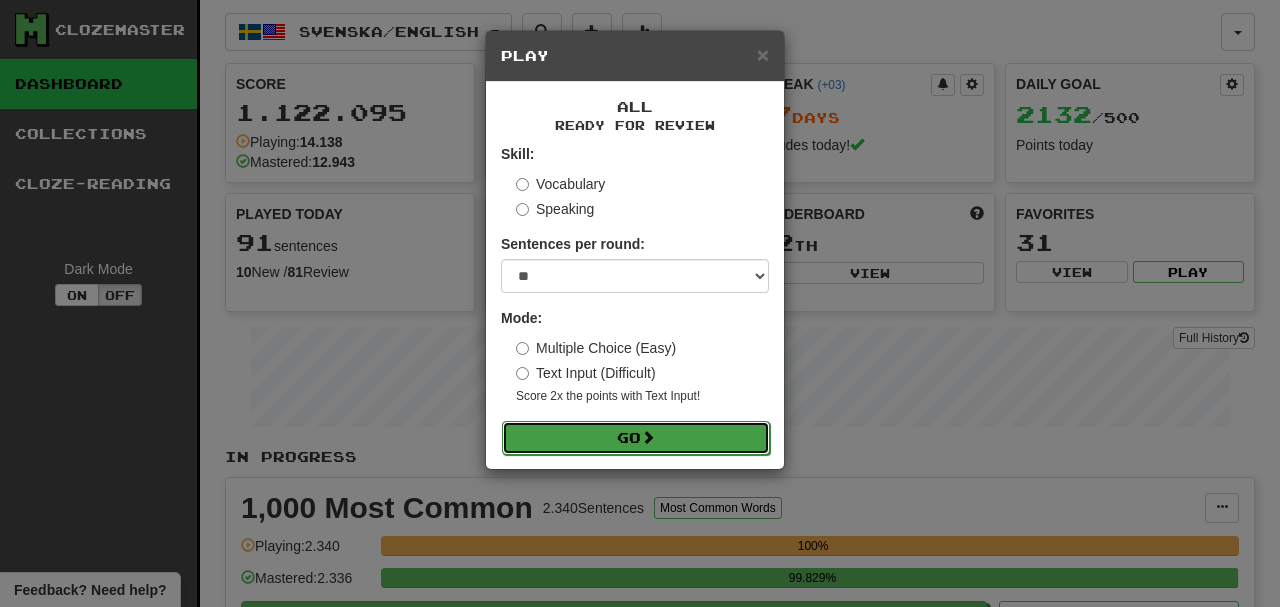 click on "Go" at bounding box center (636, 438) 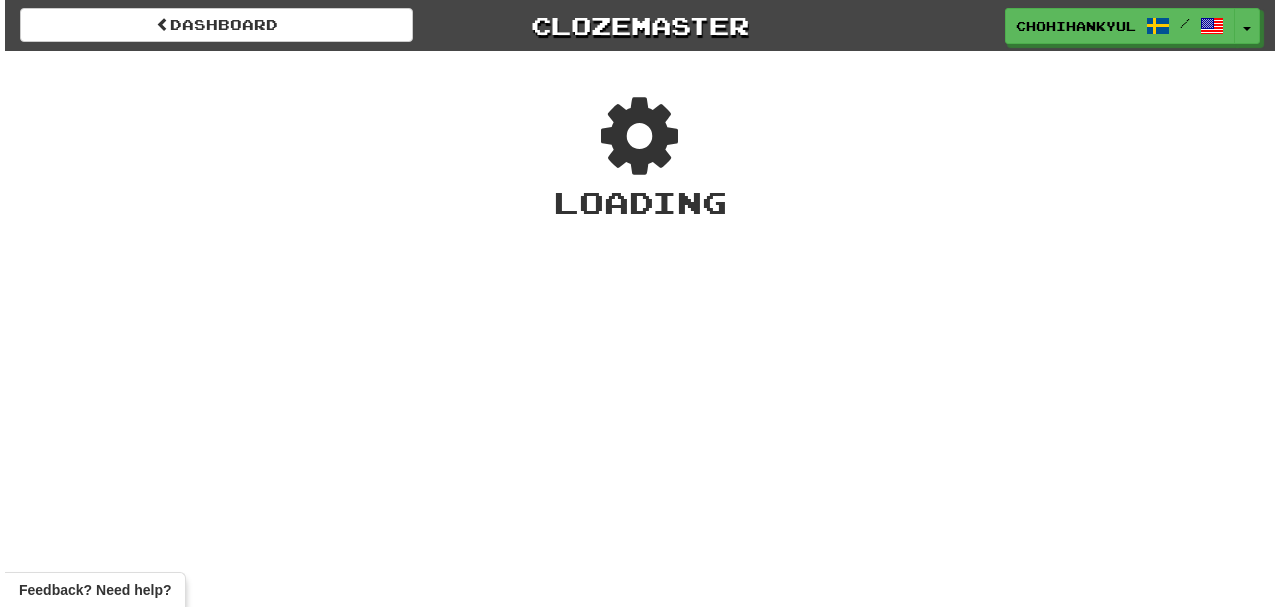 scroll, scrollTop: 0, scrollLeft: 0, axis: both 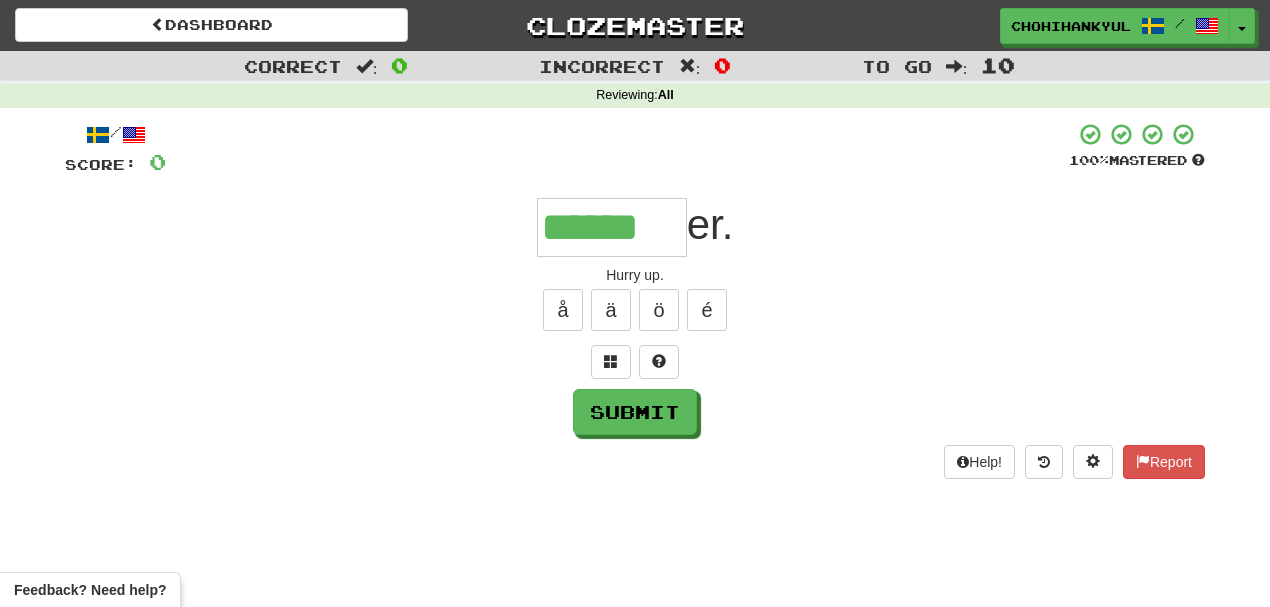 type on "******" 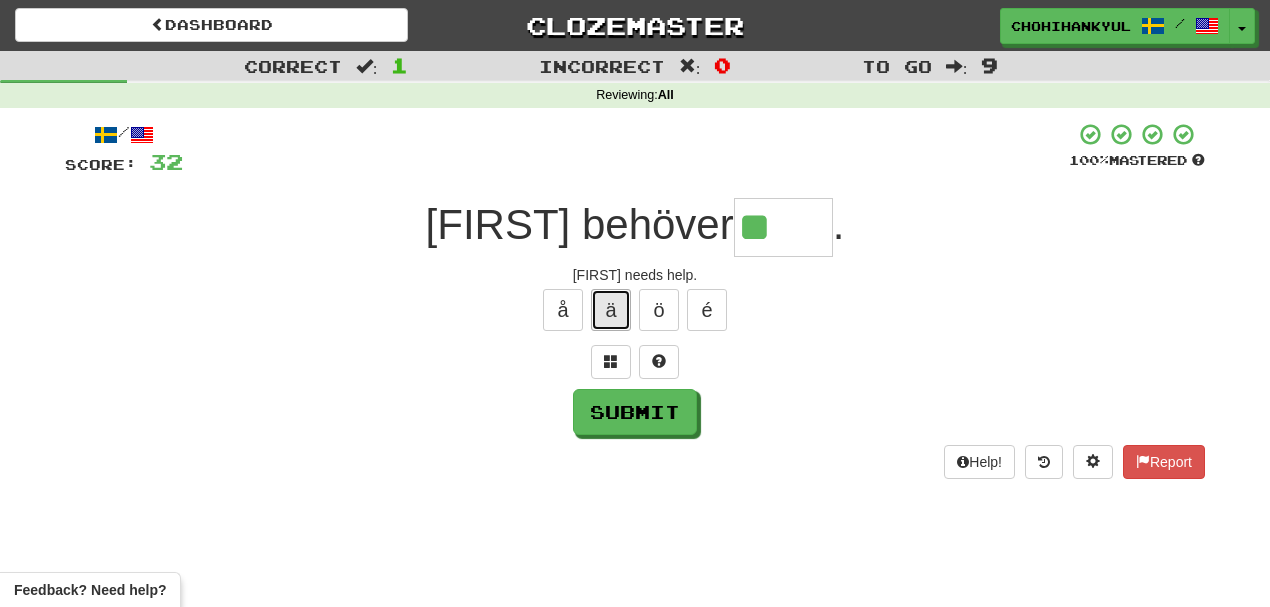click on "ä" at bounding box center (611, 310) 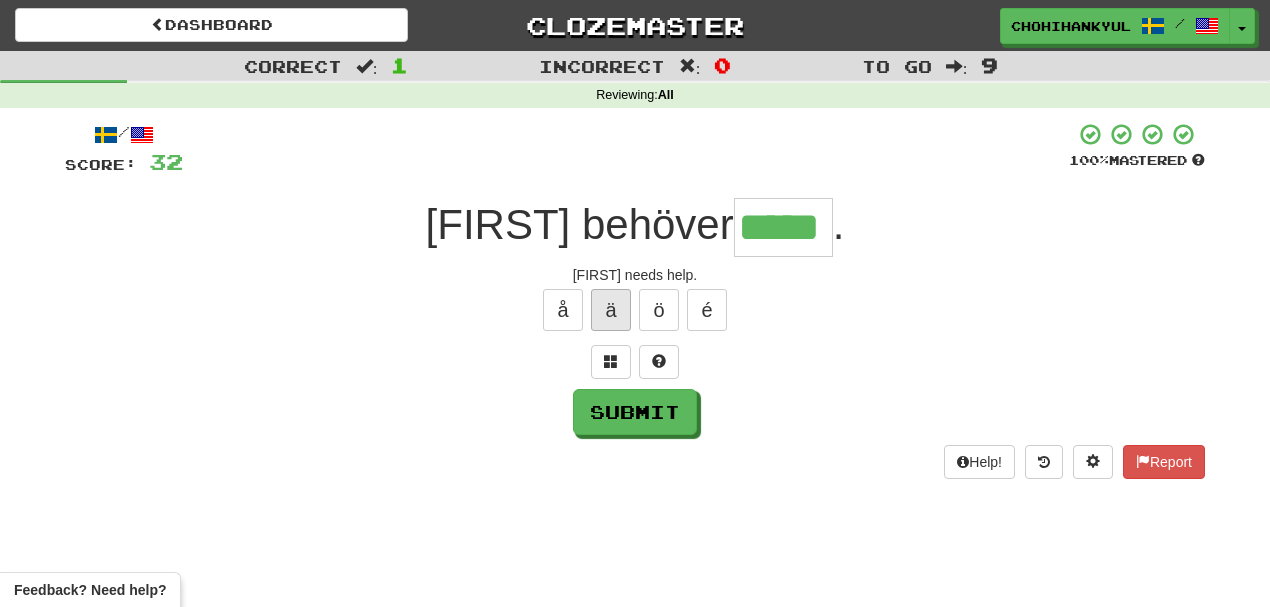 type on "*****" 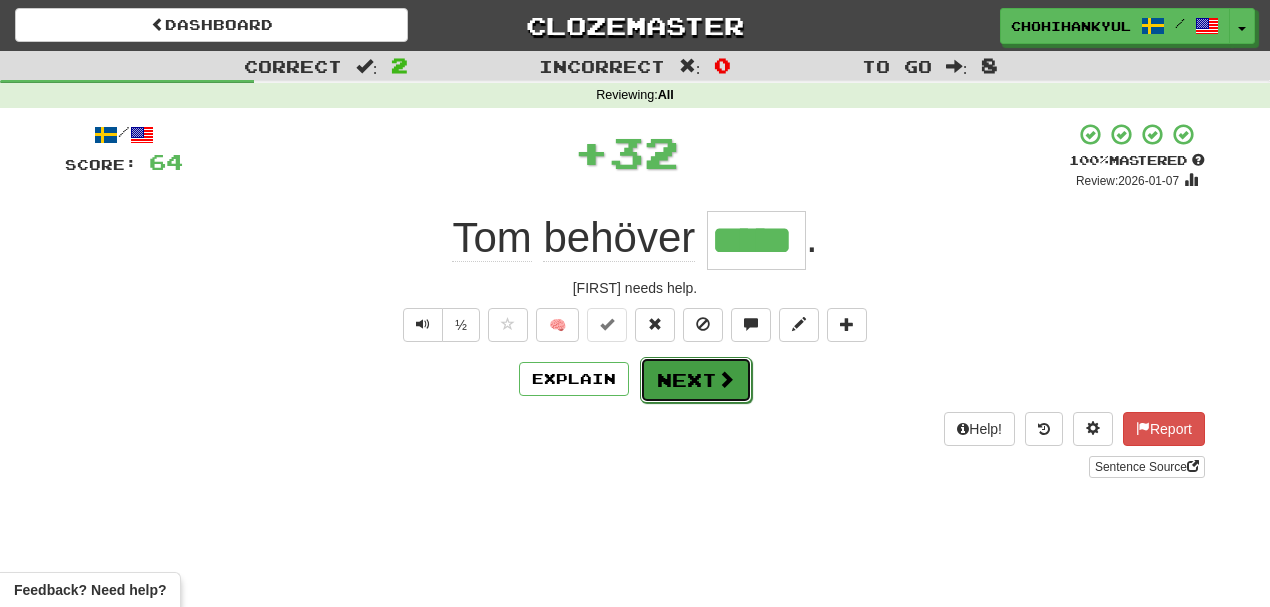 click on "Next" at bounding box center (696, 380) 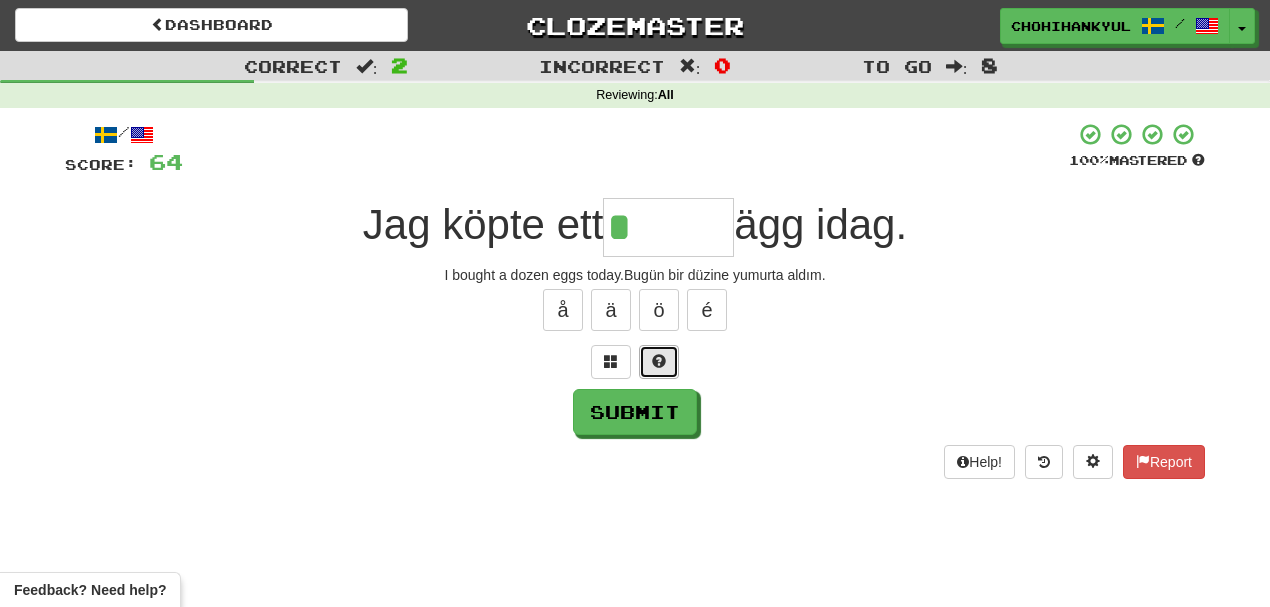 click at bounding box center (659, 362) 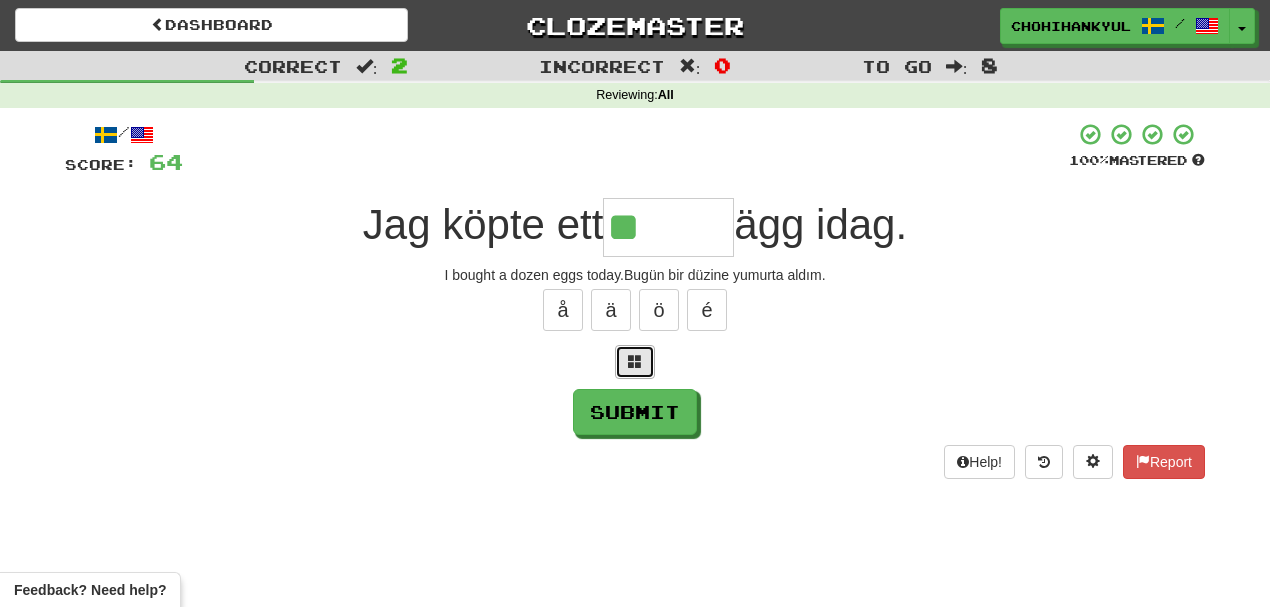 click at bounding box center (635, 361) 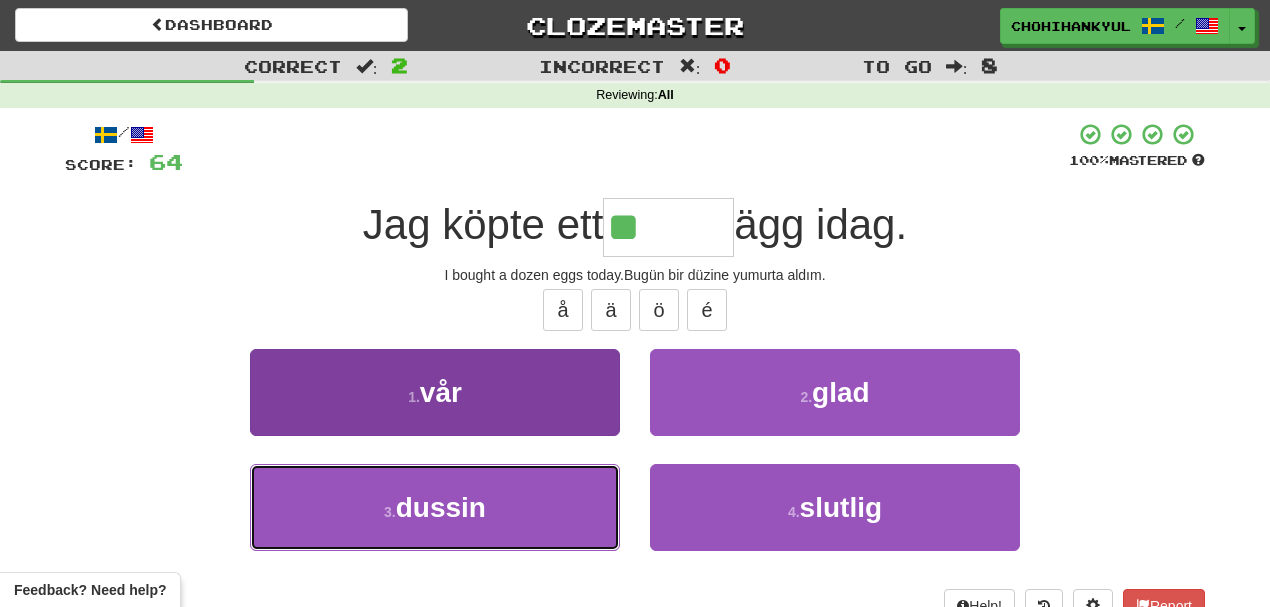 click on "3 .  dussin" at bounding box center [435, 507] 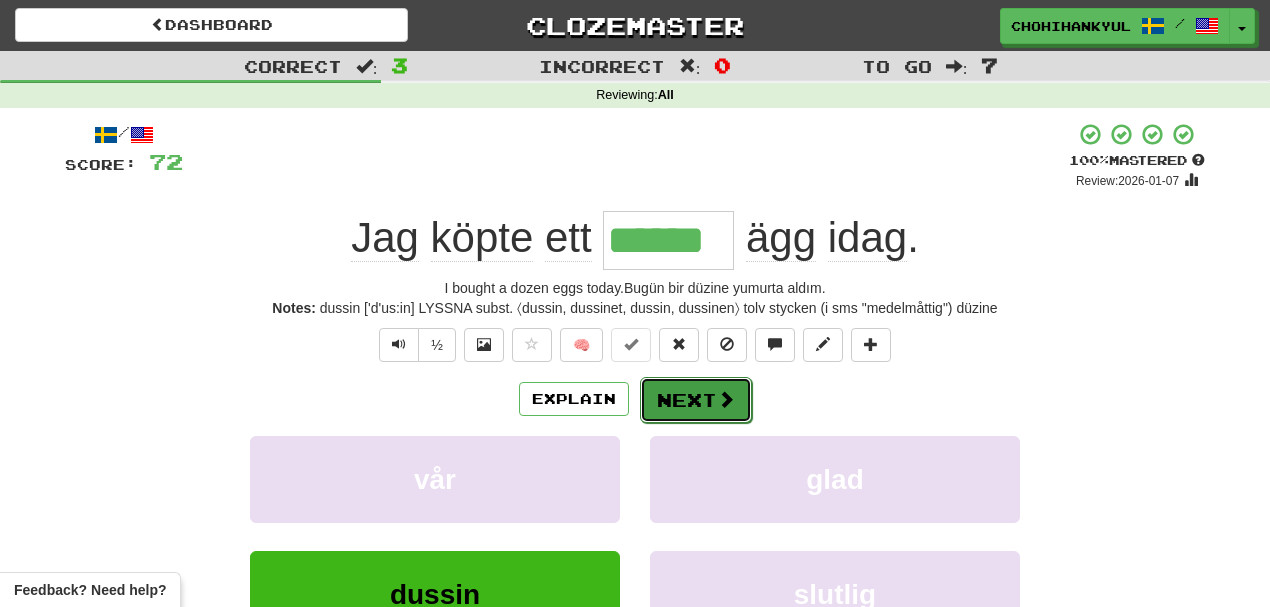 click on "Next" at bounding box center (696, 400) 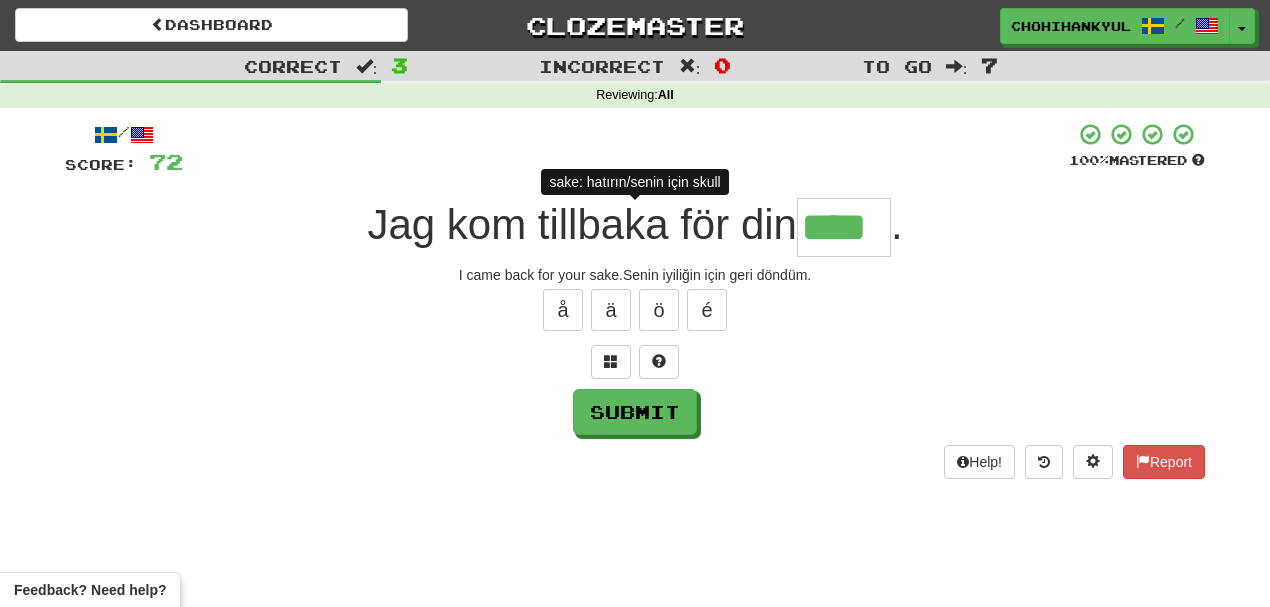 type on "*****" 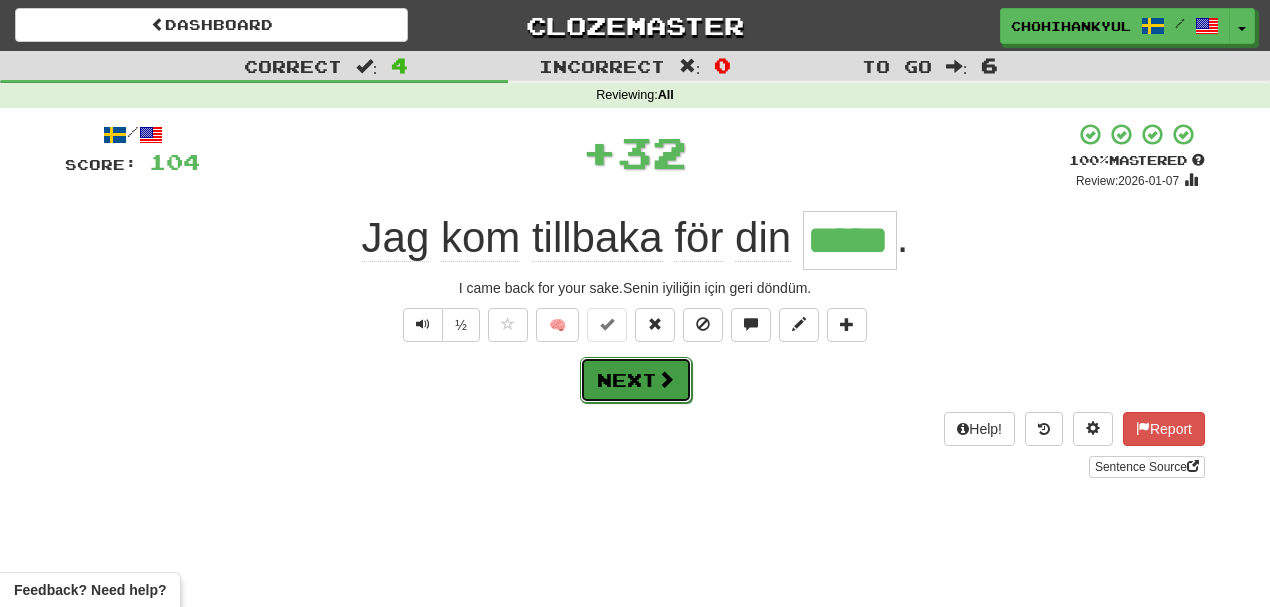 click on "Next" at bounding box center (636, 380) 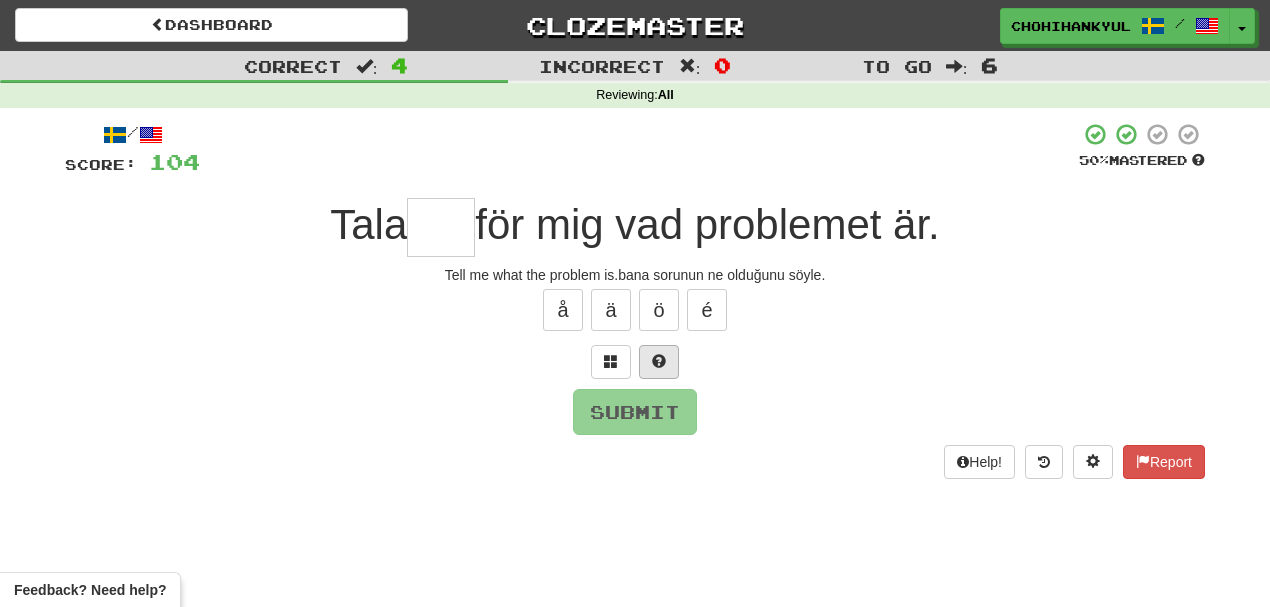 type on "*" 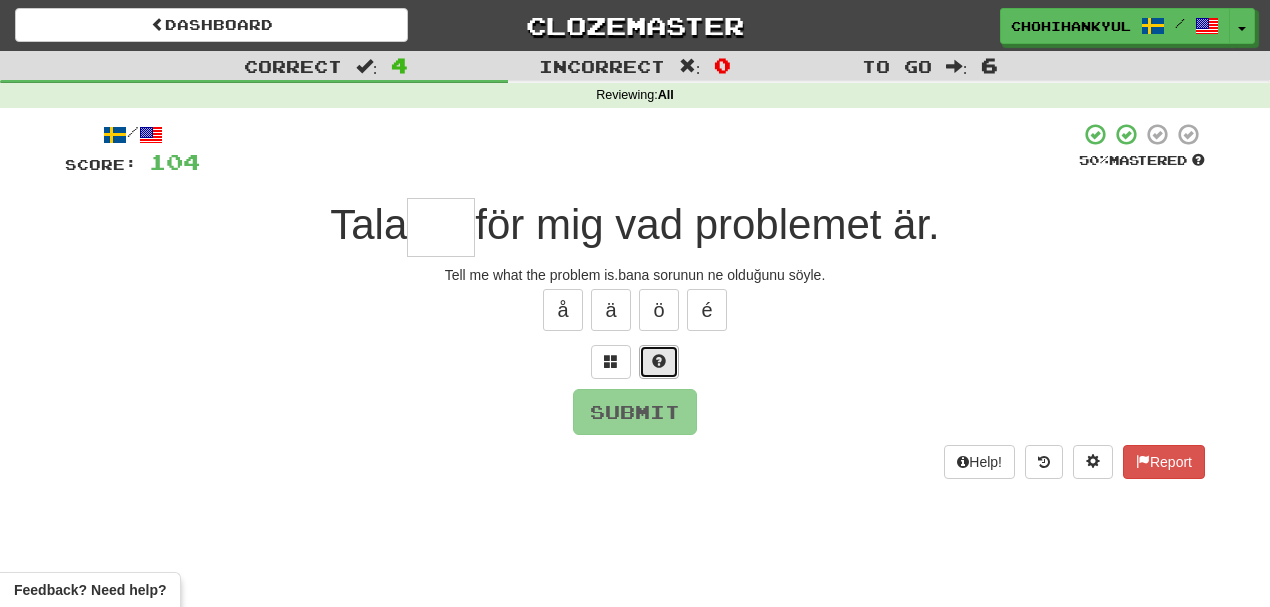 click at bounding box center [659, 362] 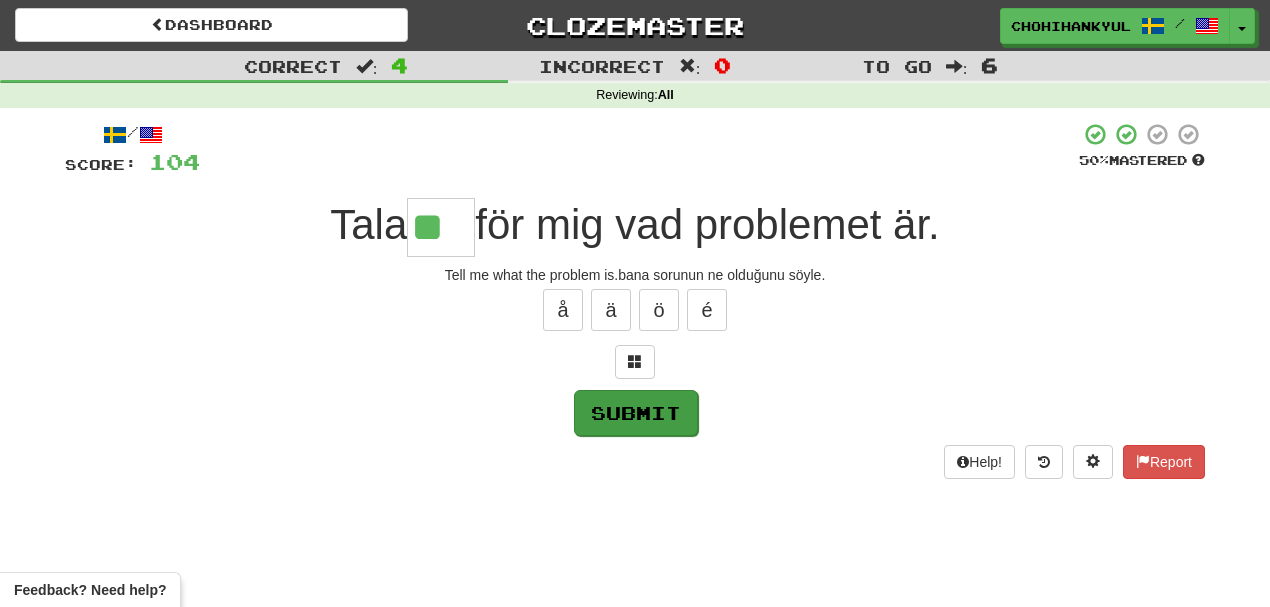 type on "**" 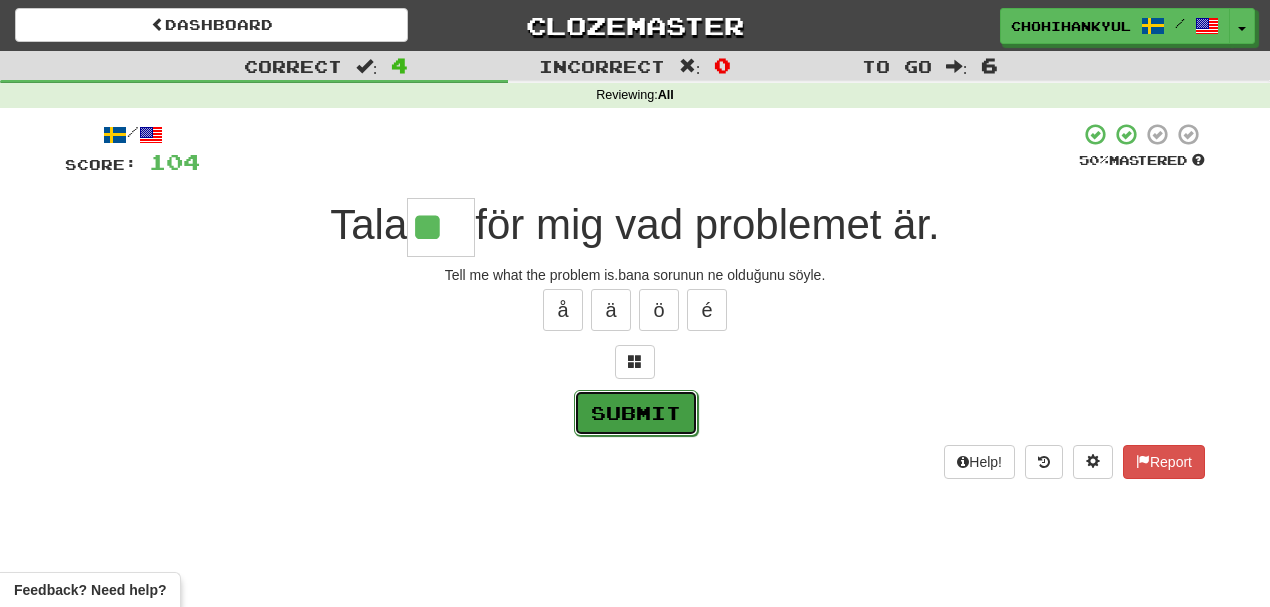 click on "Submit" at bounding box center (636, 413) 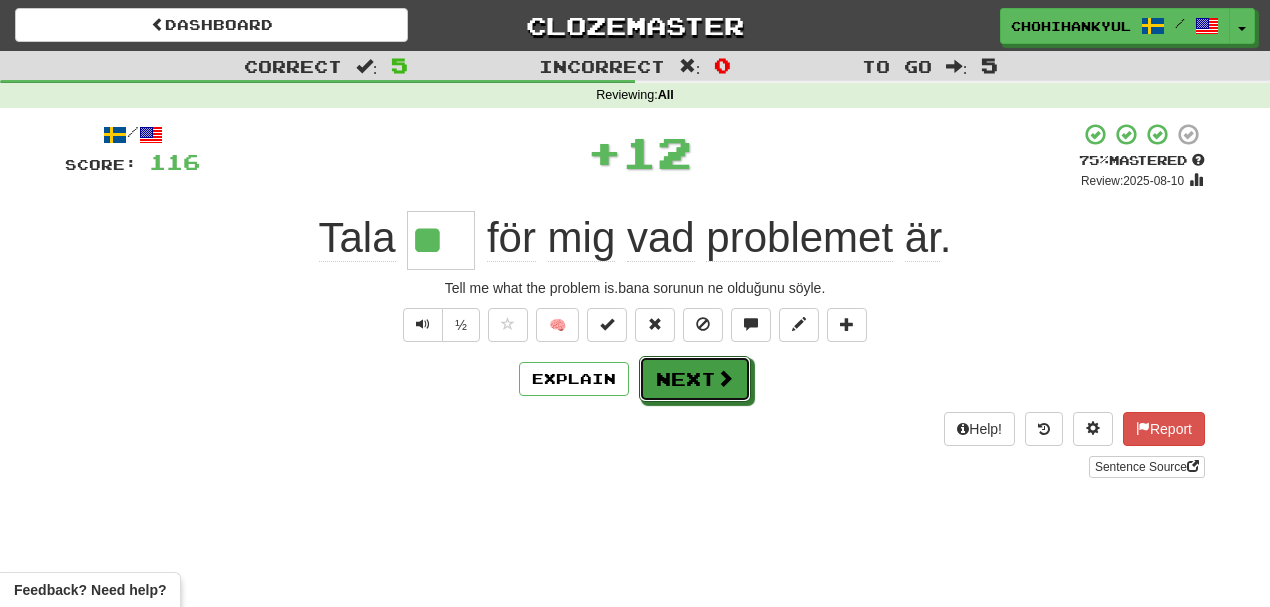 click on "Next" at bounding box center (695, 379) 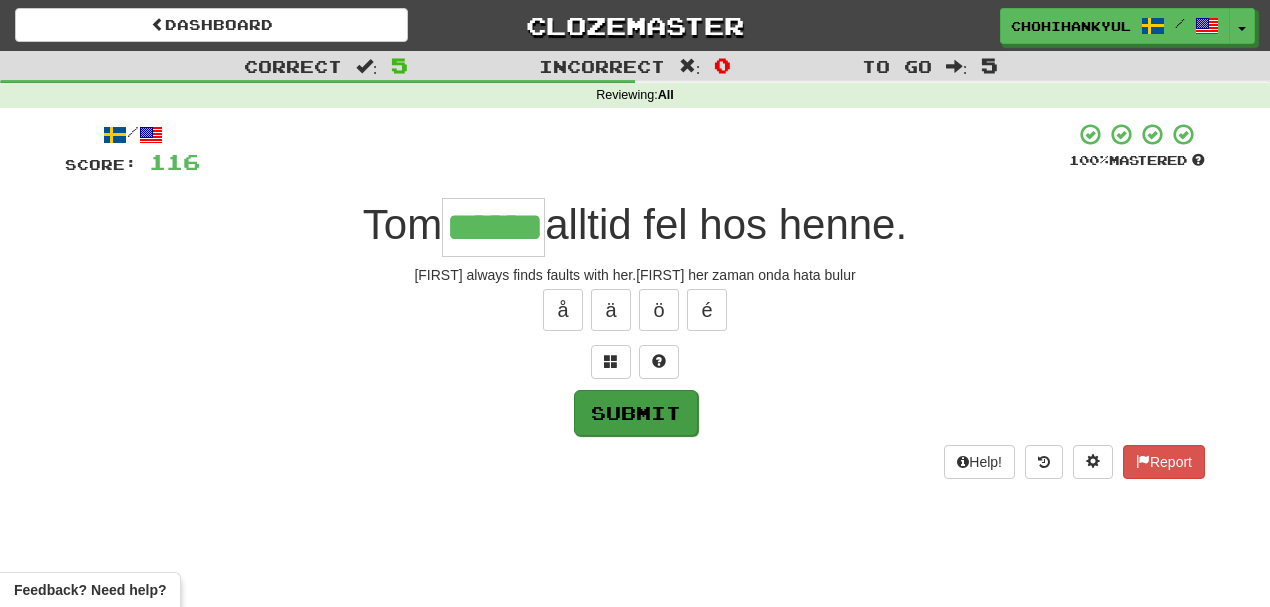 type on "******" 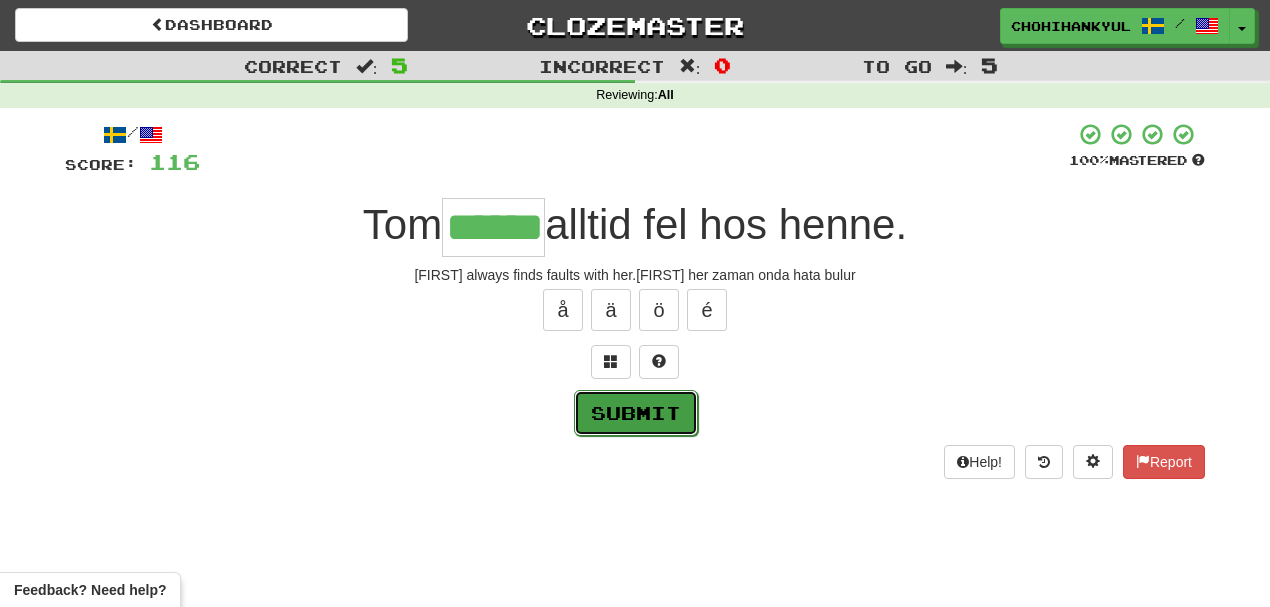 click on "Submit" at bounding box center [636, 413] 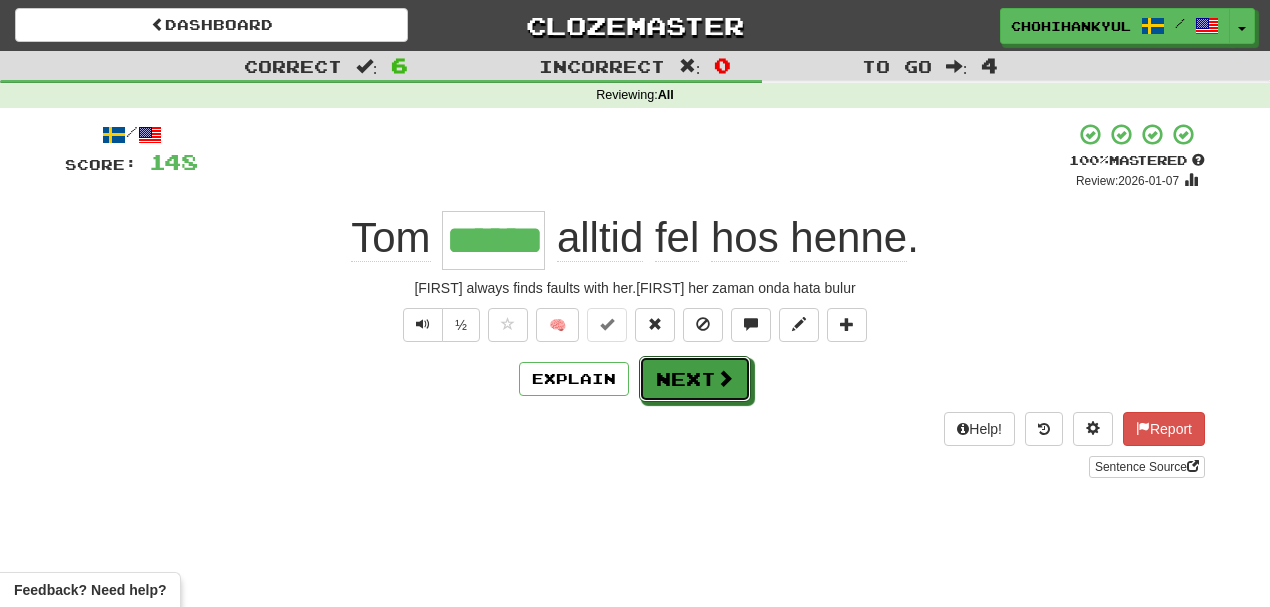 click at bounding box center (725, 378) 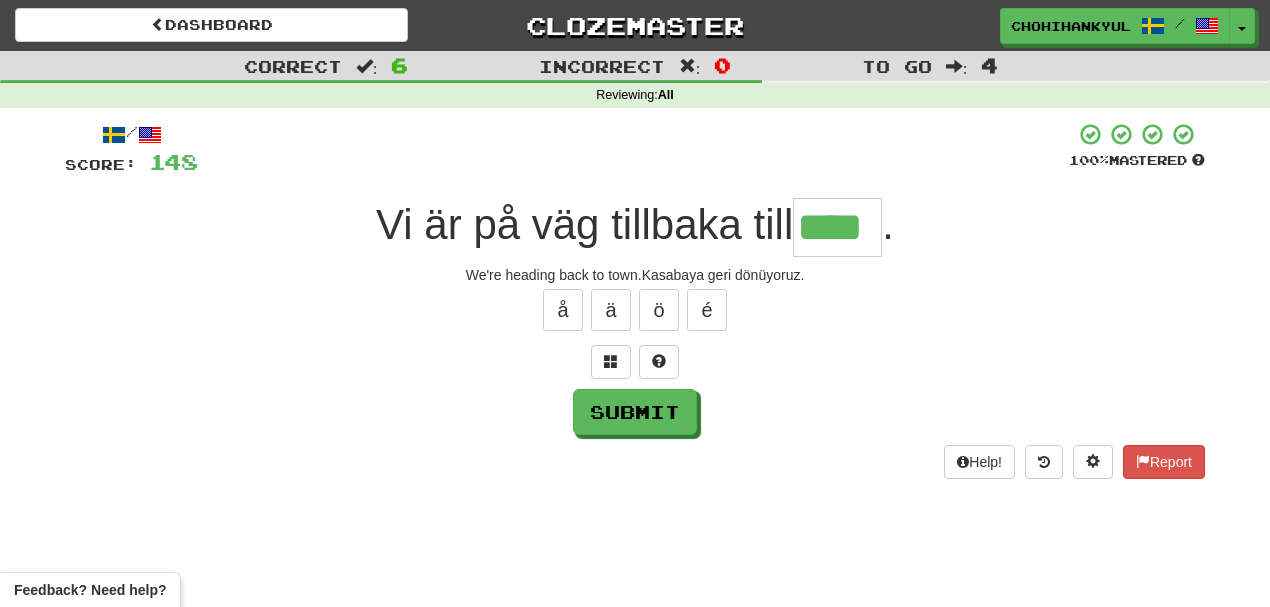 type on "****" 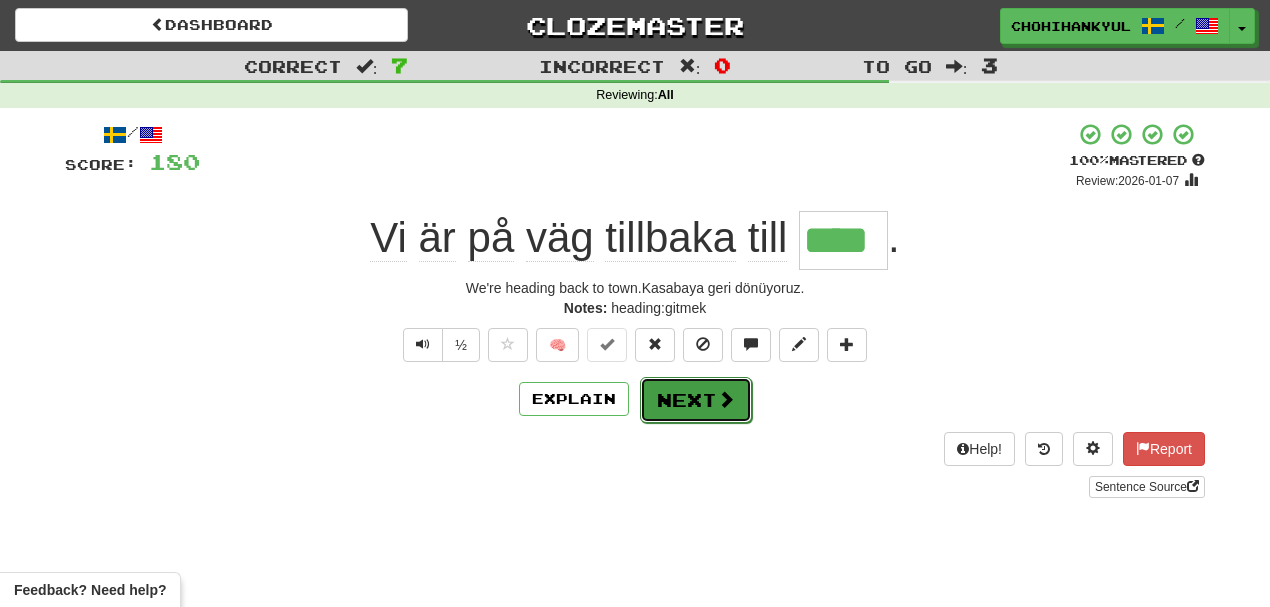 click on "Next" at bounding box center (696, 400) 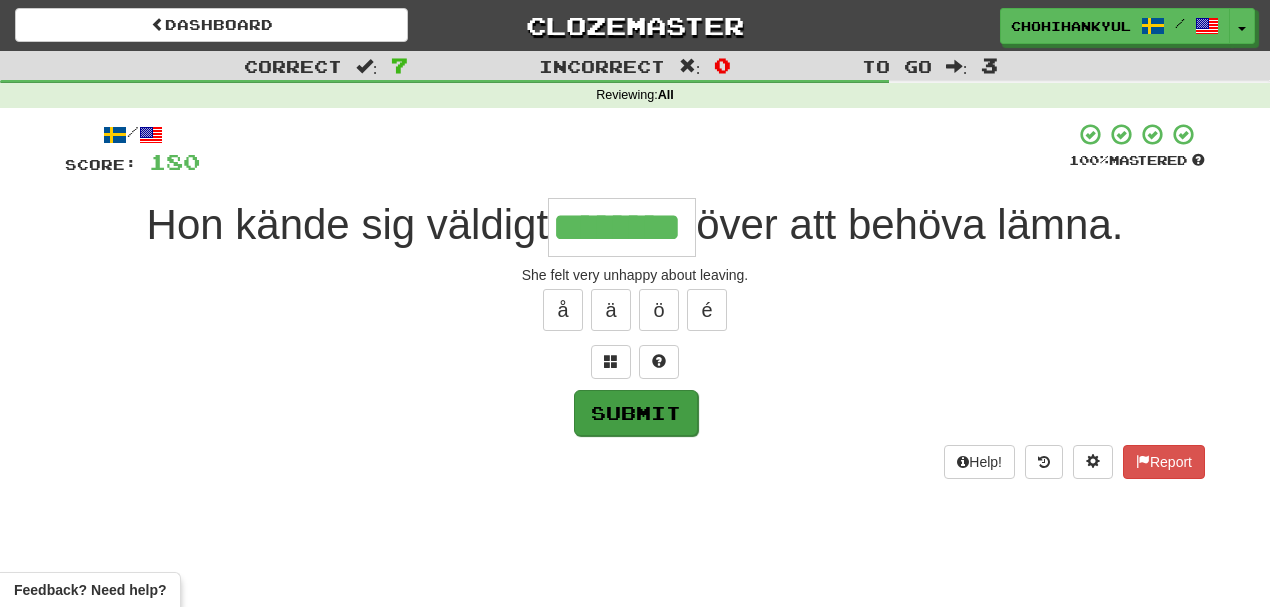 type on "********" 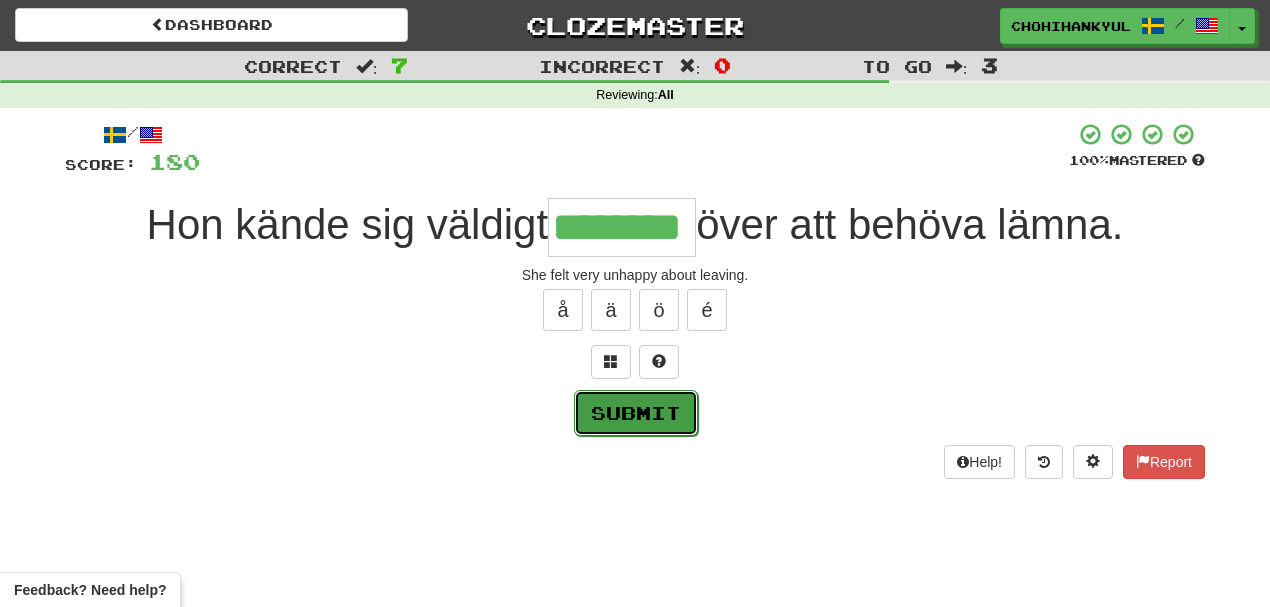 click on "Submit" at bounding box center (636, 413) 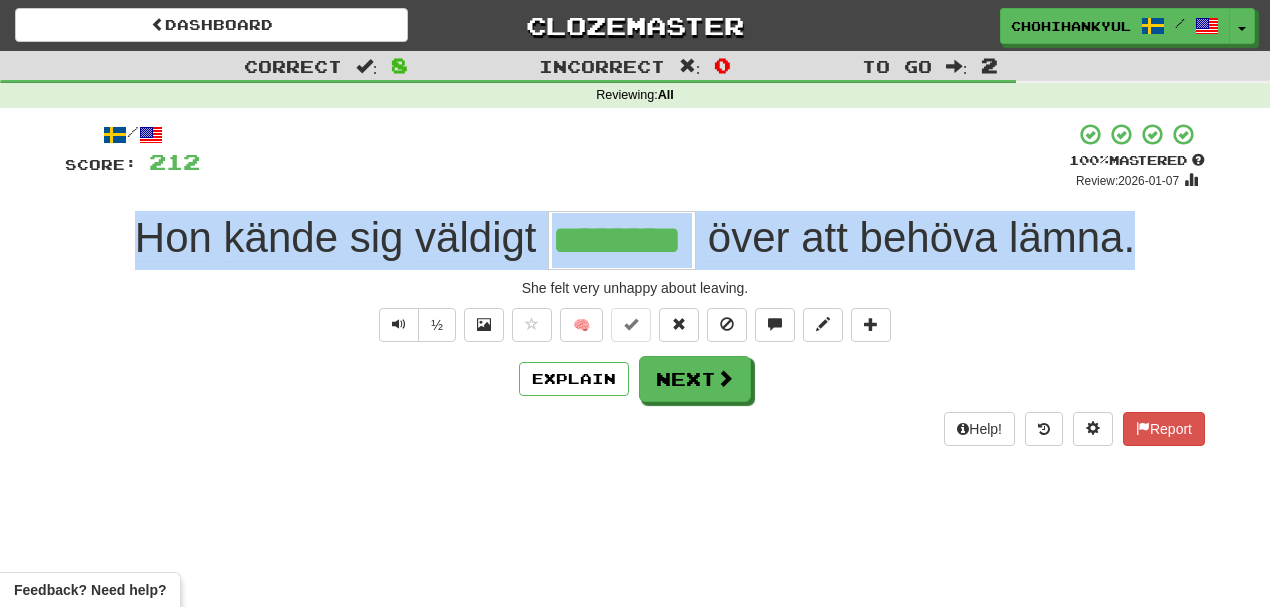 drag, startPoint x: 138, startPoint y: 232, endPoint x: 1179, endPoint y: 230, distance: 1041.002 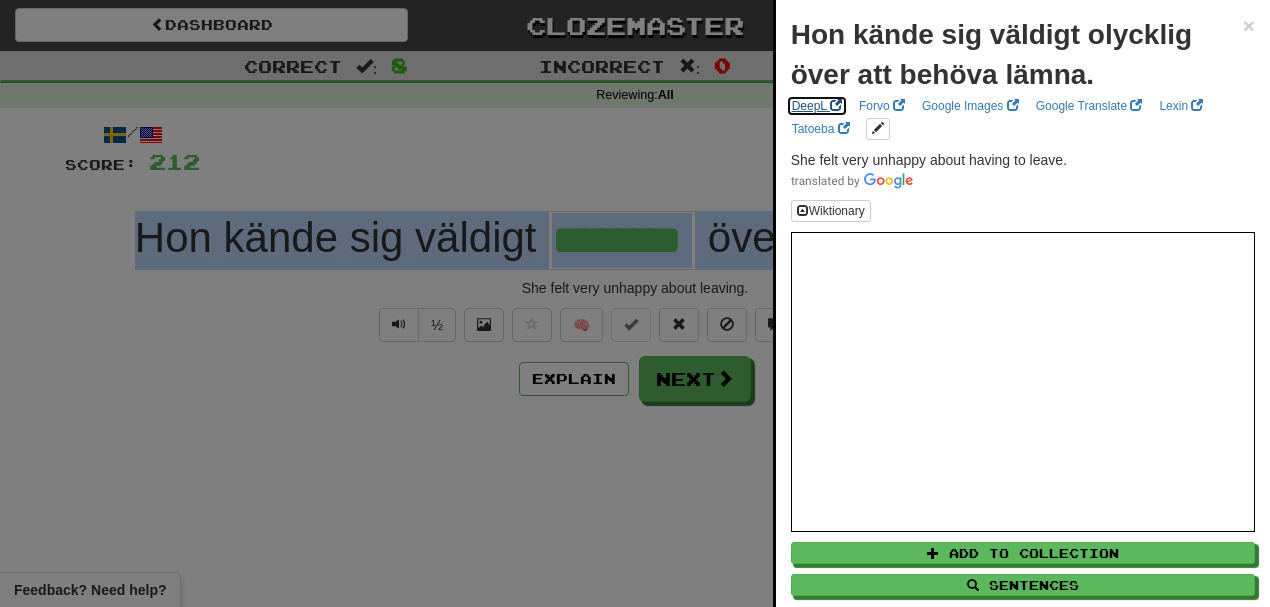 click on "DeepL" at bounding box center [817, 106] 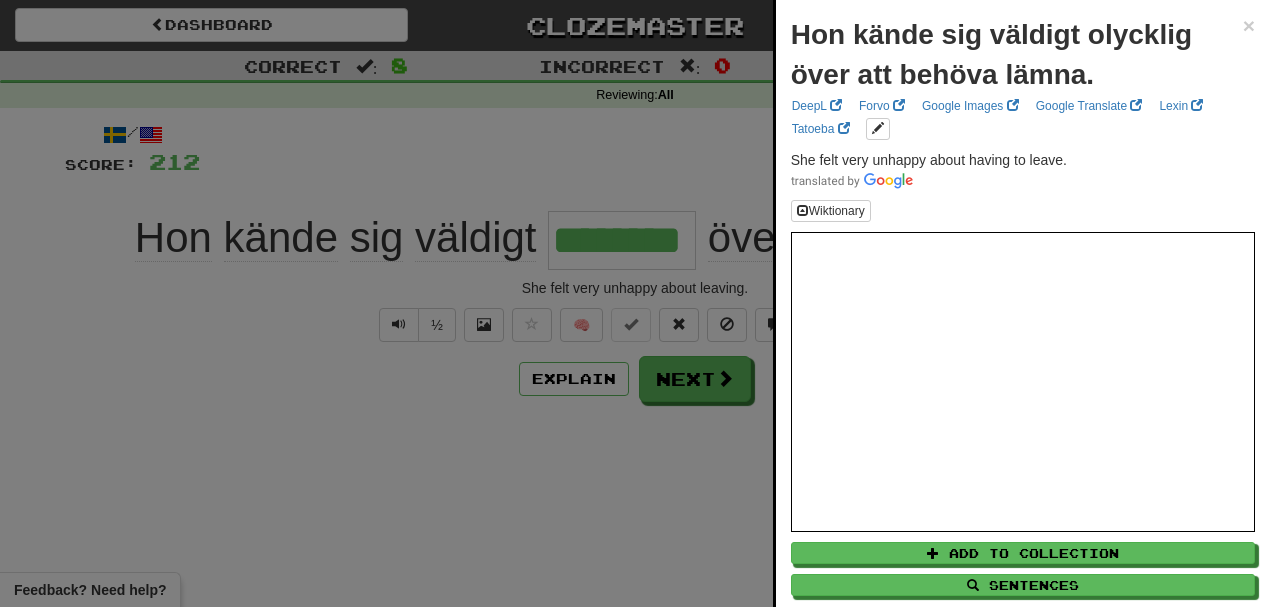 drag, startPoint x: 222, startPoint y: 406, endPoint x: 714, endPoint y: 525, distance: 506.18674 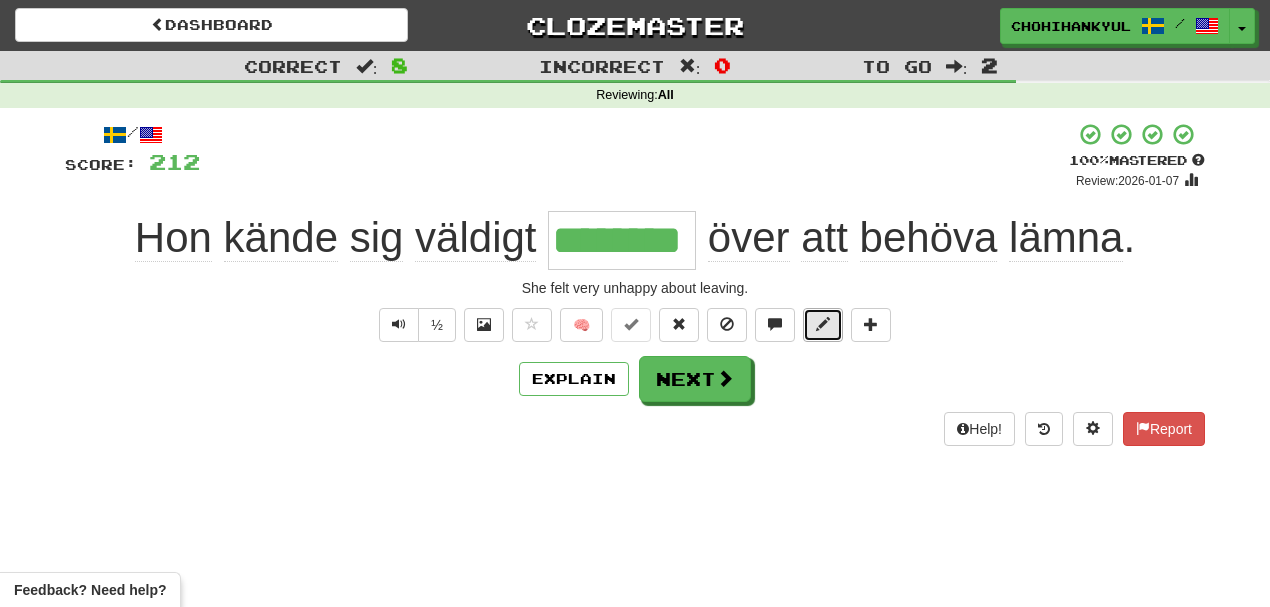 click at bounding box center [823, 325] 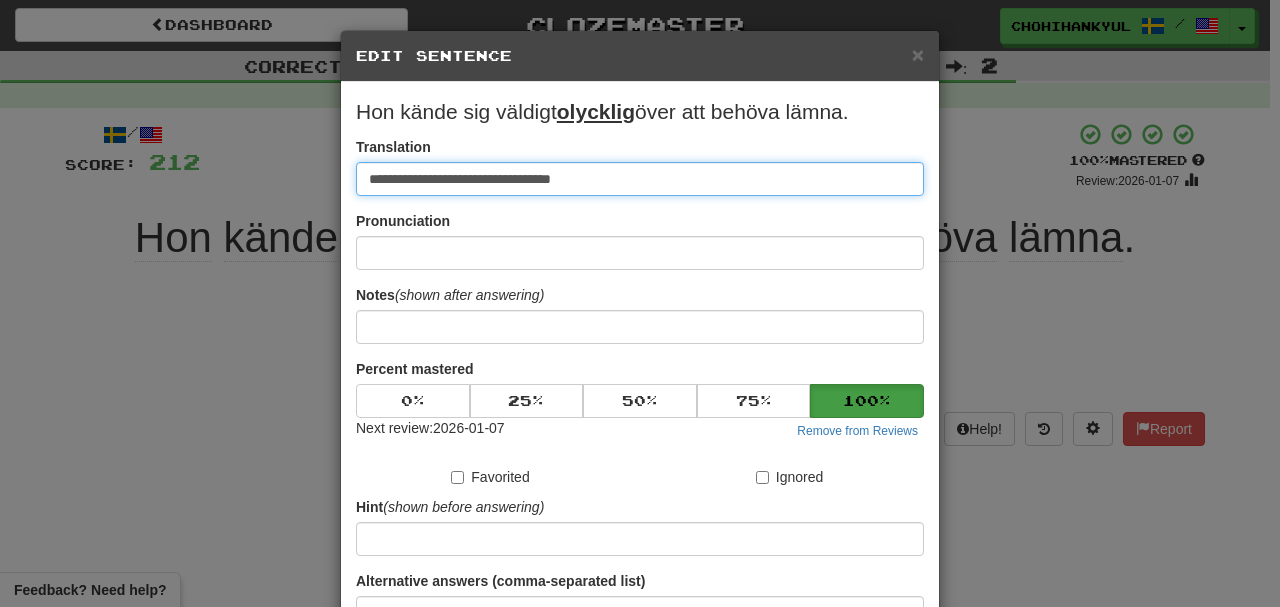 paste on "**********" 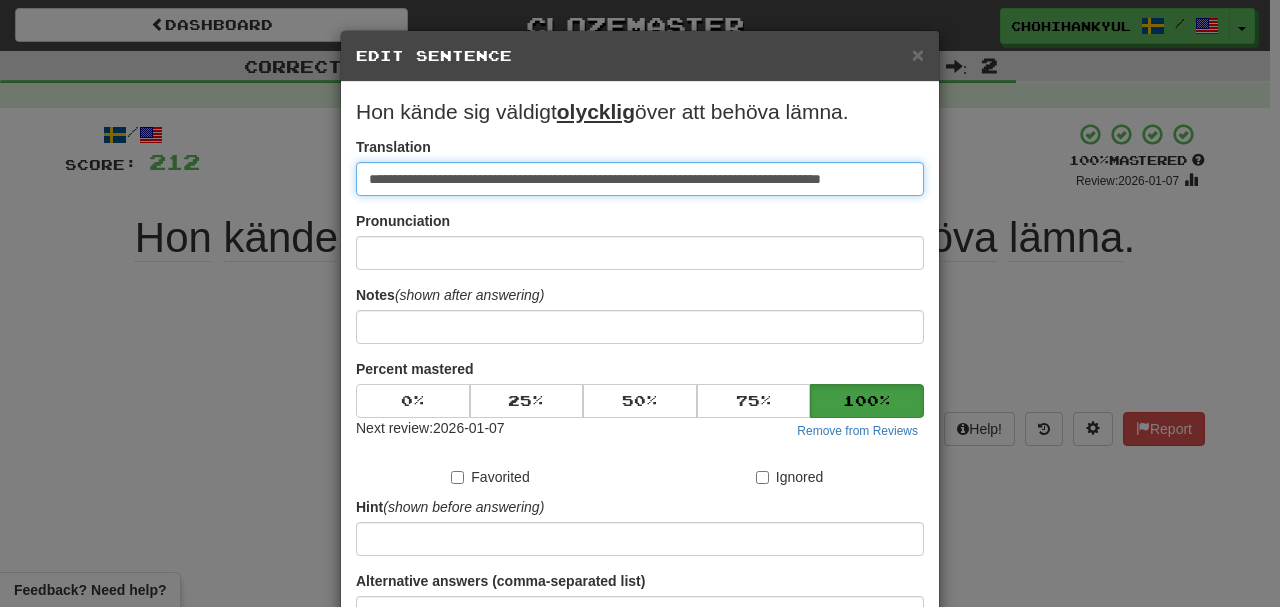 scroll, scrollTop: 0, scrollLeft: 21, axis: horizontal 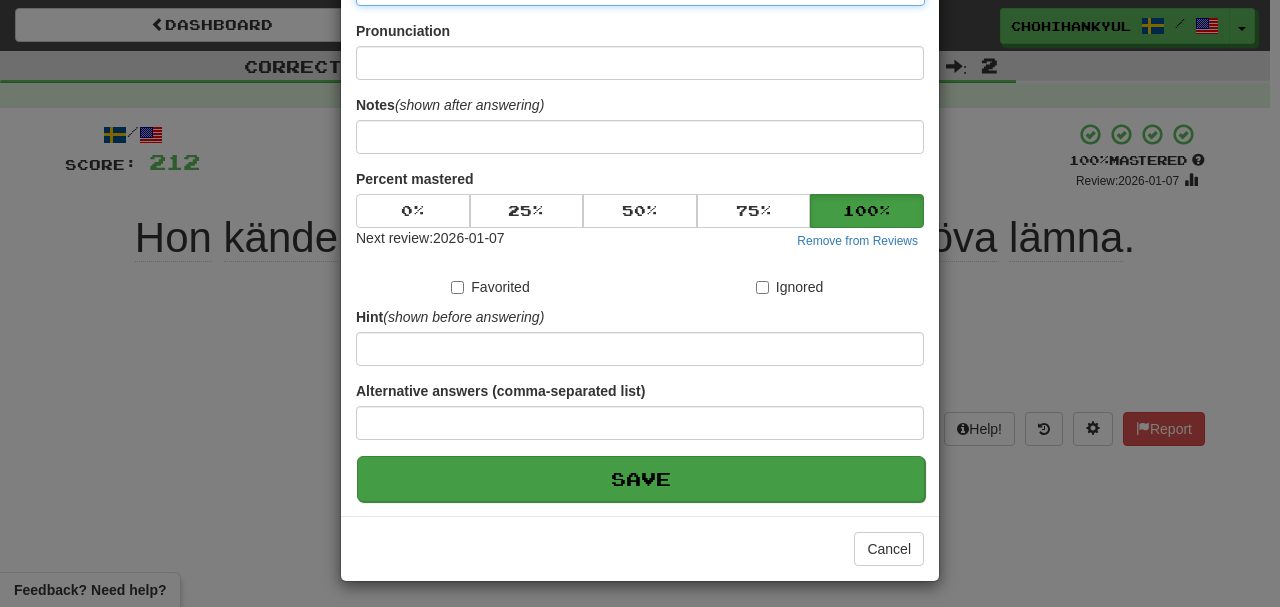 type on "**********" 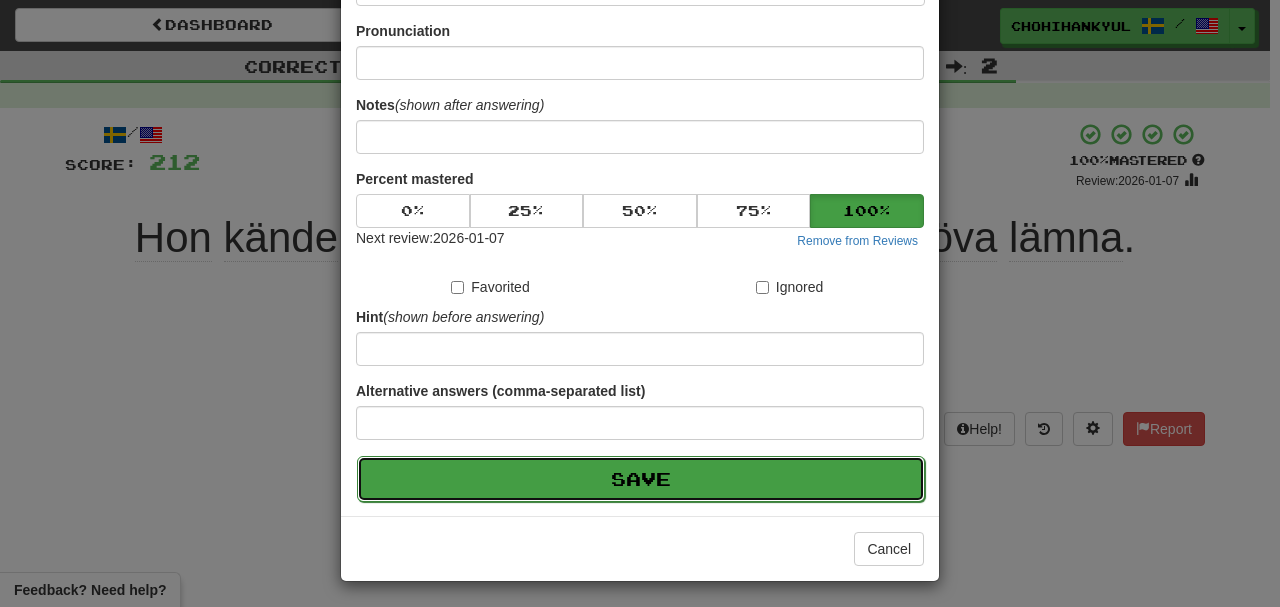 click on "Save" at bounding box center [641, 479] 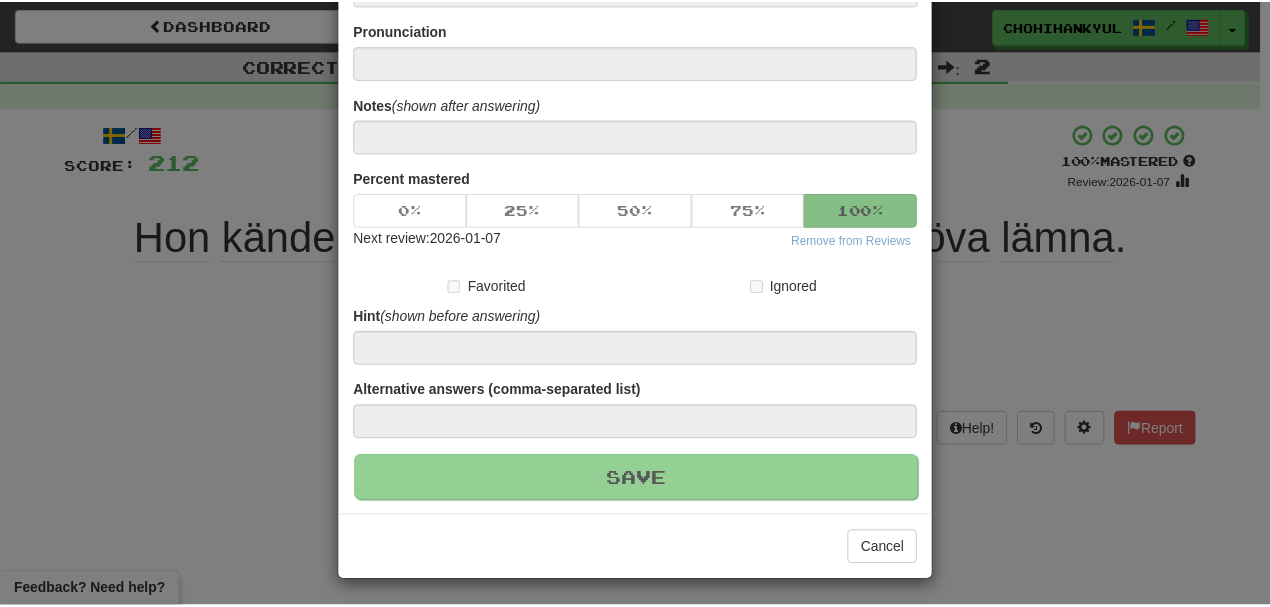 scroll, scrollTop: 0, scrollLeft: 0, axis: both 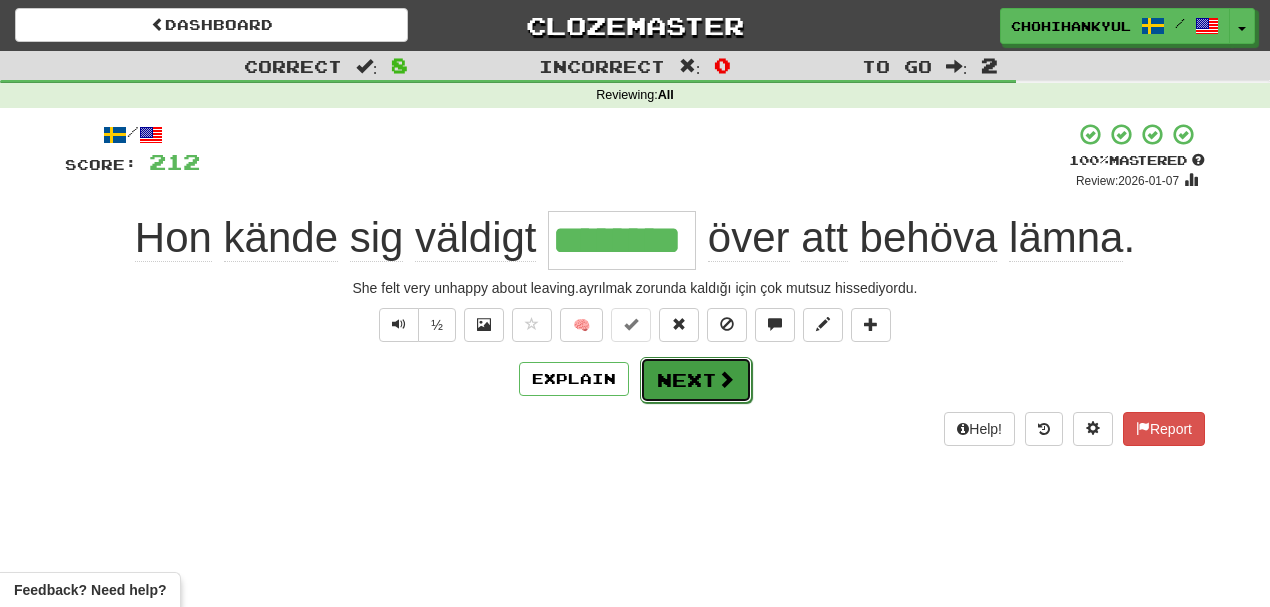 click on "Next" at bounding box center [696, 380] 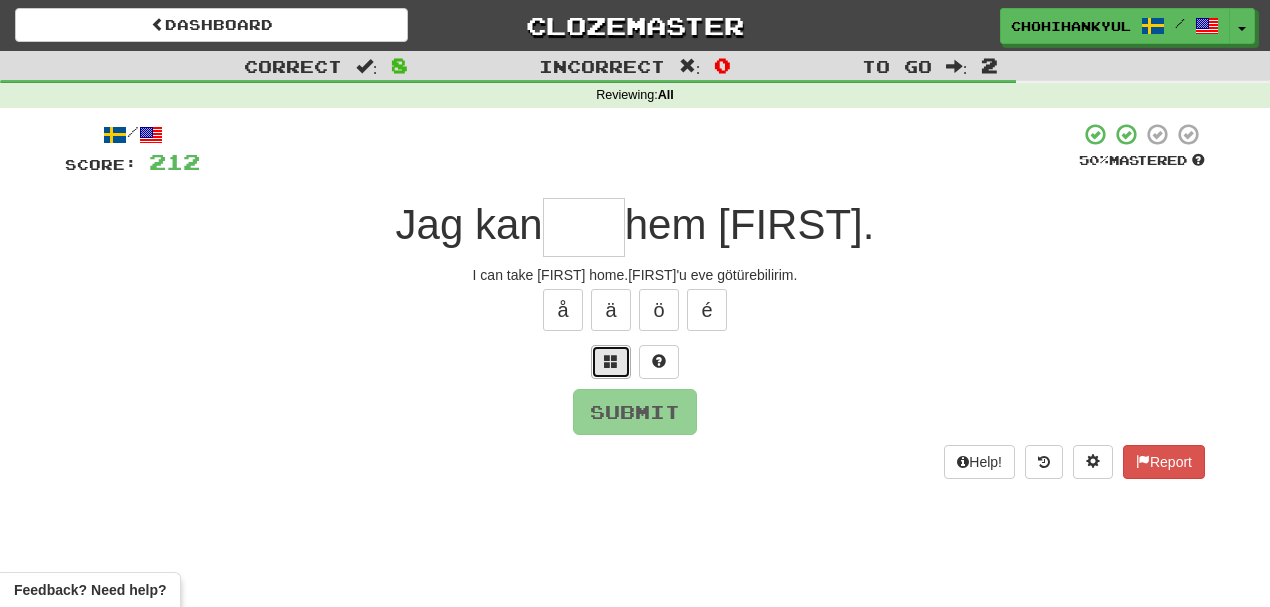 click at bounding box center (611, 362) 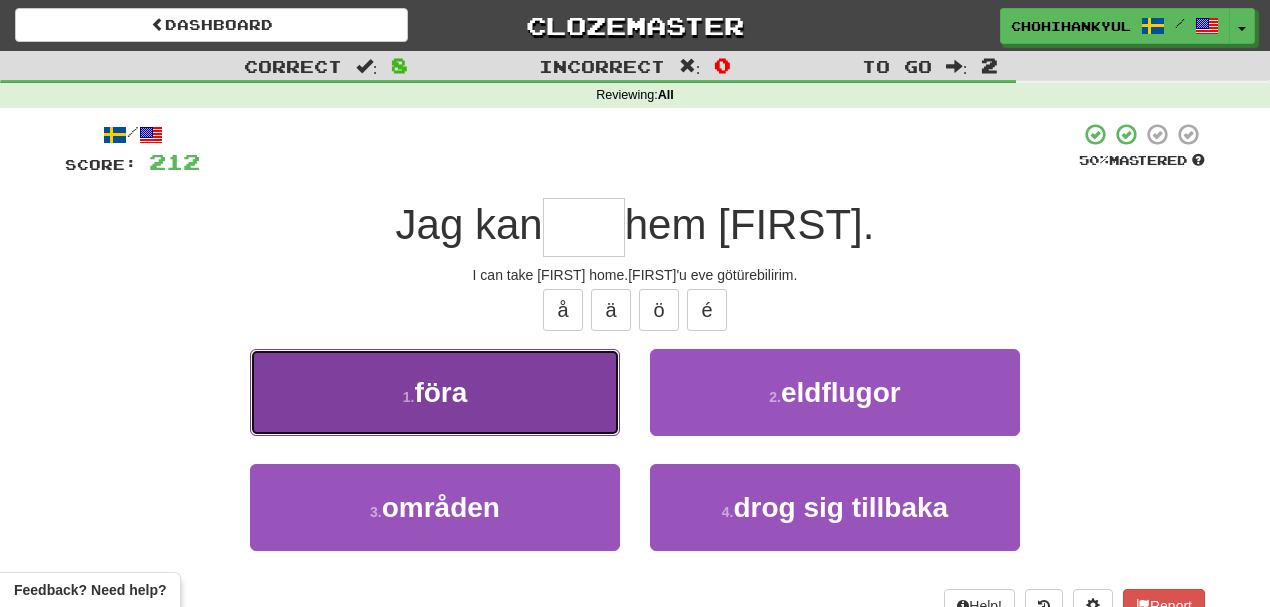 click on "1 .  föra" at bounding box center [435, 392] 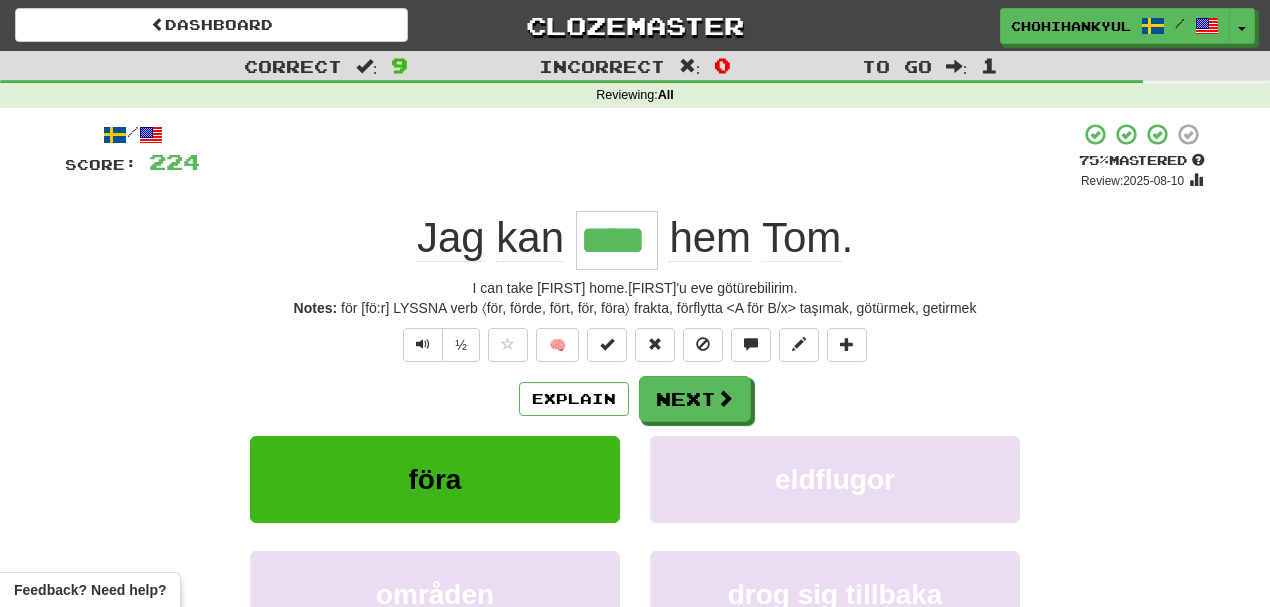 click on "/  Score:   224 + 12 75 %  Mastered Review:  2025-08-10 Jag   kan   ****   hem   Tom . I can take Tom home.Tom'u eve götürebilirim. Notes:   	 för [fö:r] LYSSNA  verb   	 〈för, förde, fört, för, föra〉 	 frakta, förflytta 	 <A för B/x> 	 taşımak, götürmek, getirmek   ½ 🧠 Explain Next föra eldflugor områden drog sig tillbaka Learn more: föra eldflugor områden drog sig tillbaka  Help!  Report Sentence Source" at bounding box center [635, 447] 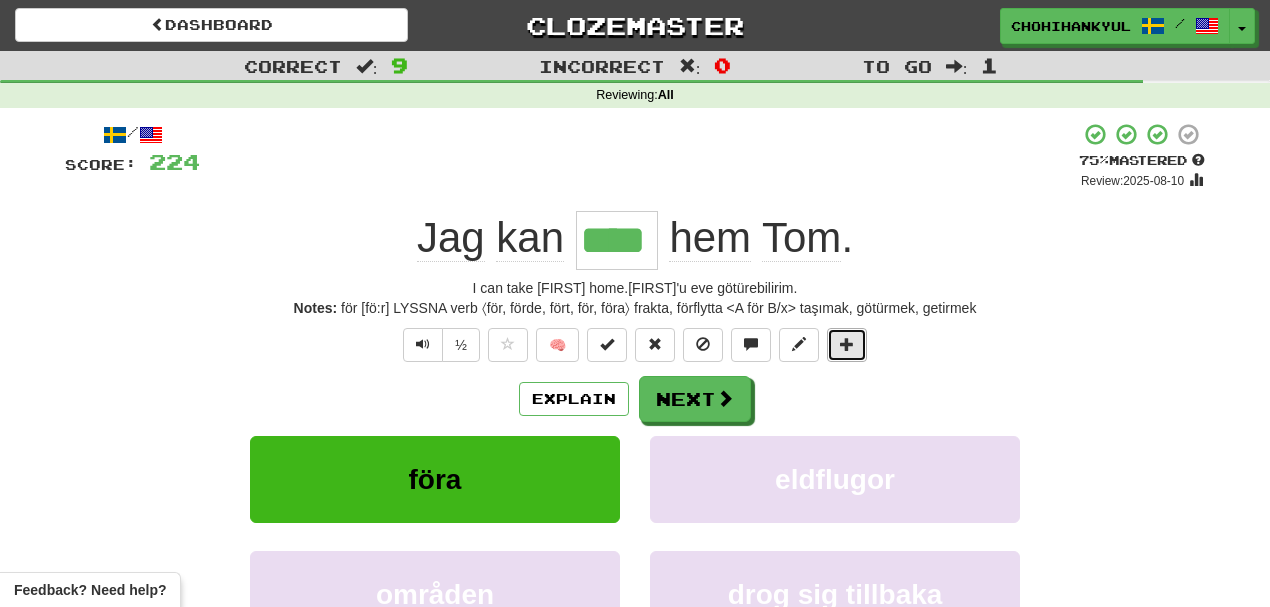 click at bounding box center (847, 345) 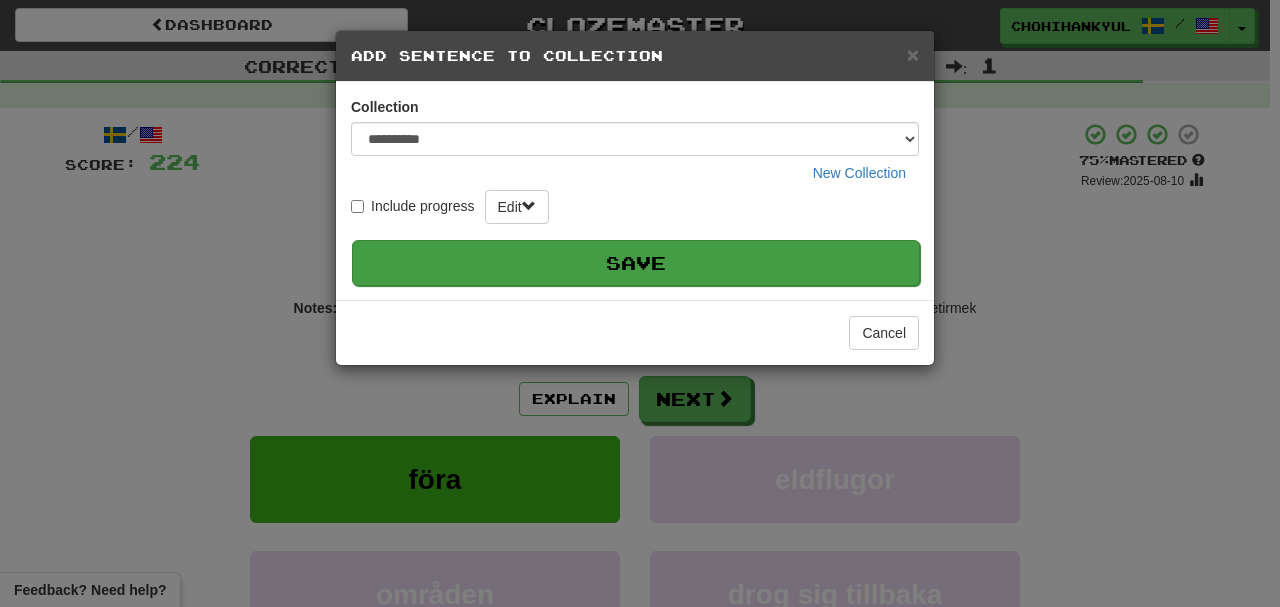 click on "Save" at bounding box center (636, 263) 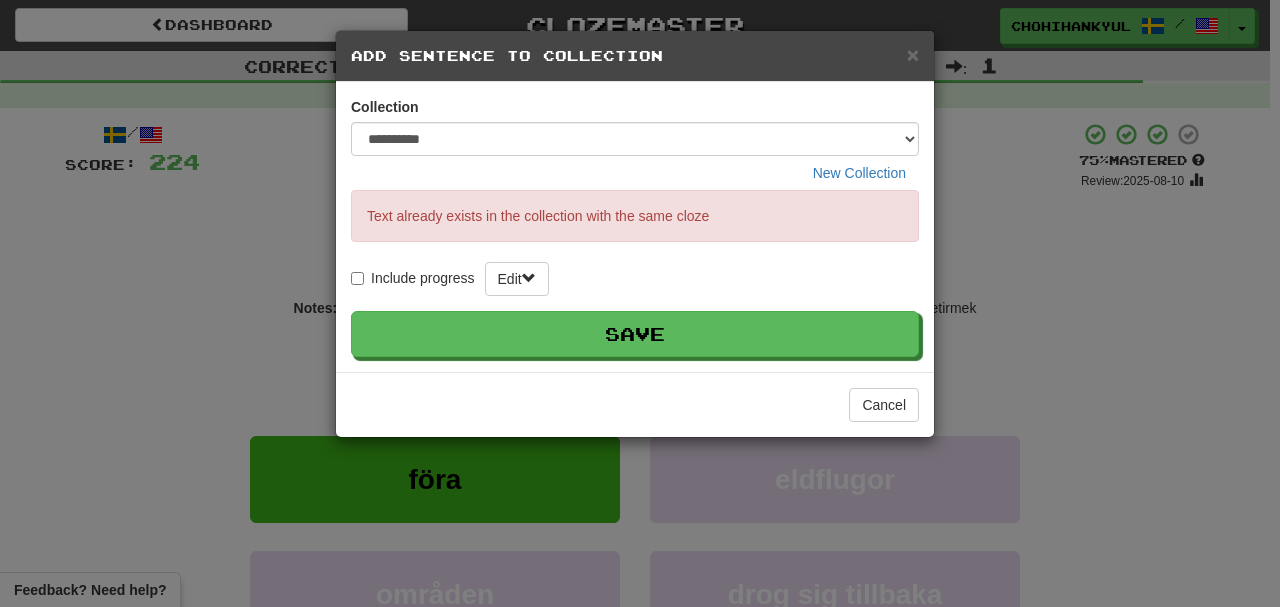 click on "× Add Sentence to Collection" at bounding box center [635, 56] 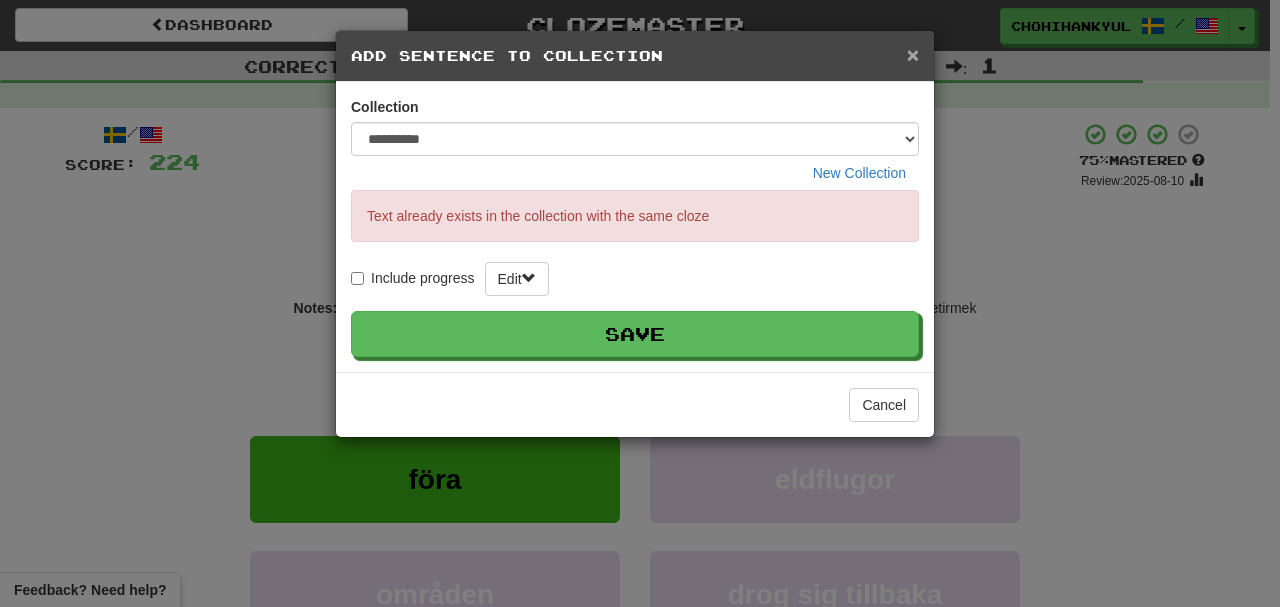click on "×" at bounding box center (913, 54) 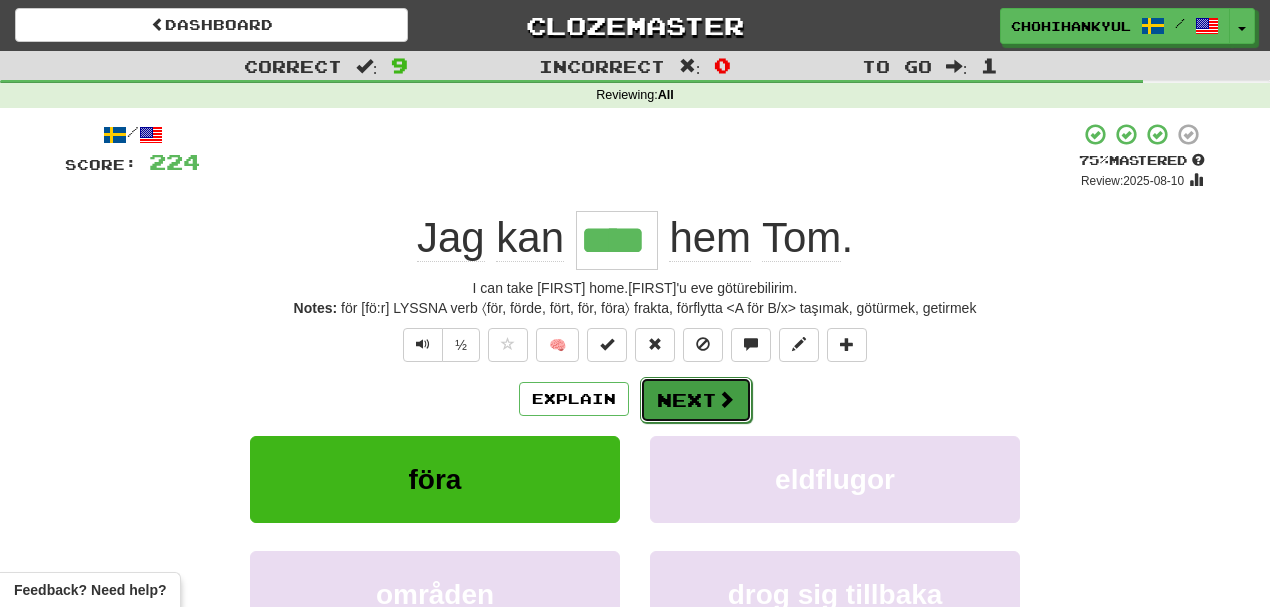 click on "Next" at bounding box center (696, 400) 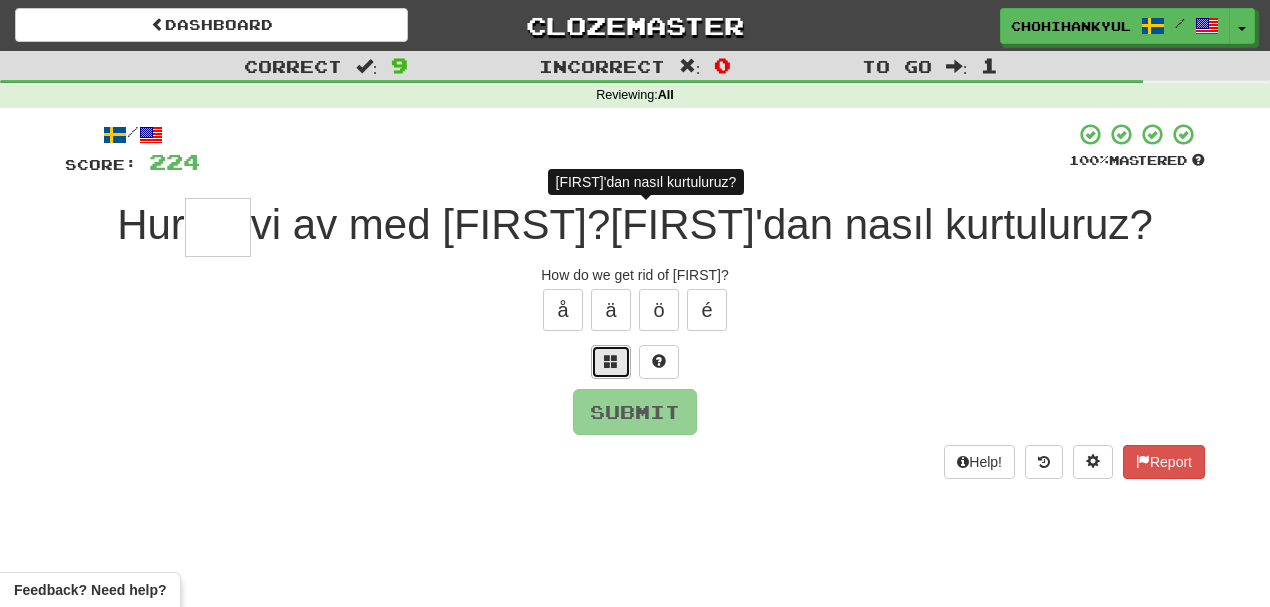 click at bounding box center (611, 362) 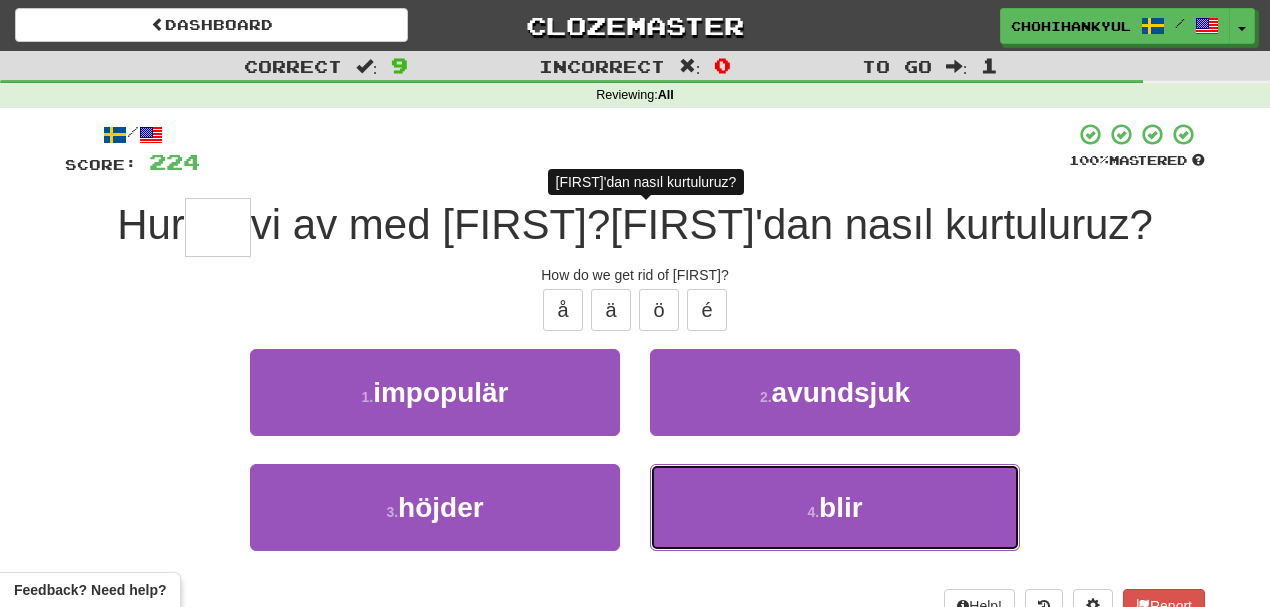 click on "4 .  blir" at bounding box center [835, 507] 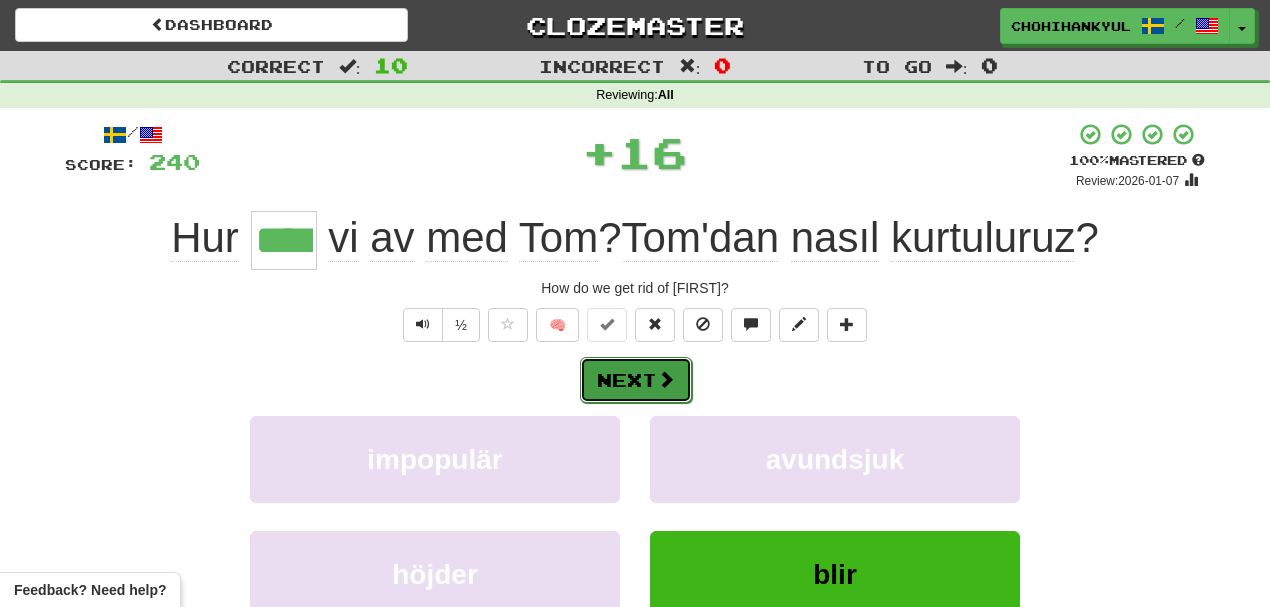 click on "Next" at bounding box center (636, 380) 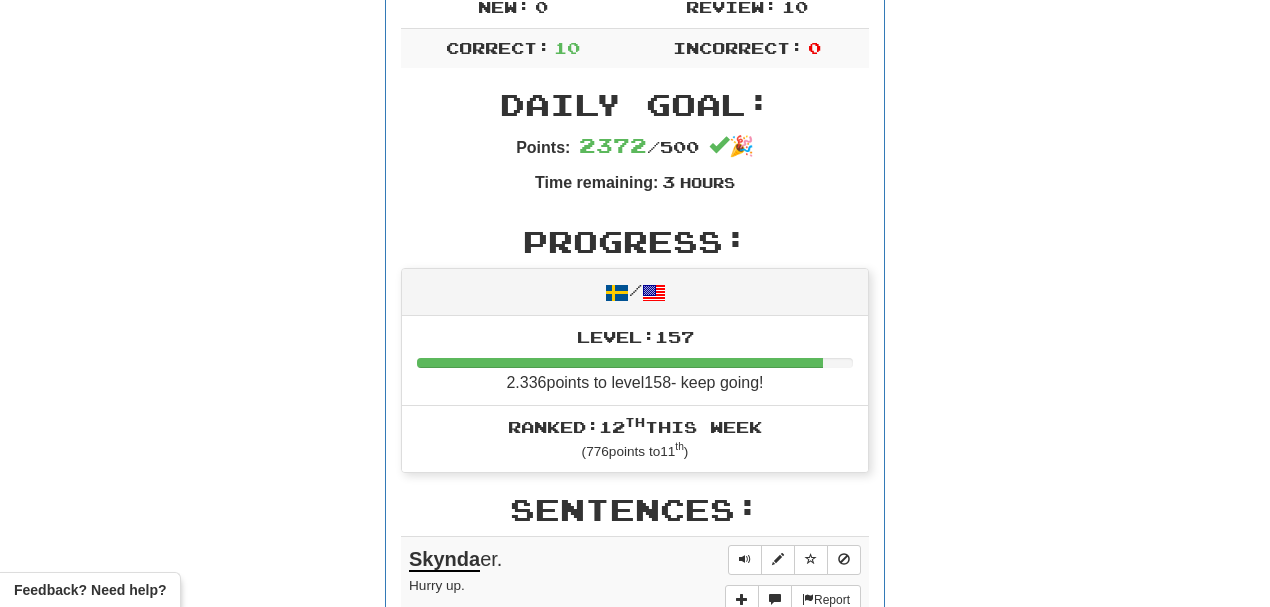 scroll, scrollTop: 533, scrollLeft: 0, axis: vertical 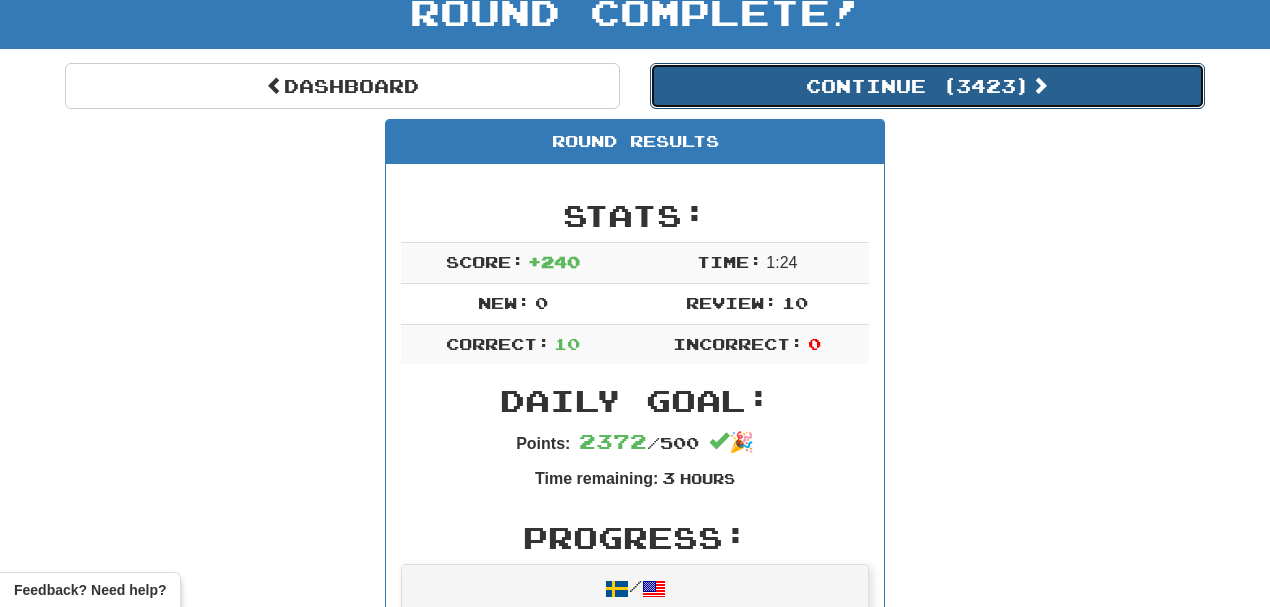 click on "Continue ( 3423 )" at bounding box center (927, 86) 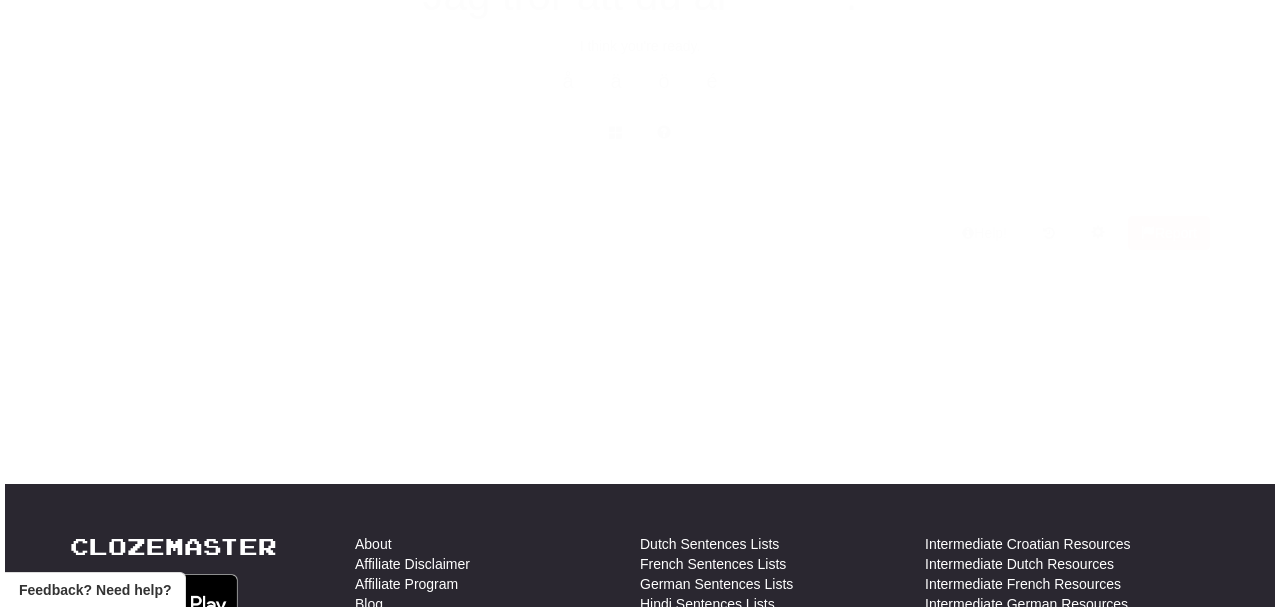 scroll, scrollTop: 133, scrollLeft: 0, axis: vertical 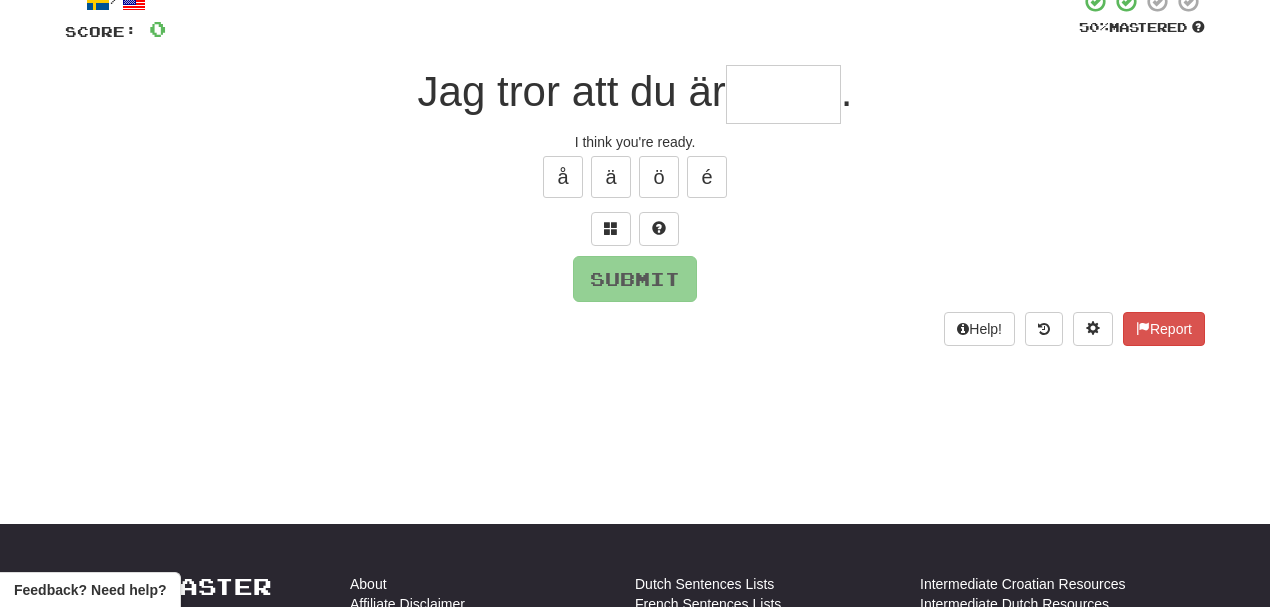 type on "*" 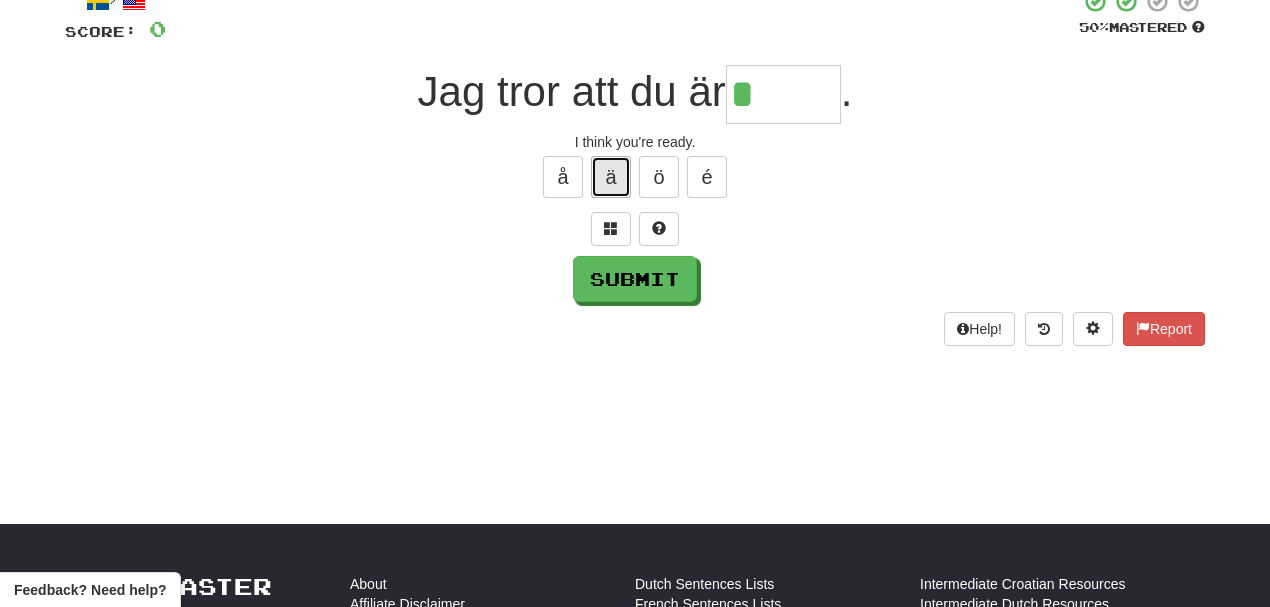 click on "ä" at bounding box center [611, 177] 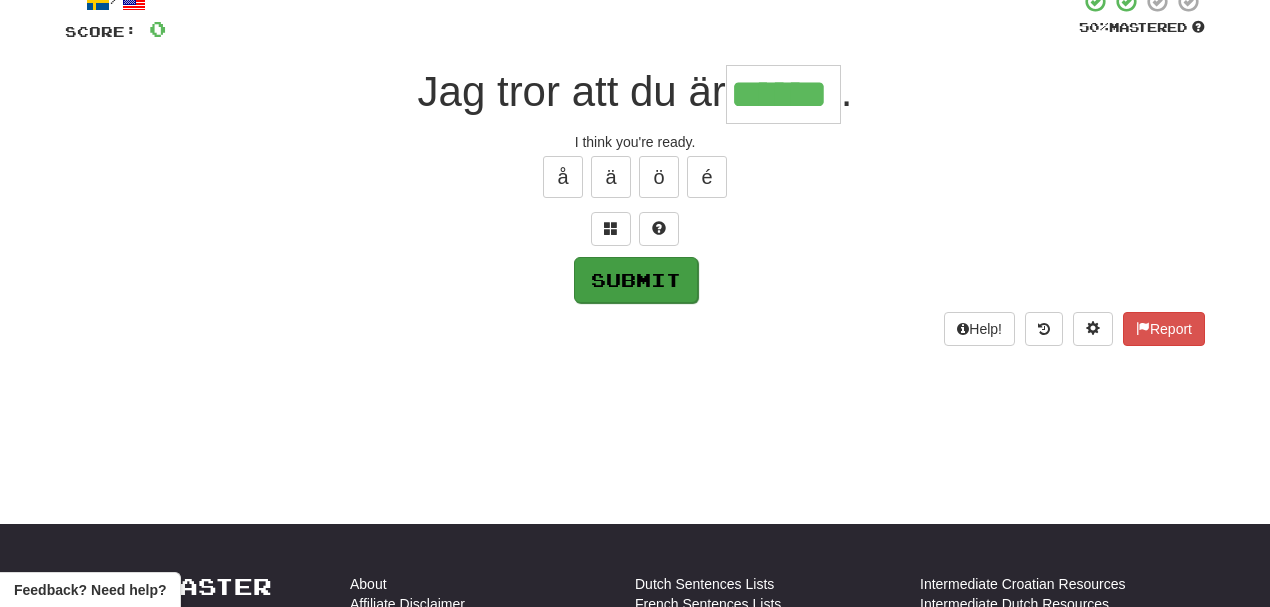 type on "******" 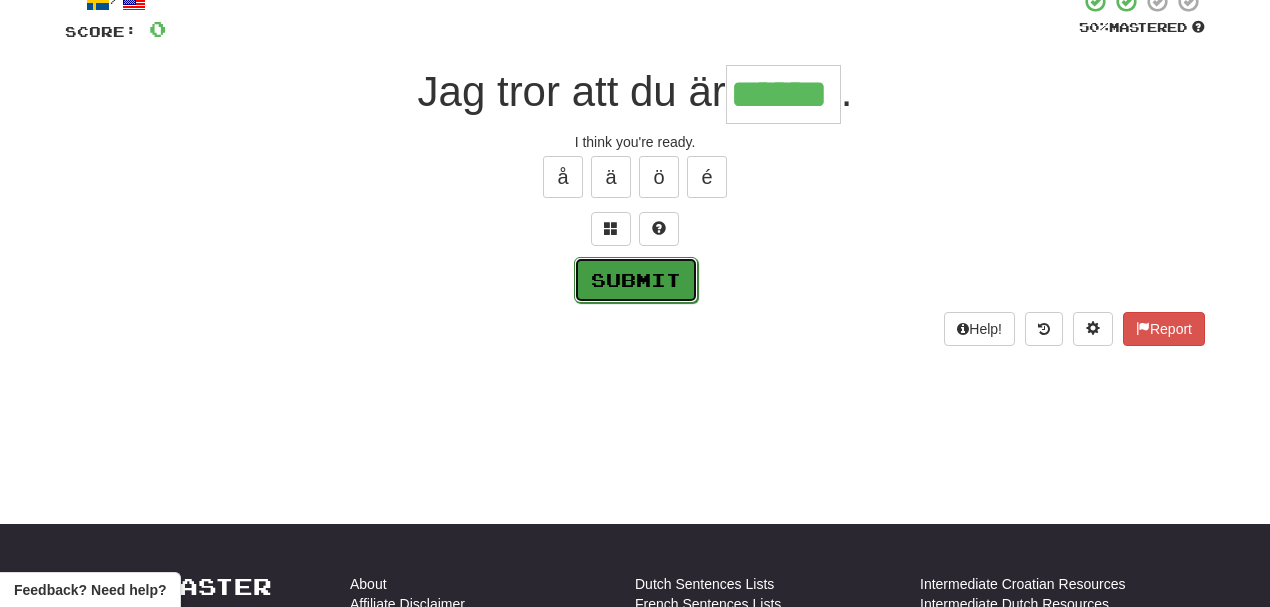 click on "Submit" at bounding box center (636, 280) 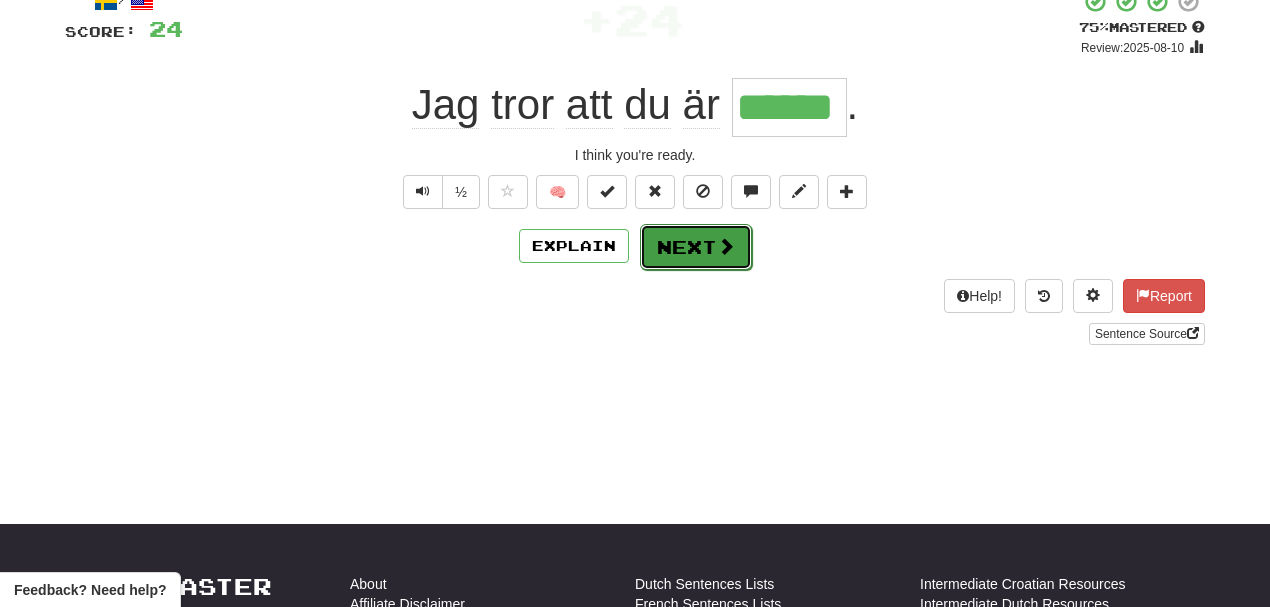 click on "Next" at bounding box center [696, 247] 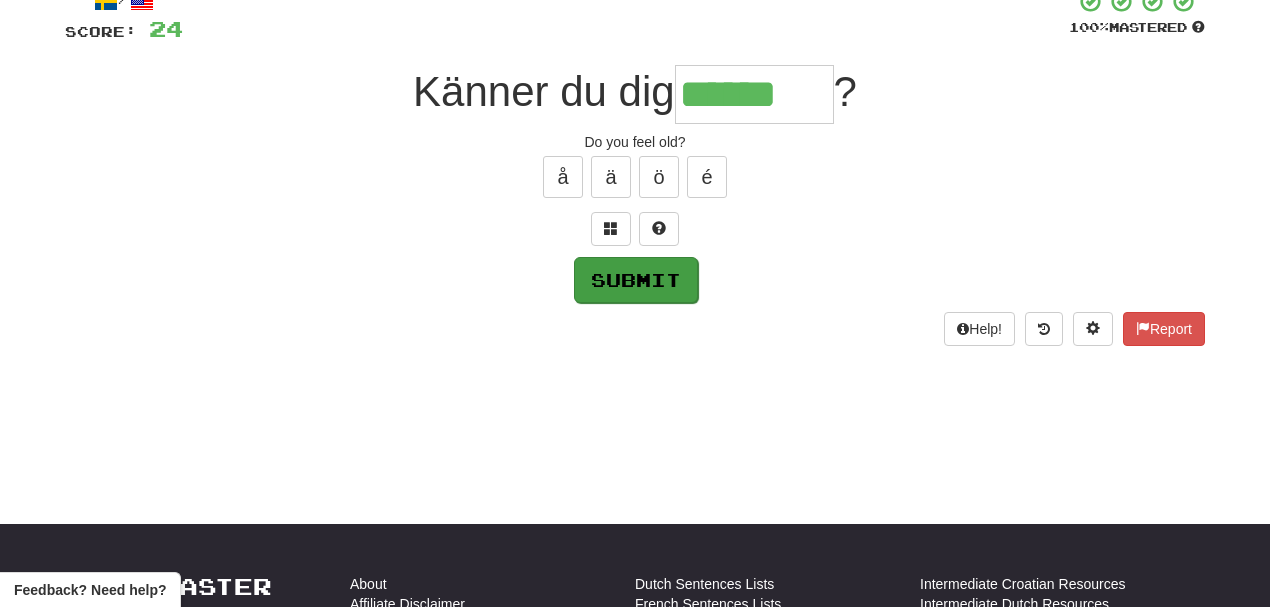 type on "******" 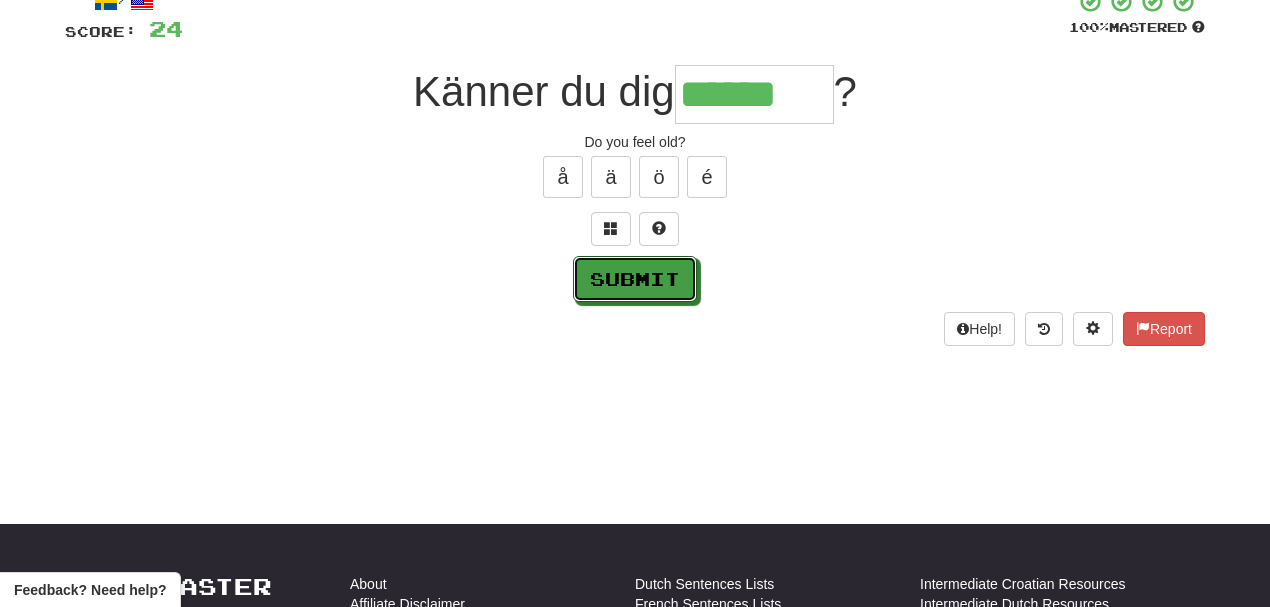 click on "Submit" at bounding box center [635, 279] 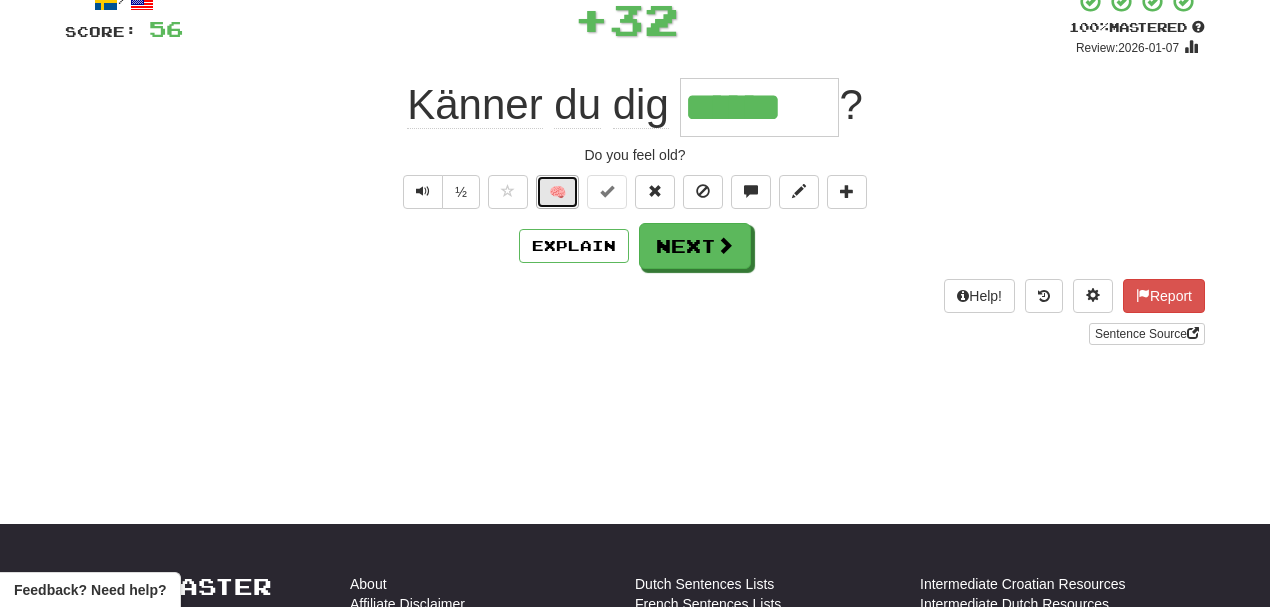 click on "🧠" at bounding box center [557, 192] 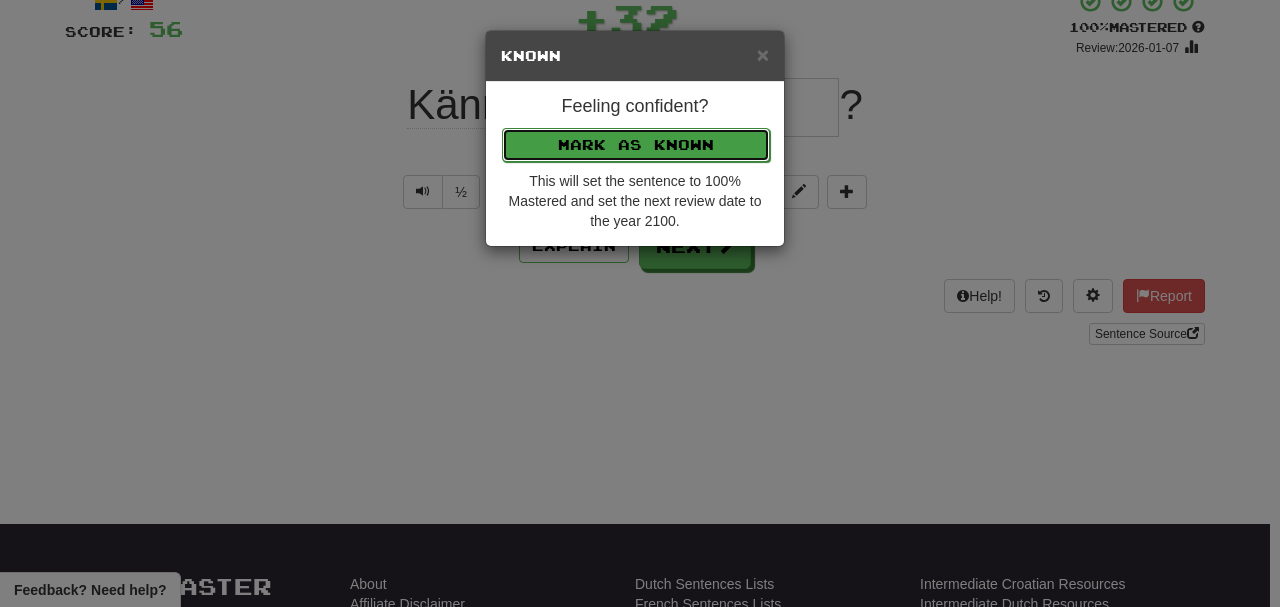 click on "Mark as Known" at bounding box center [636, 145] 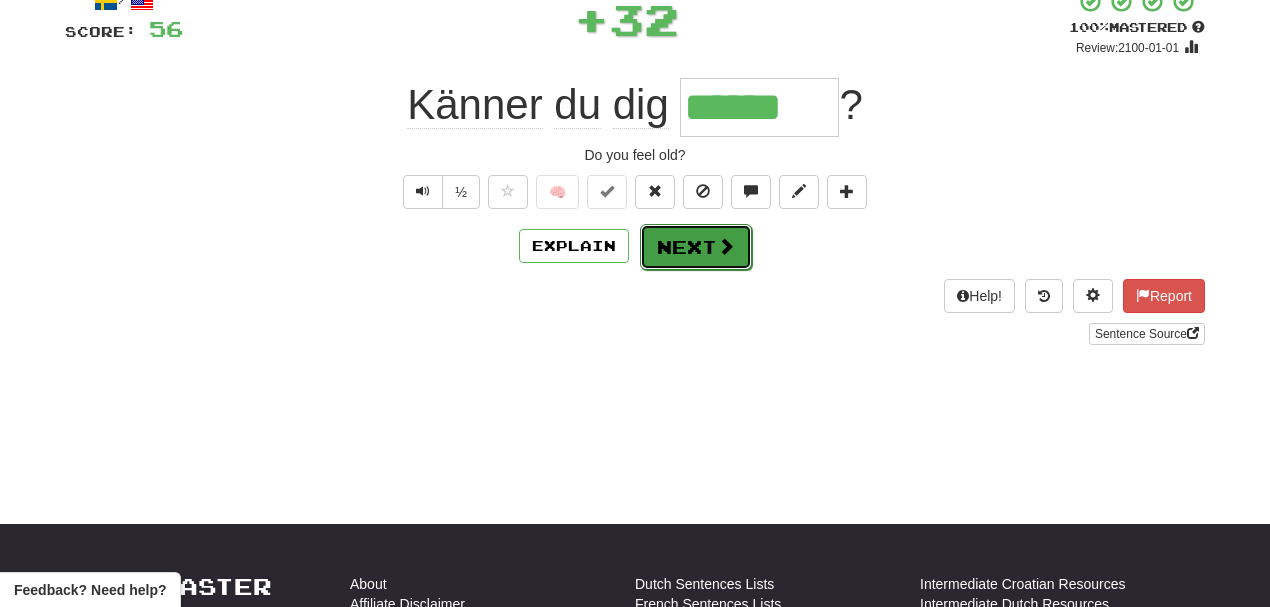 click at bounding box center (726, 246) 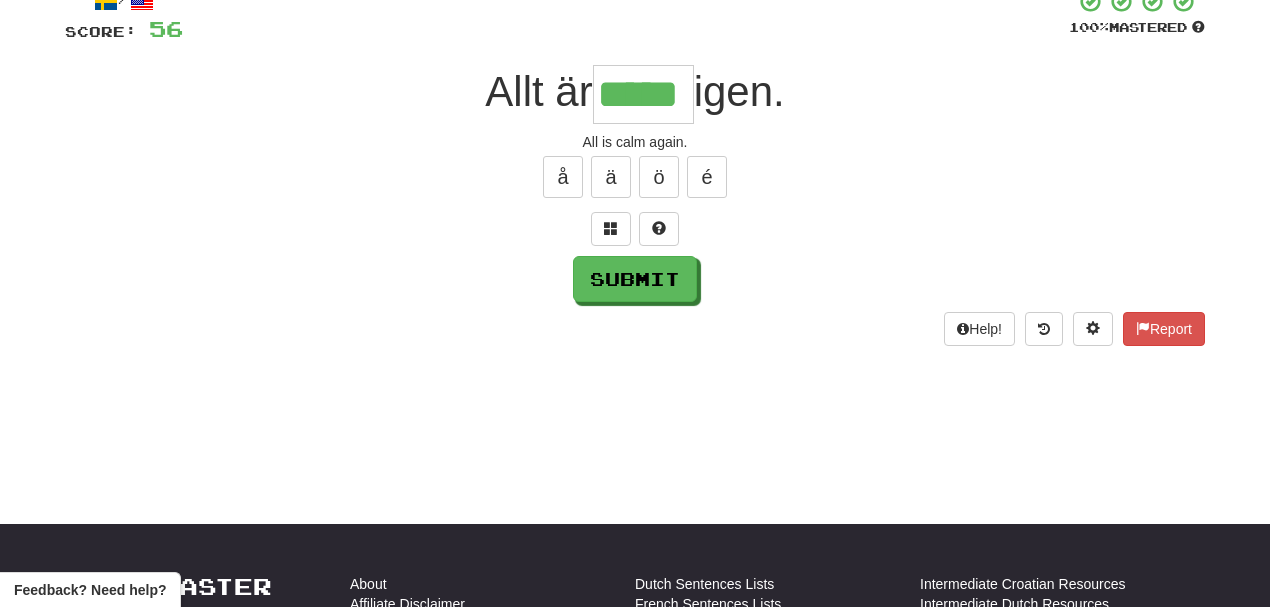 type on "*****" 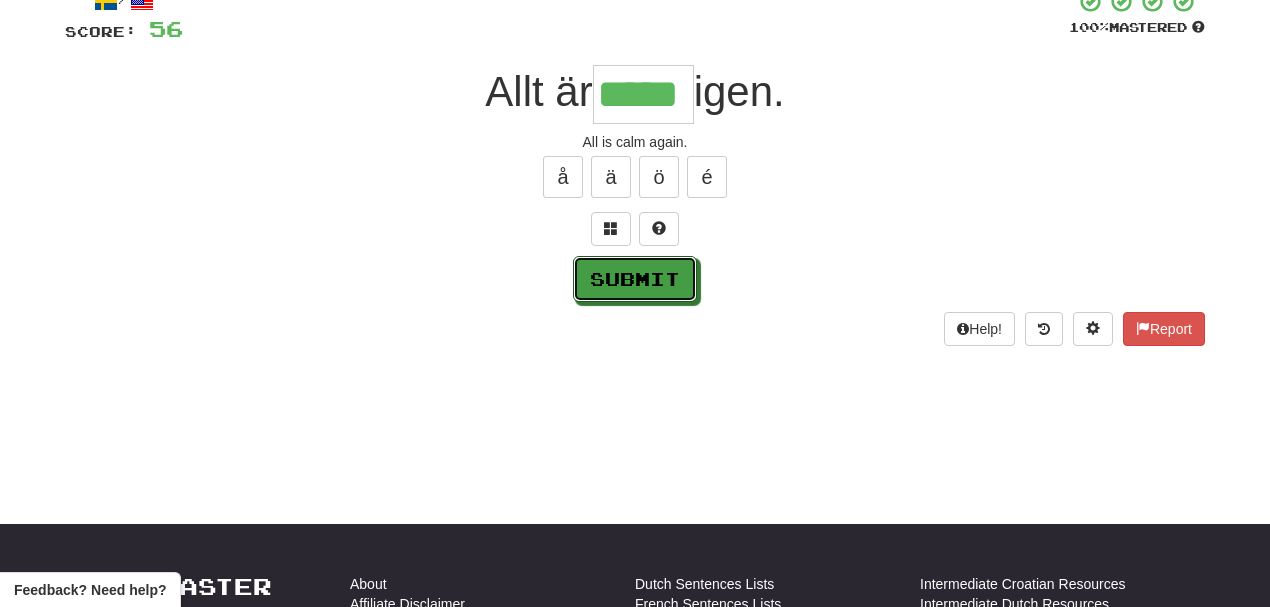 click on "Submit" at bounding box center (635, 279) 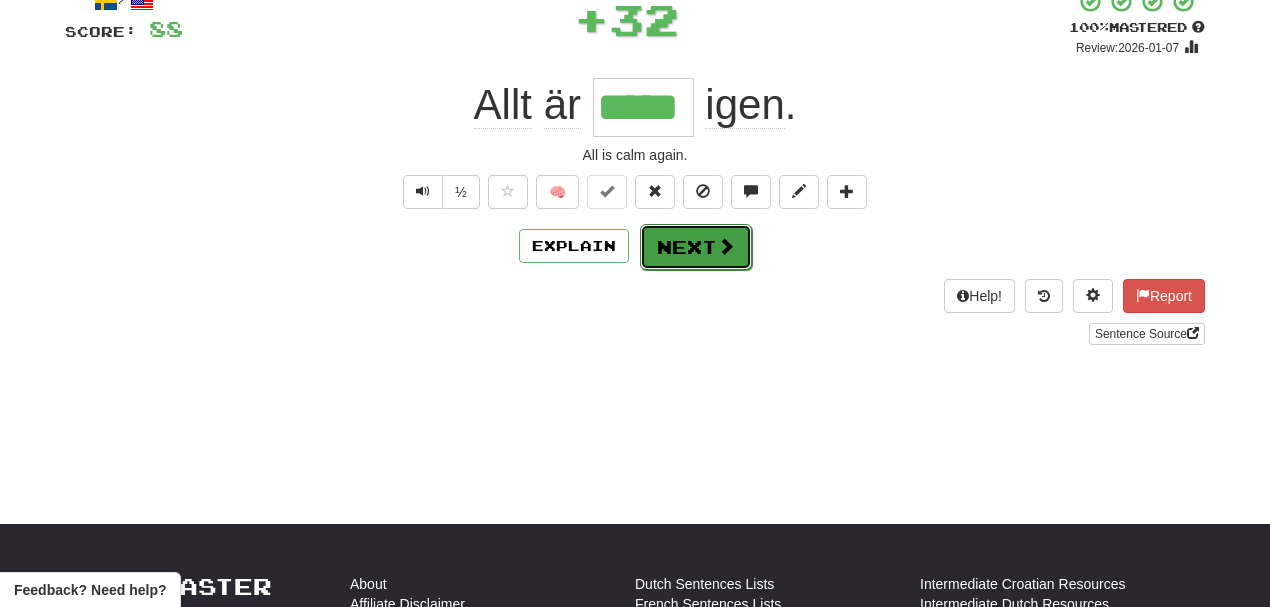 click on "Next" at bounding box center (696, 247) 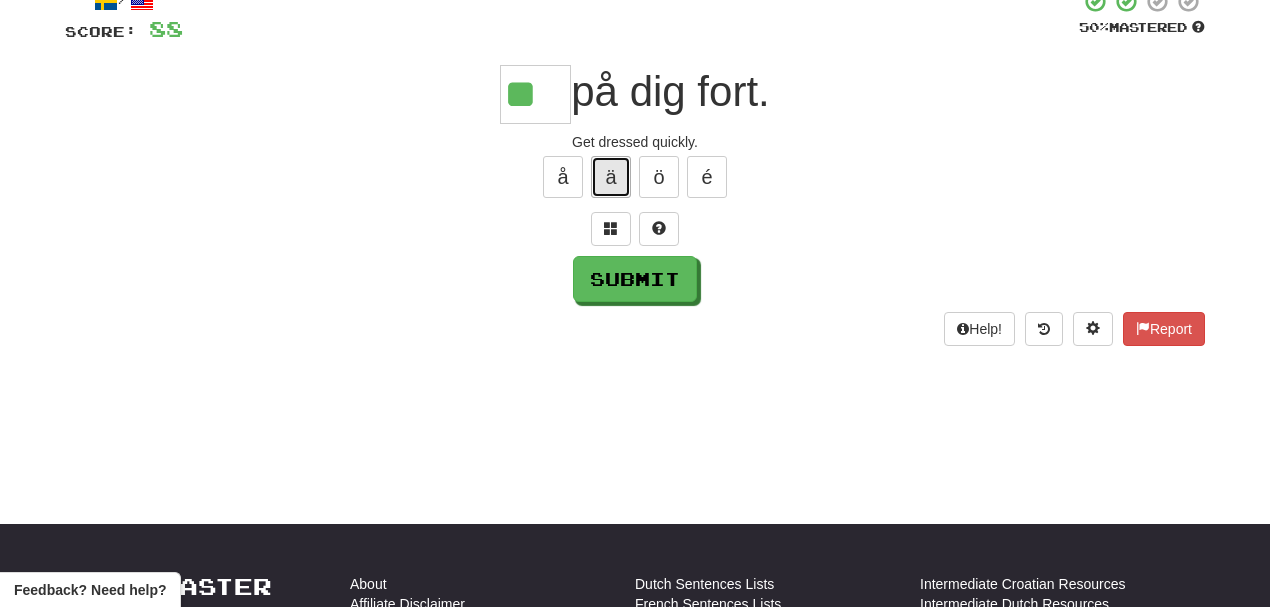 click on "ä" at bounding box center [611, 177] 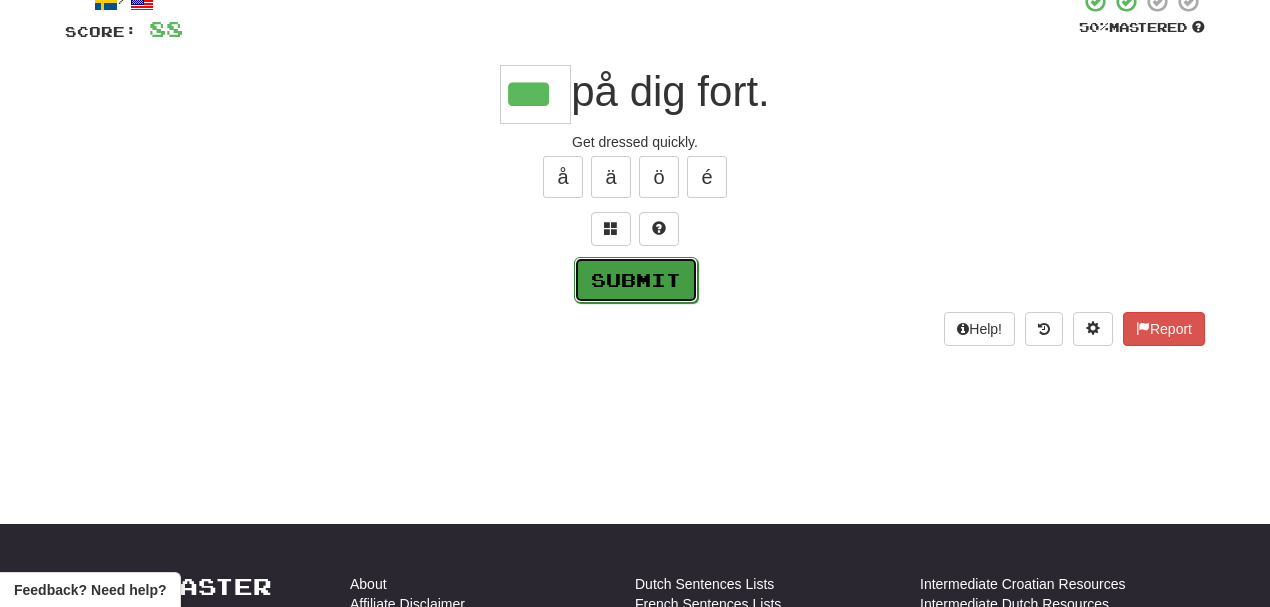 click on "Submit" at bounding box center [636, 280] 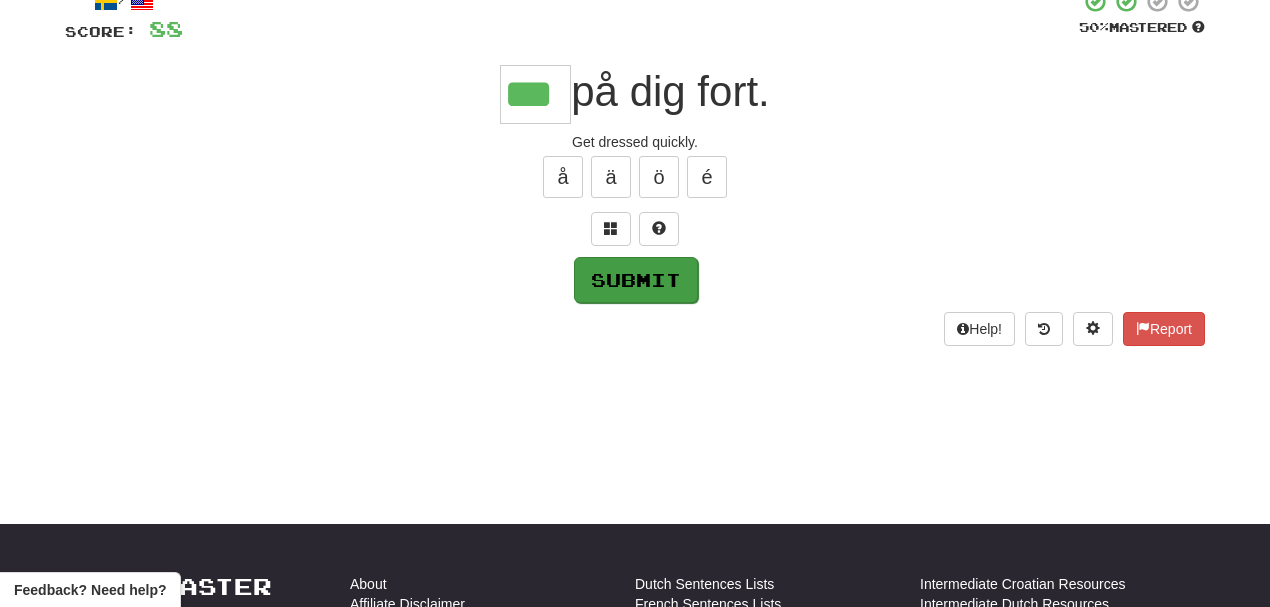 type on "***" 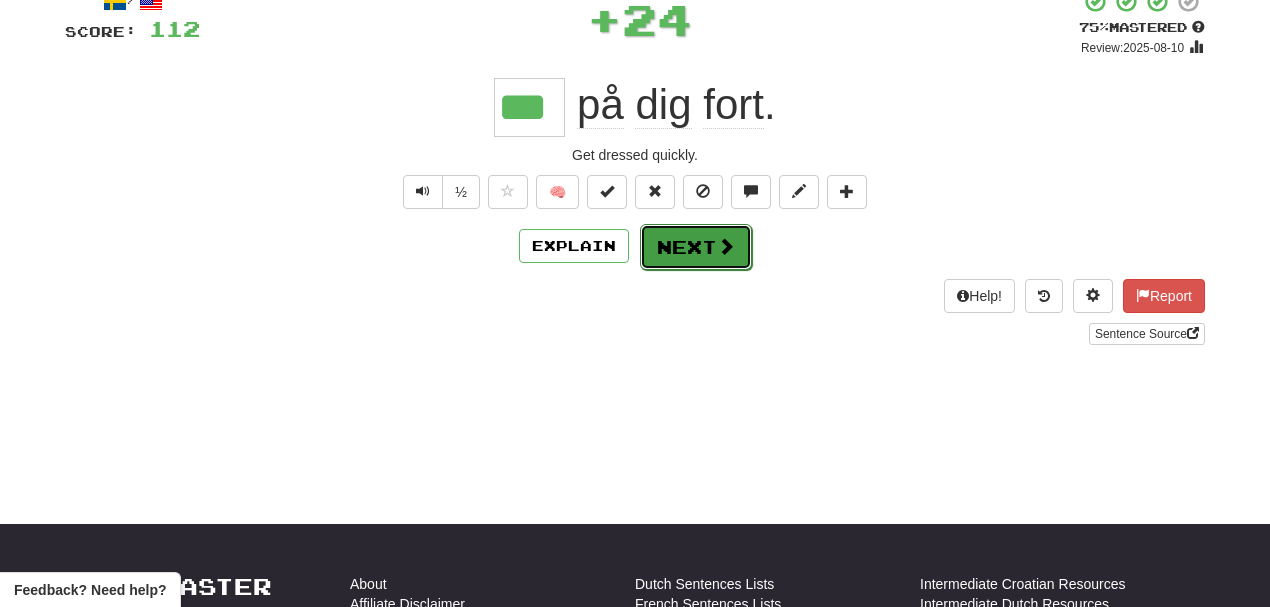 click on "Next" at bounding box center (696, 247) 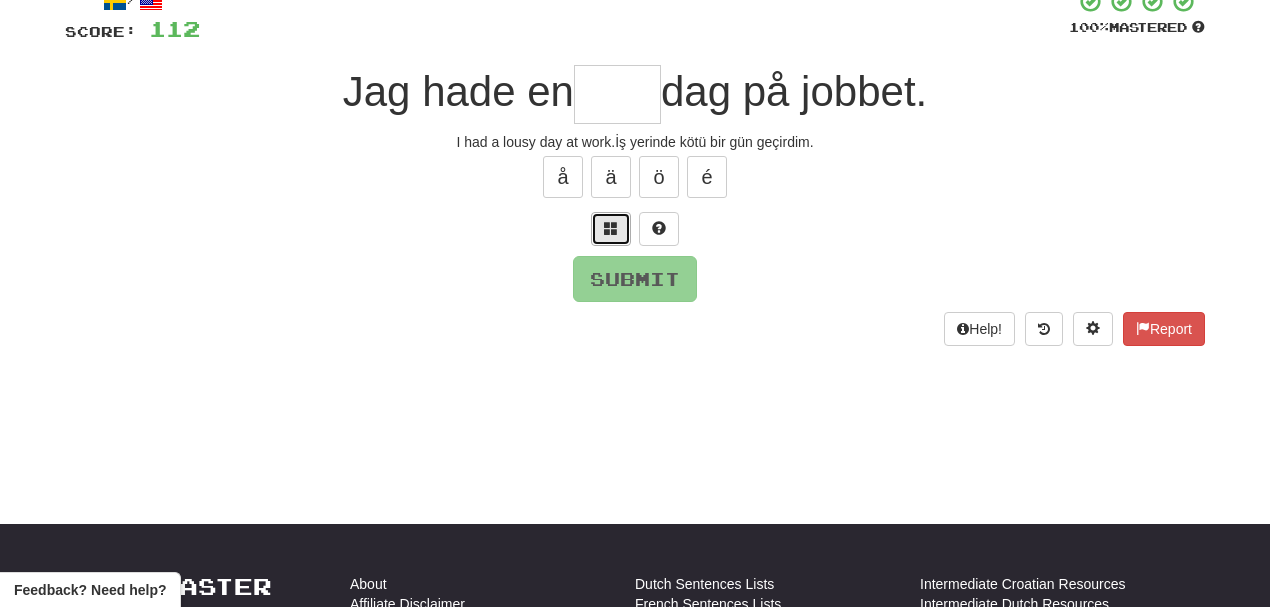 click at bounding box center [611, 229] 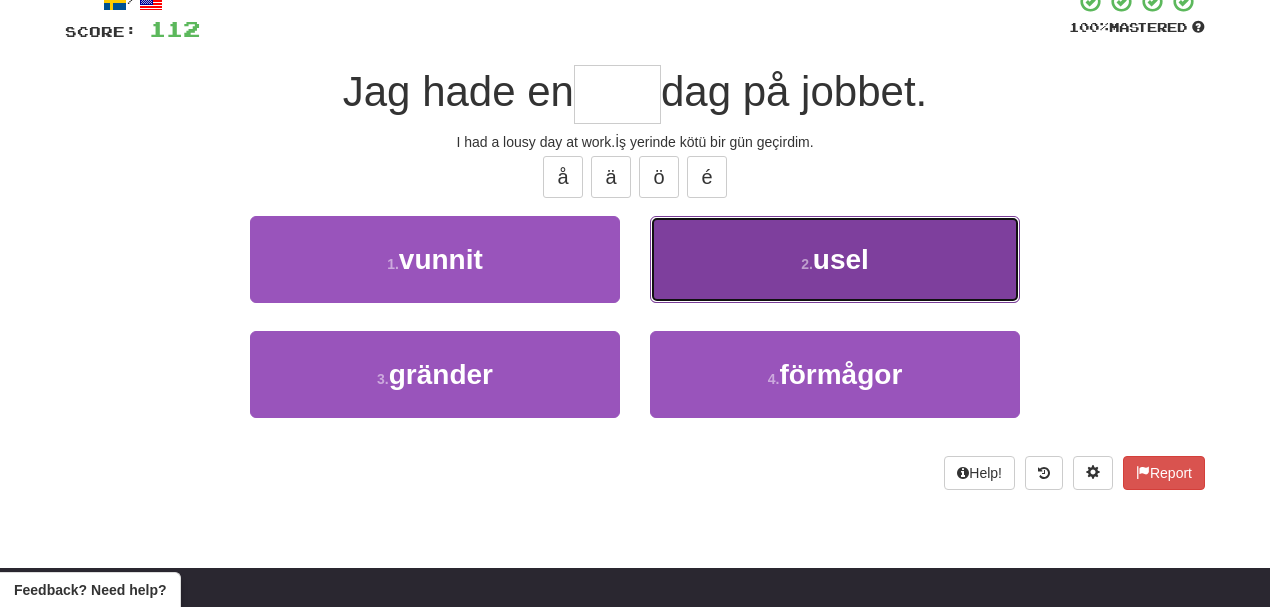 click on "2 .  usel" at bounding box center (835, 259) 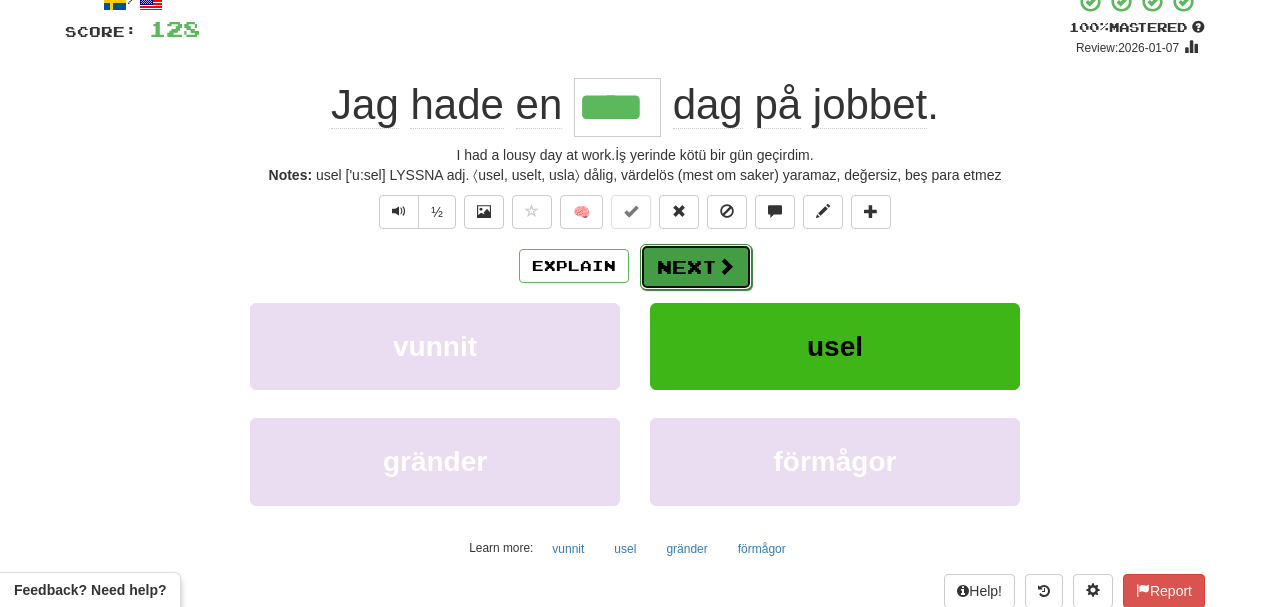 click on "Next" at bounding box center (696, 267) 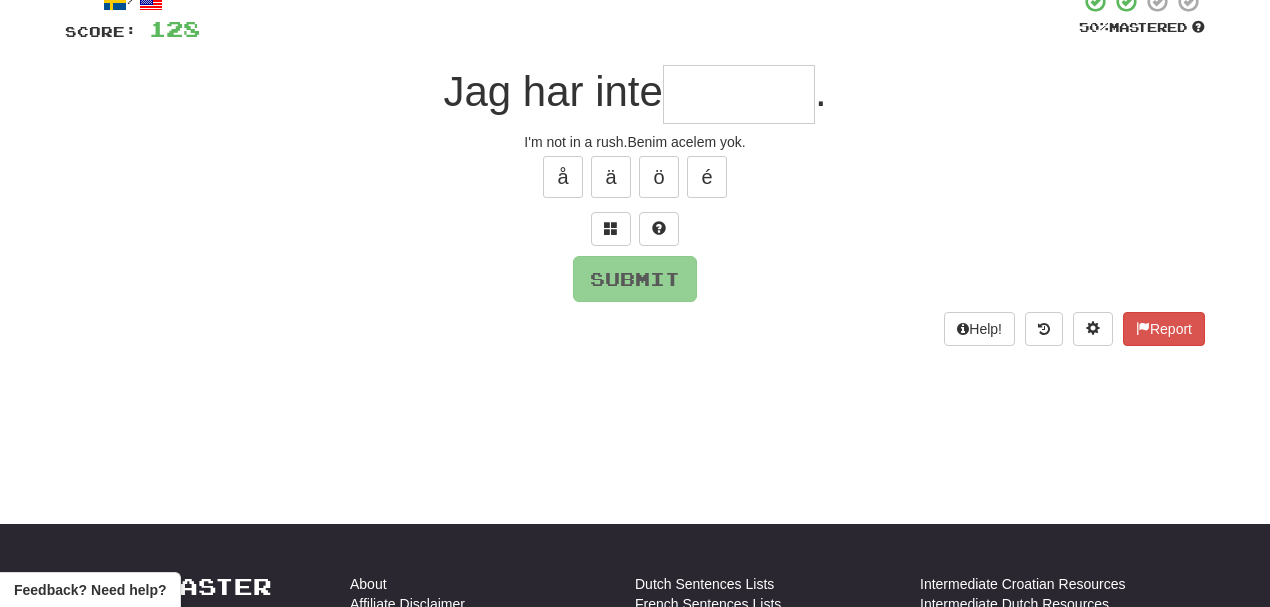 type on "*" 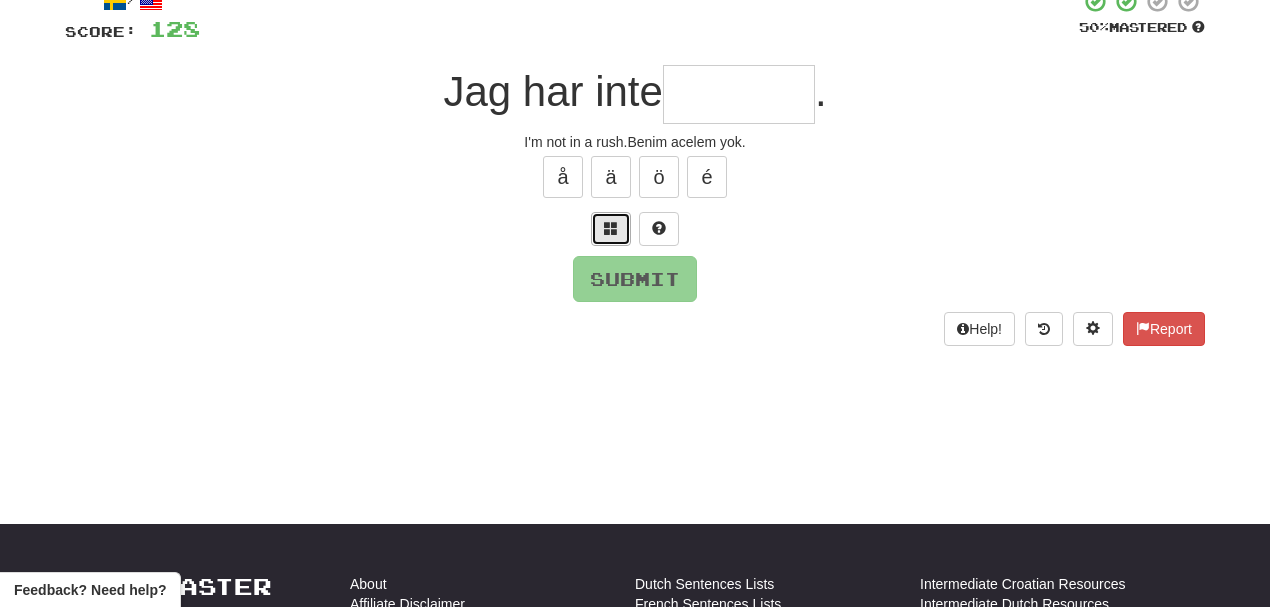 click at bounding box center (611, 228) 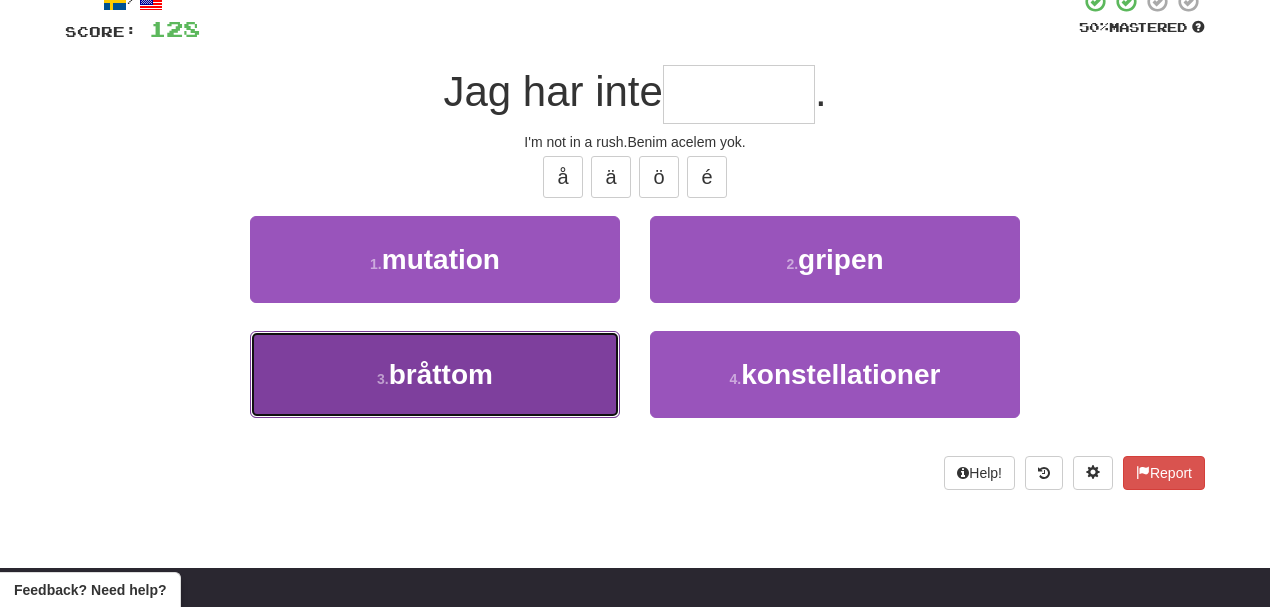 click on "3 .  bråttom" at bounding box center (435, 374) 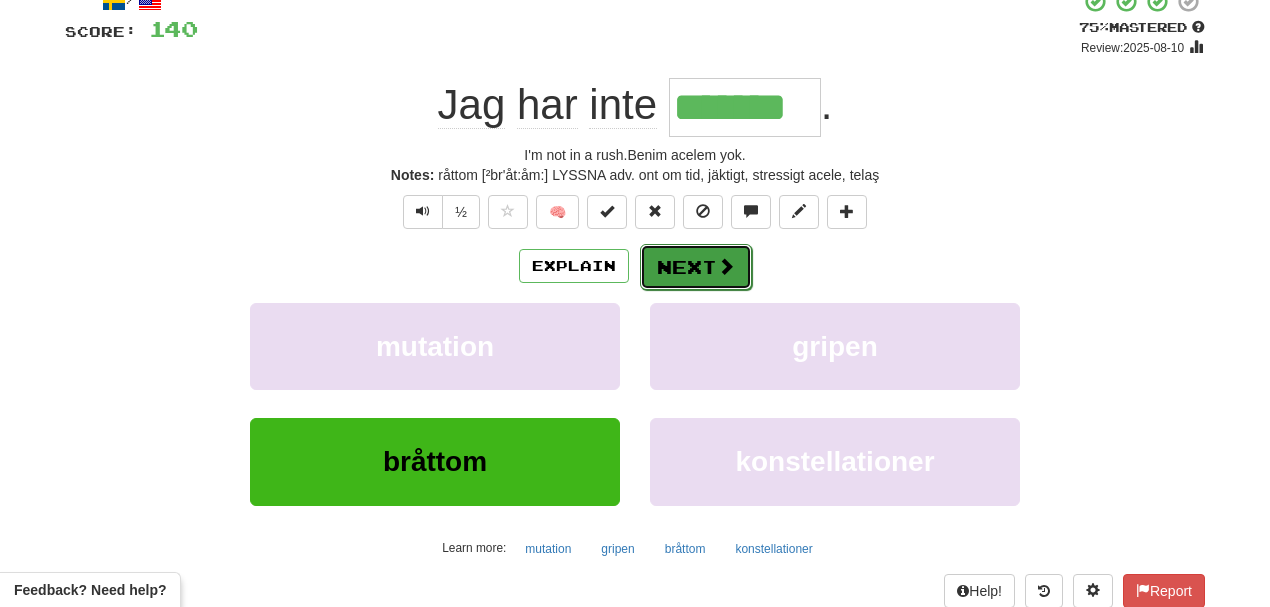 click on "Next" at bounding box center [696, 267] 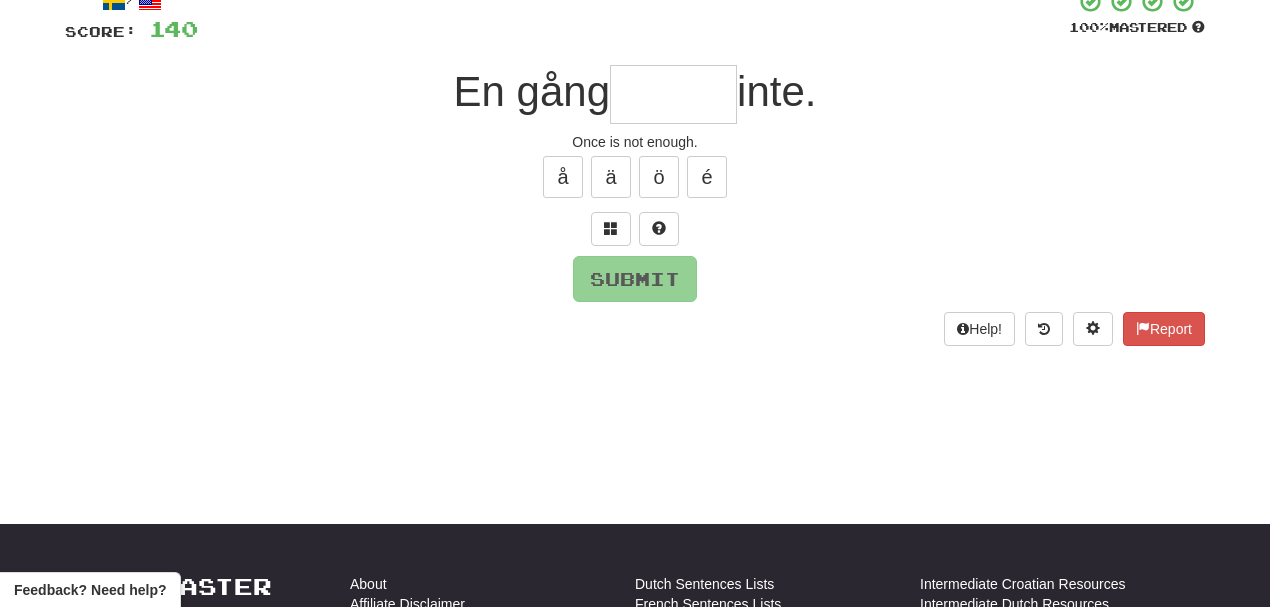 type on "*" 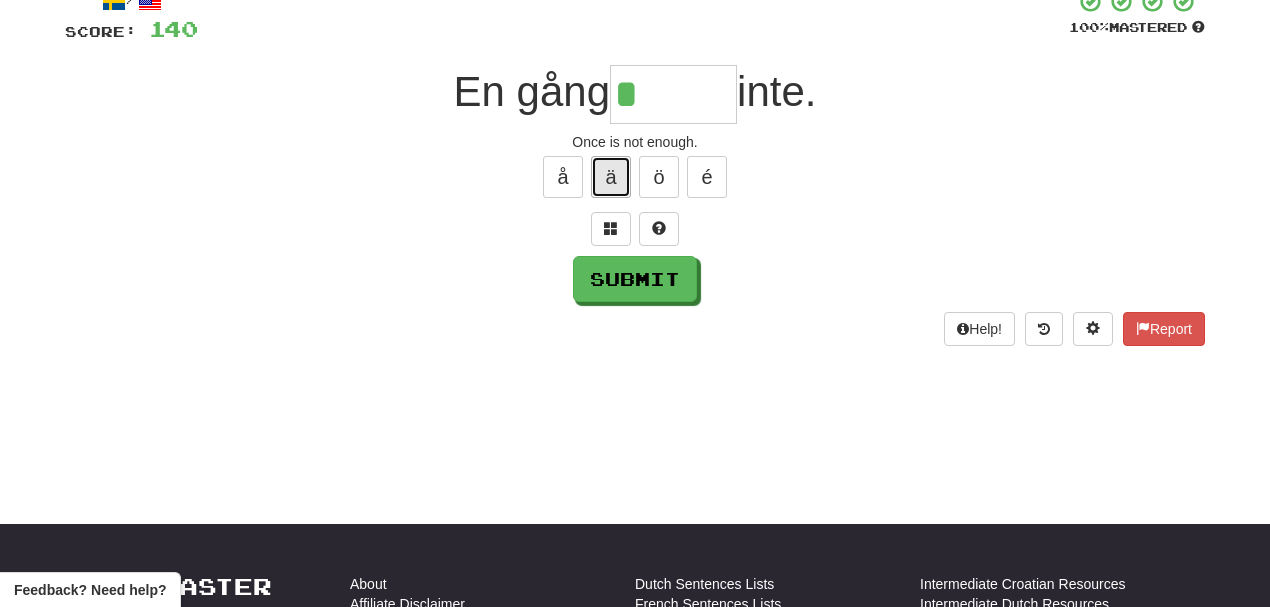 click on "ä" at bounding box center (611, 177) 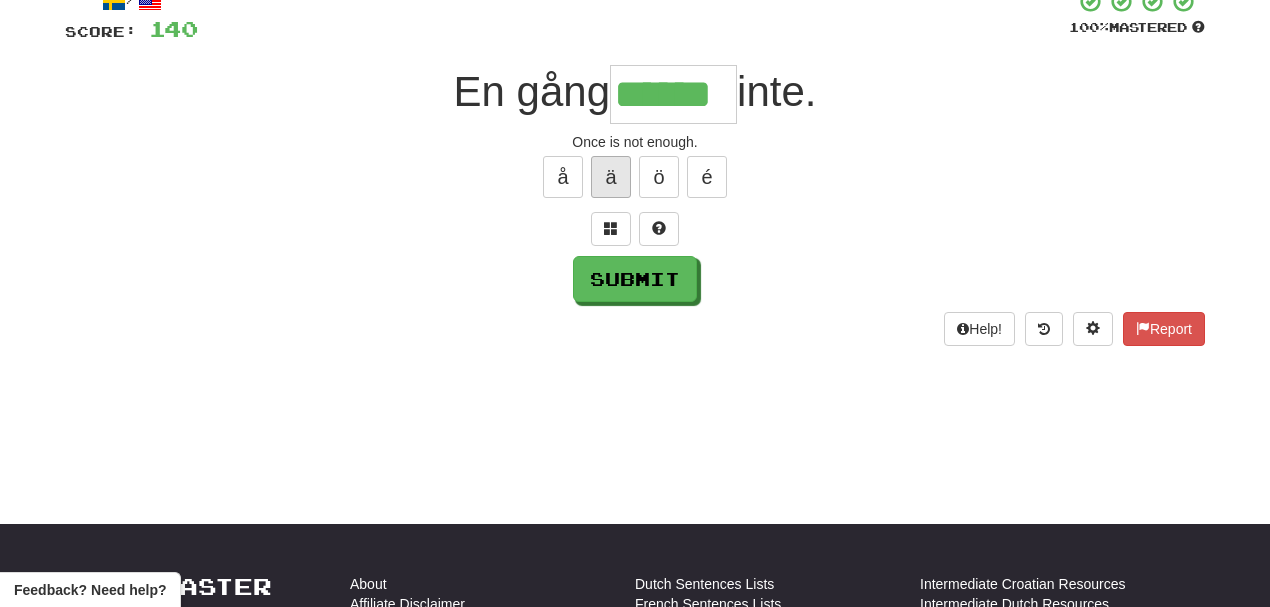 type on "******" 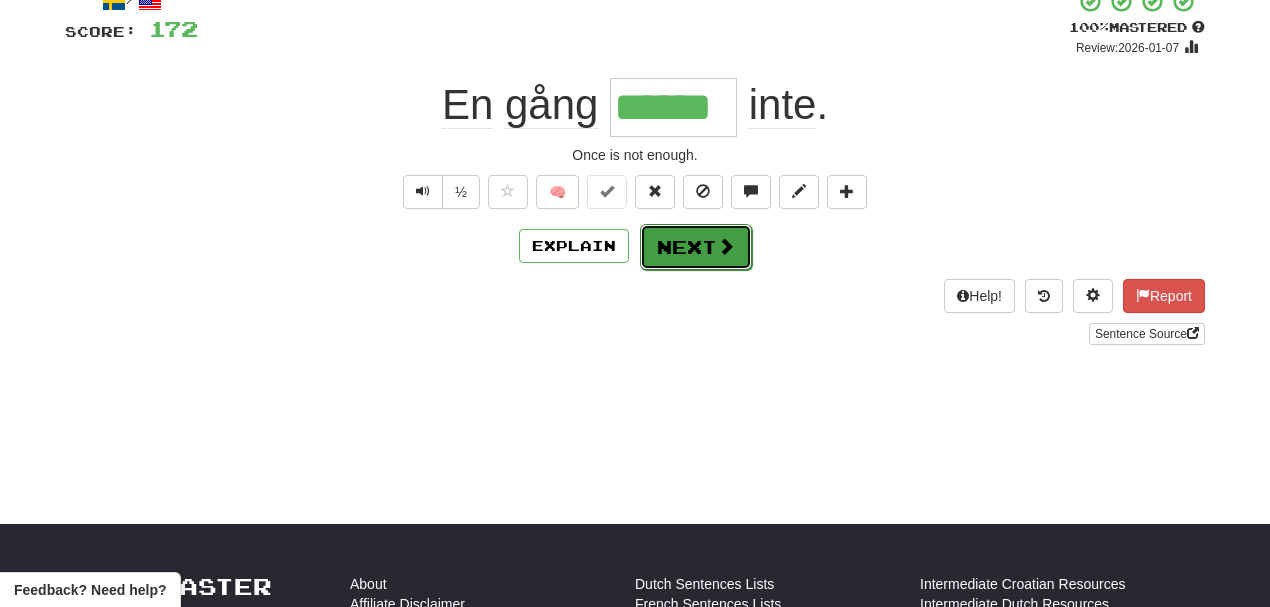 click at bounding box center [726, 246] 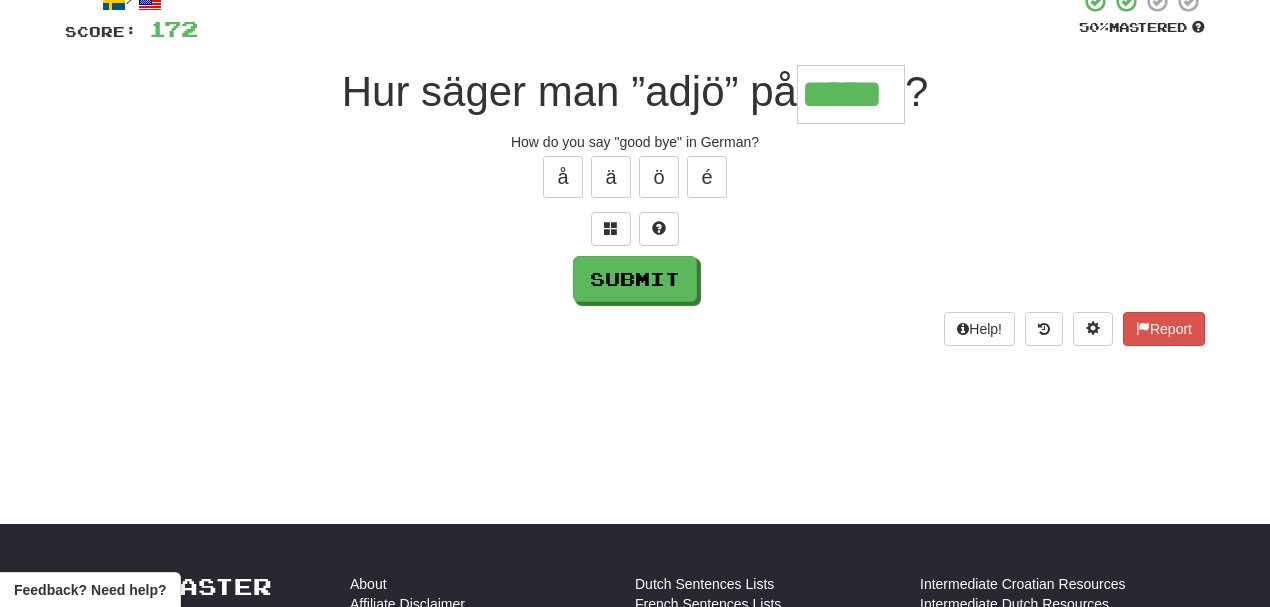 type on "*****" 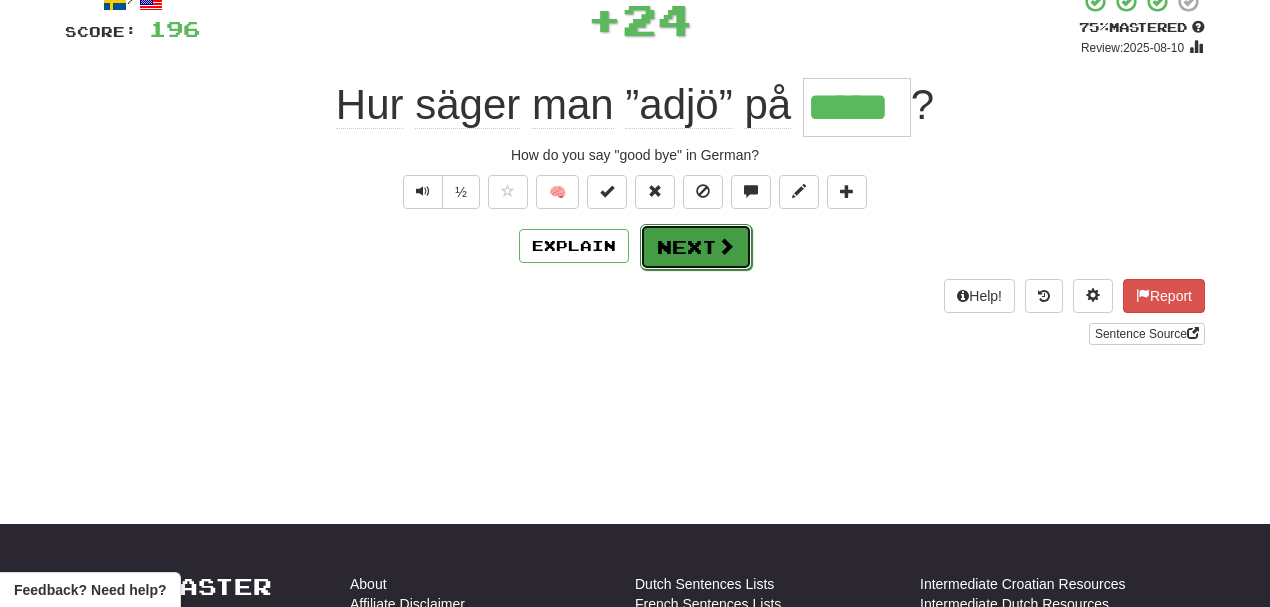click on "Next" at bounding box center (696, 247) 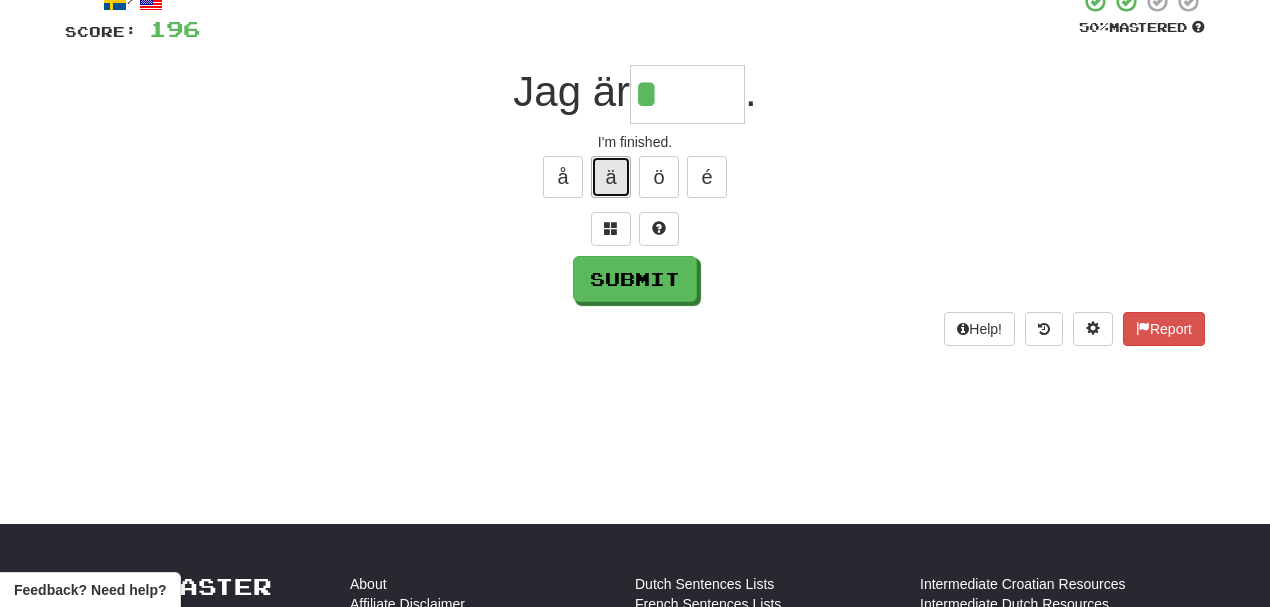 click on "ä" at bounding box center [611, 177] 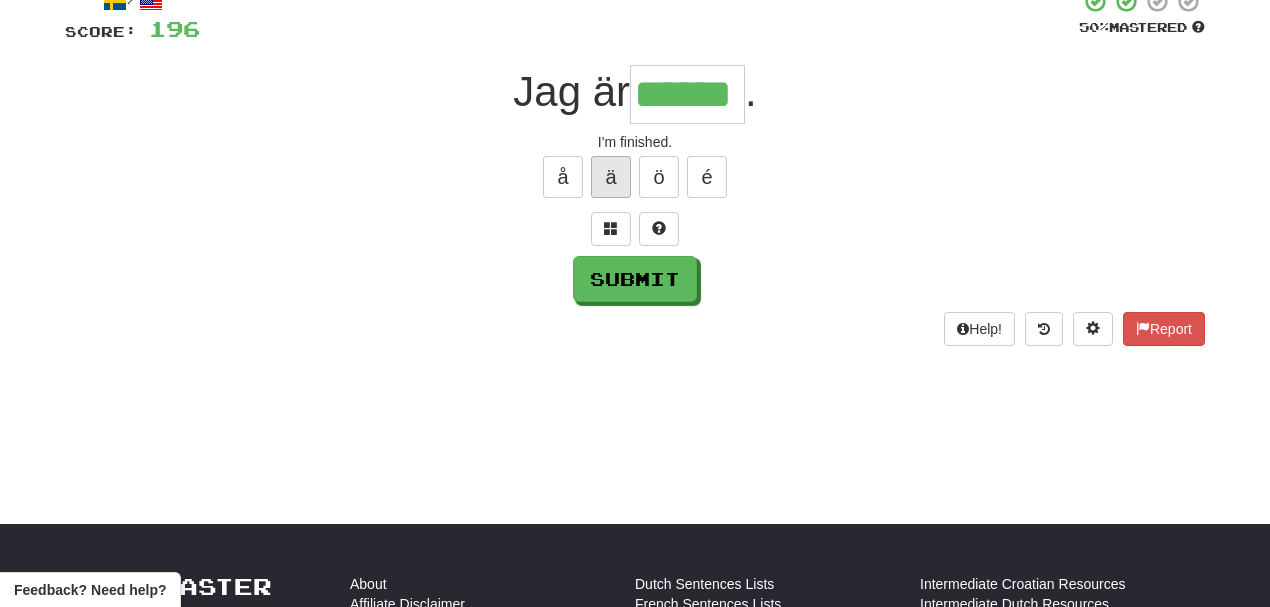 type on "******" 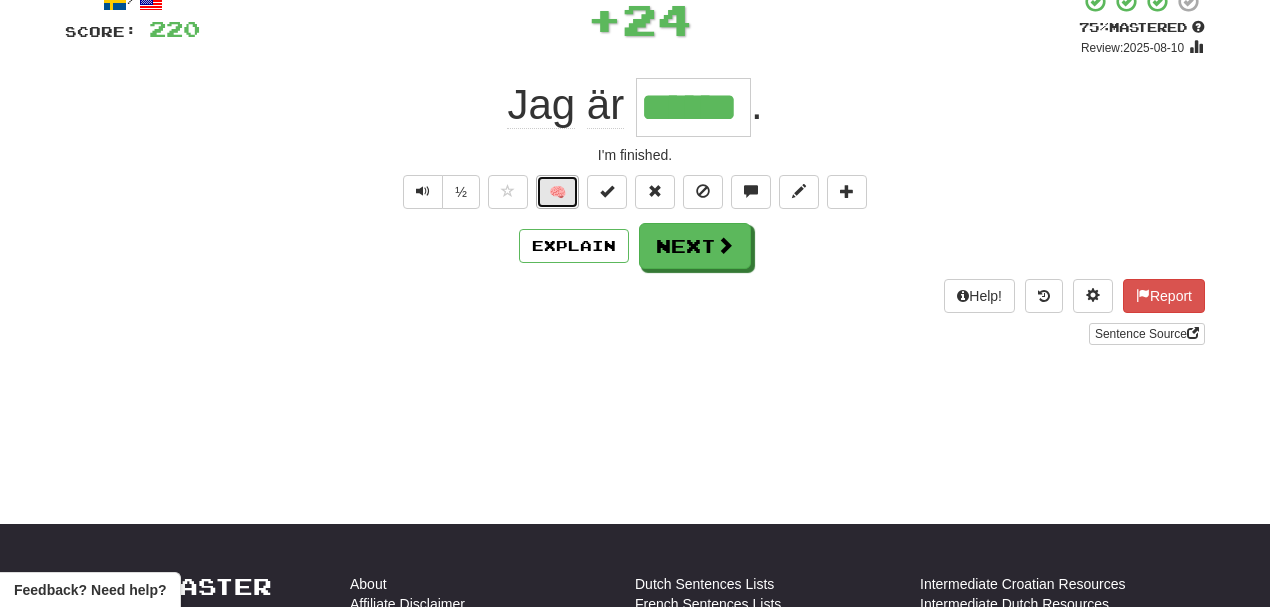 click on "🧠" at bounding box center [557, 192] 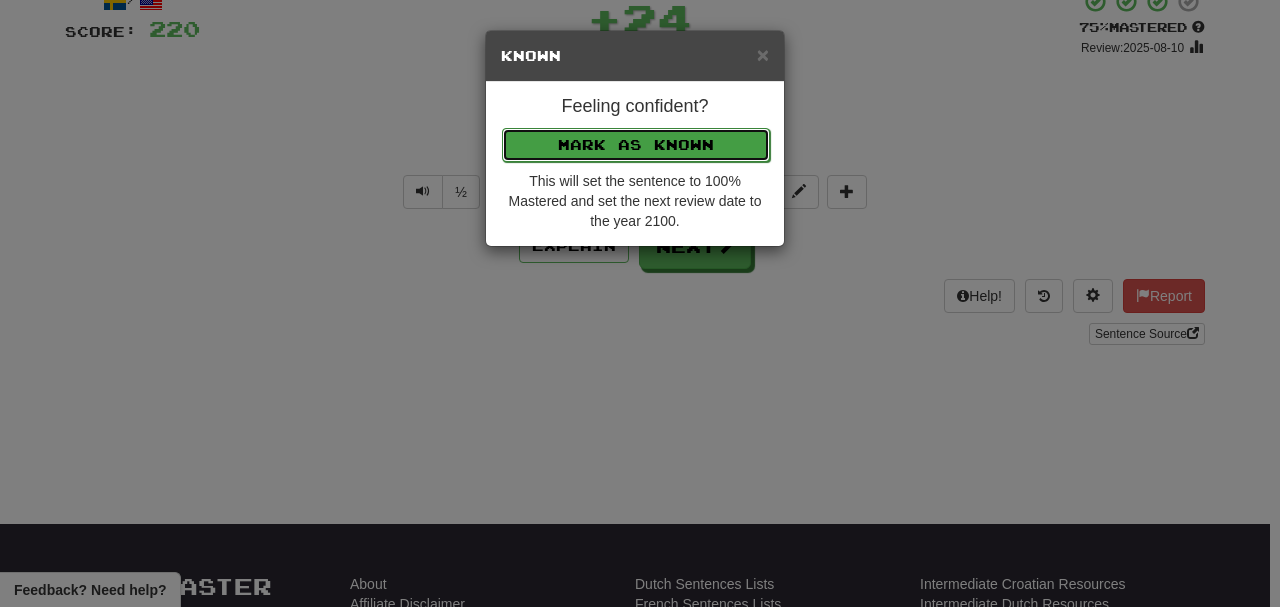click on "Mark as Known" at bounding box center (636, 145) 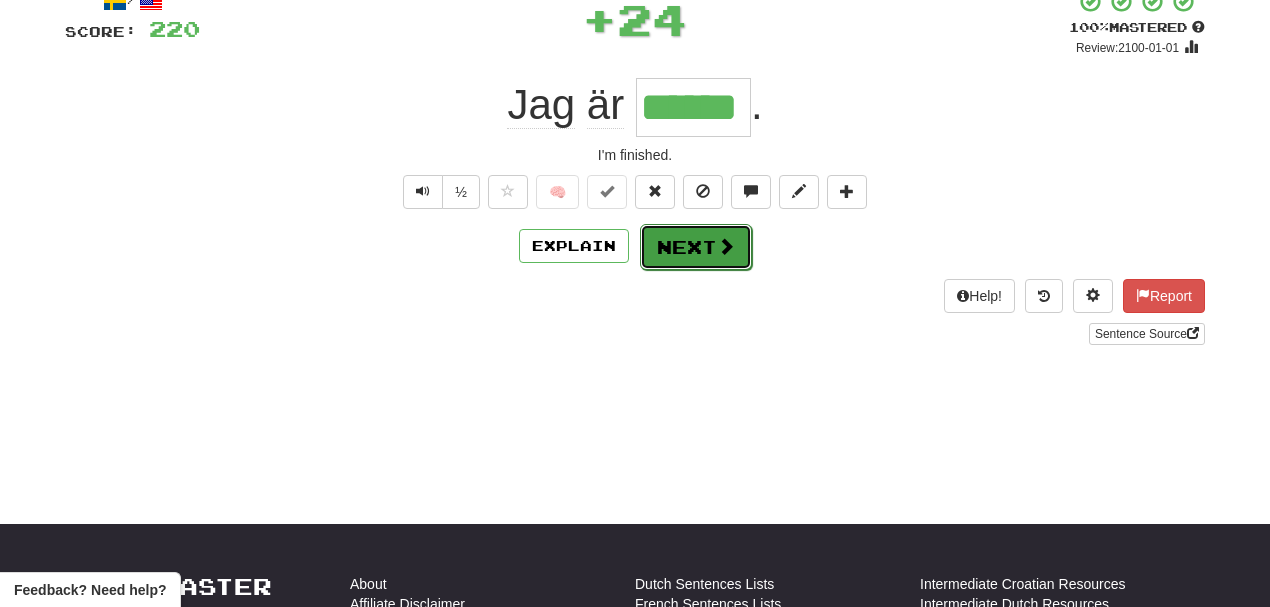 click at bounding box center [726, 246] 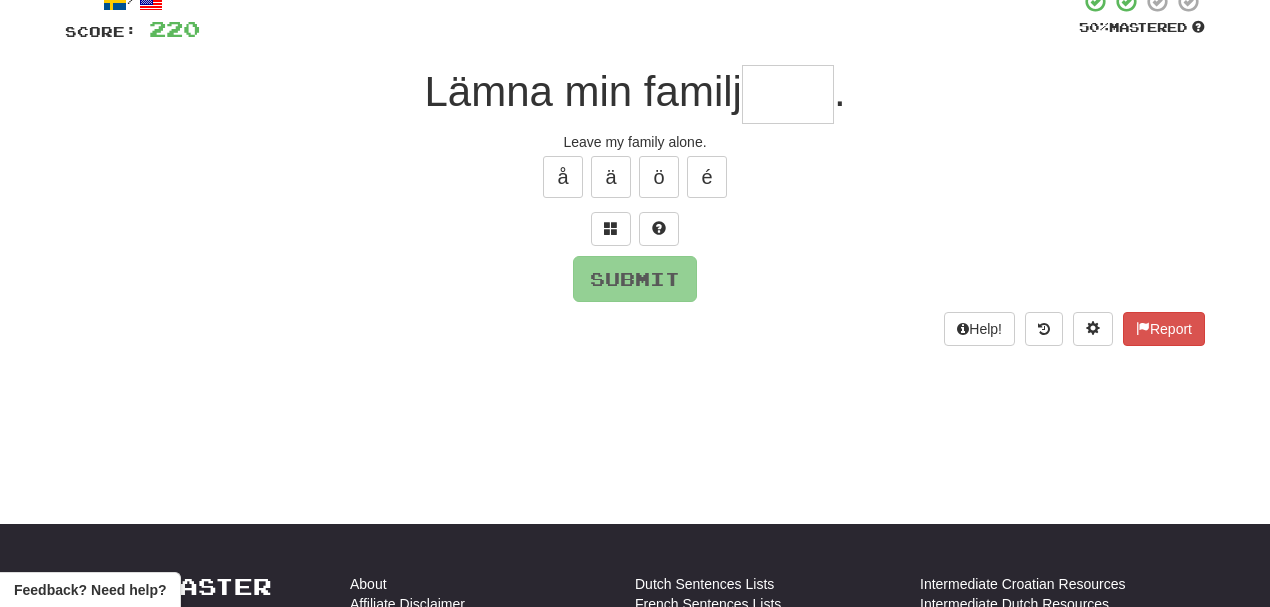 type on "*" 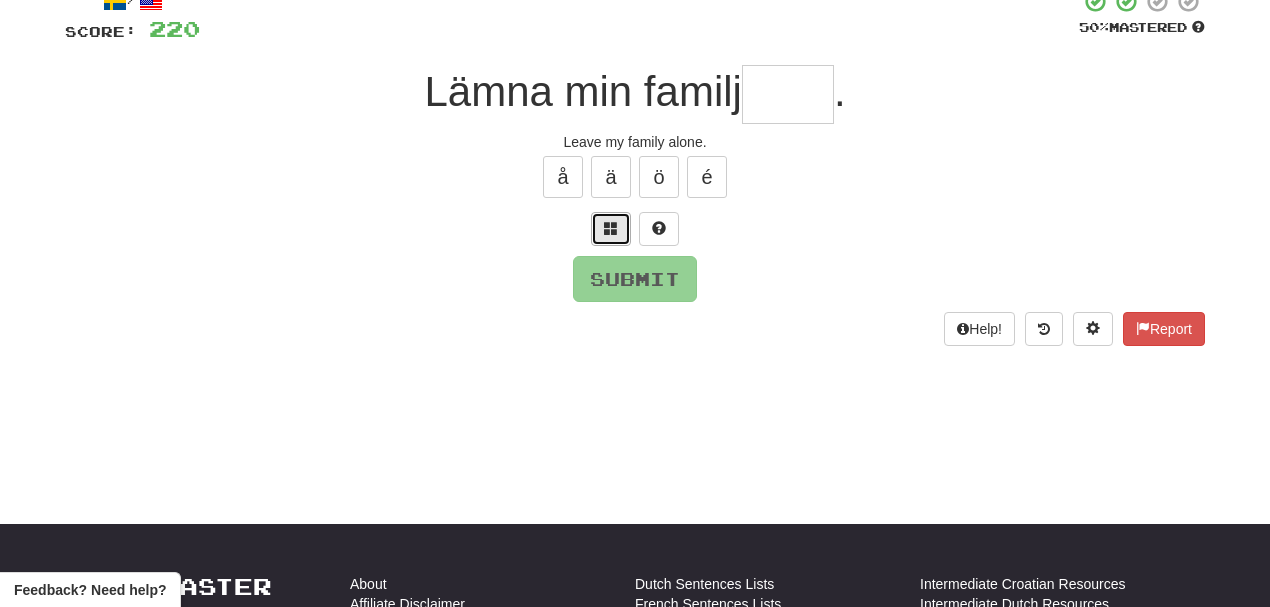 click at bounding box center [611, 229] 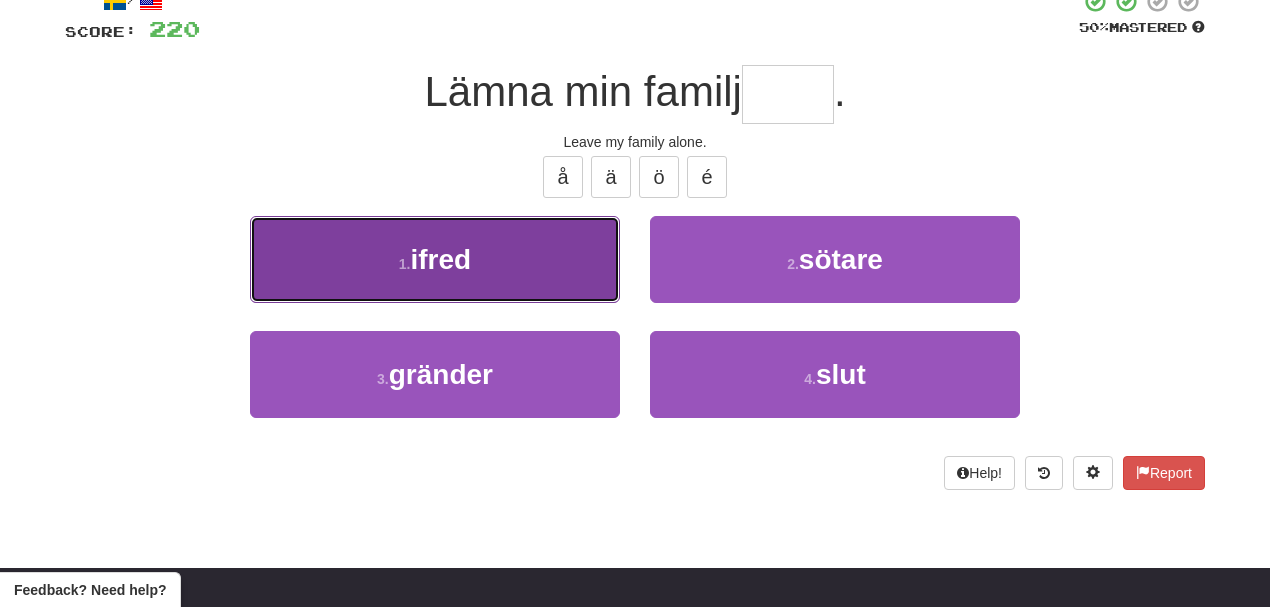 click on "1 .  ifred" at bounding box center (435, 259) 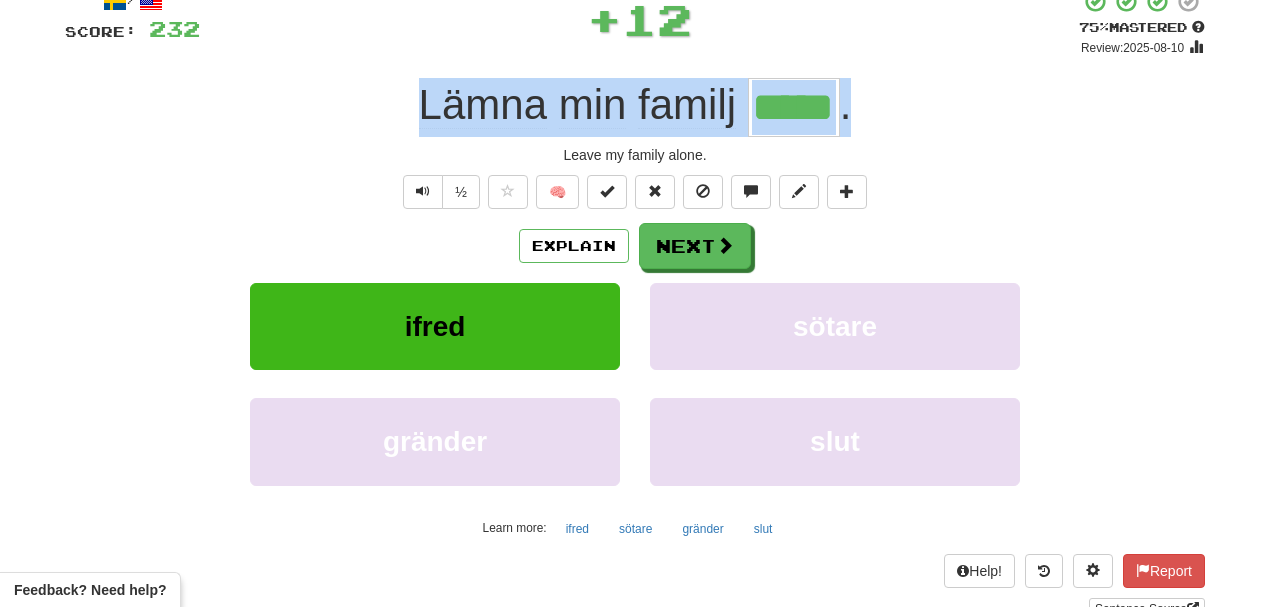 drag, startPoint x: 511, startPoint y: 118, endPoint x: 929, endPoint y: 125, distance: 418.0586 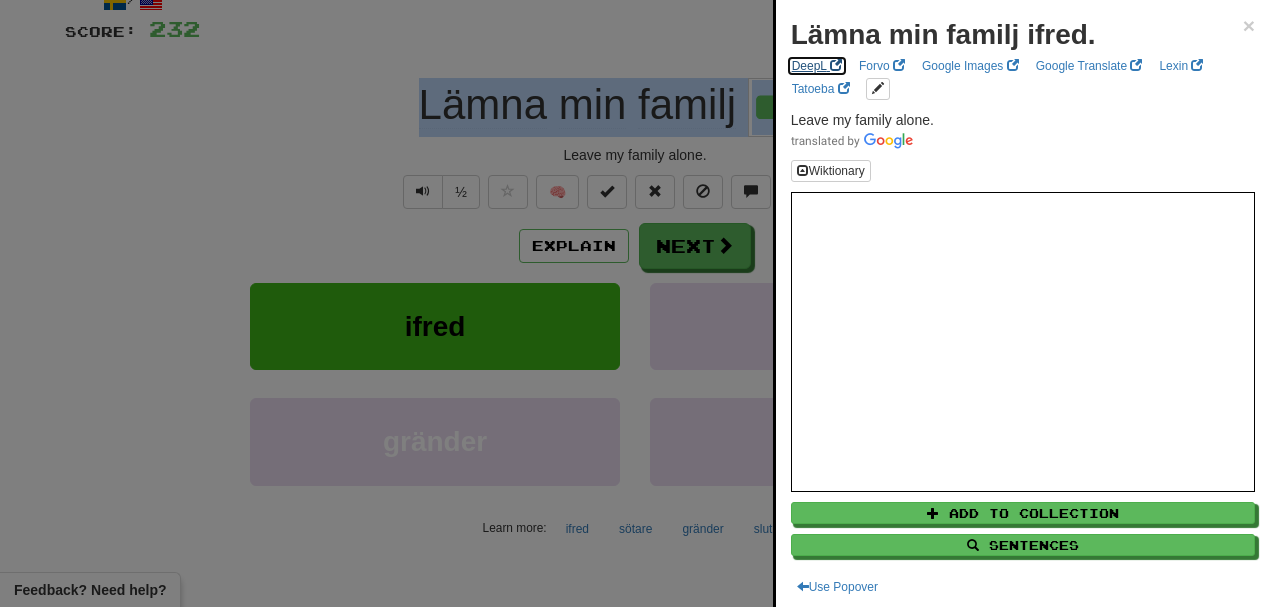 click on "DeepL" at bounding box center (817, 66) 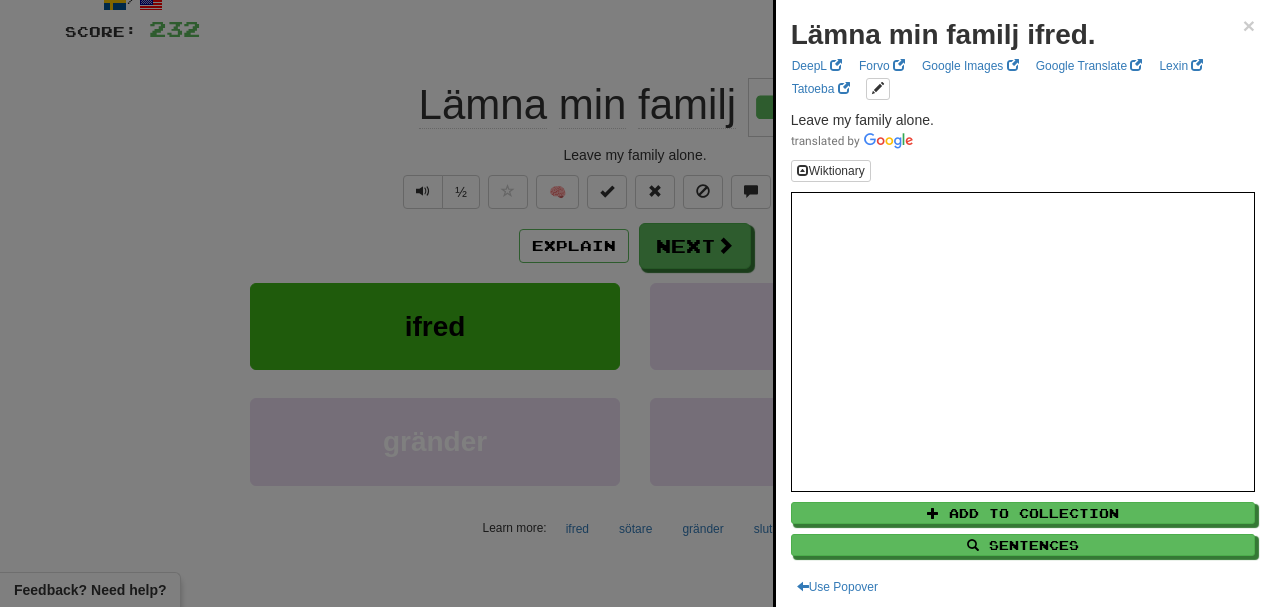 drag, startPoint x: 228, startPoint y: 188, endPoint x: 269, endPoint y: 198, distance: 42.201897 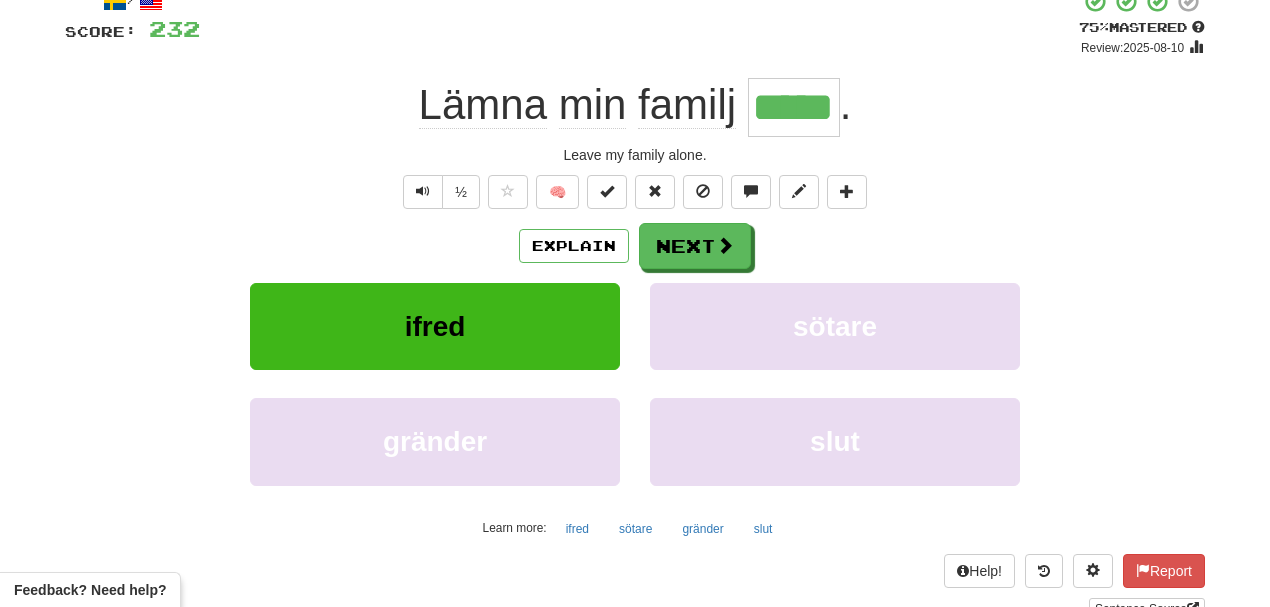 click on "/  Score:   232 + 12 75 %  Mastered Review:  2025-08-10 Lämna   min   familj   ***** . Leave my family alone. ½ 🧠 Explain Next ifred sötare gränder slut Learn more: ifred sötare gränder slut  Help!  Report Sentence Source" at bounding box center [635, 304] 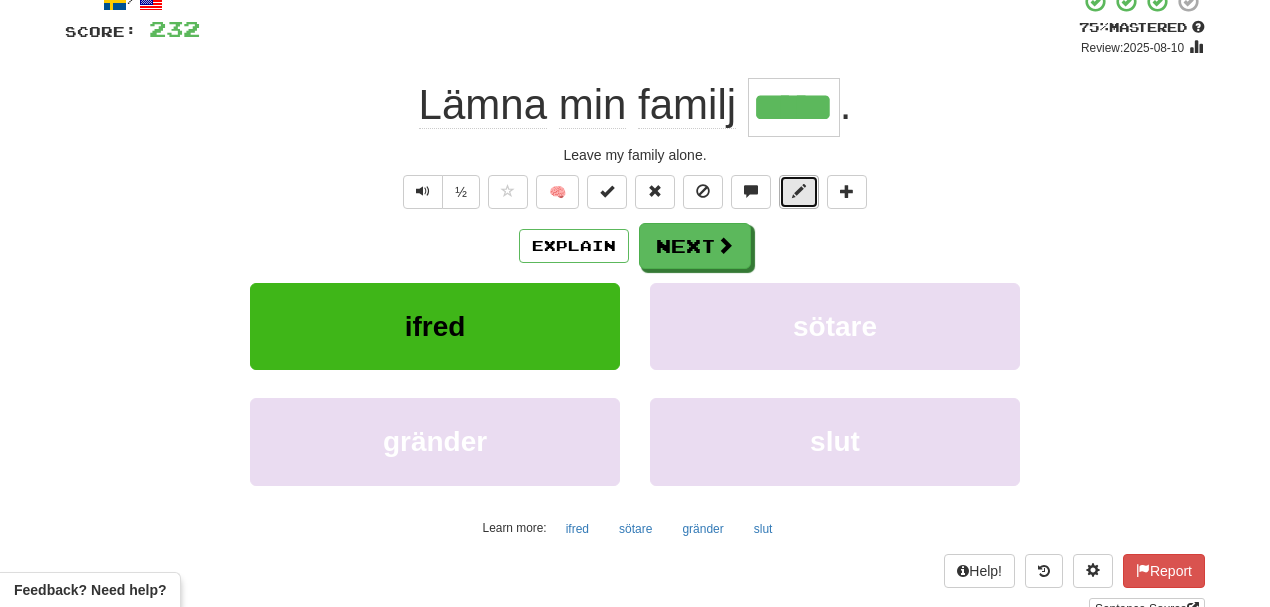click at bounding box center (799, 191) 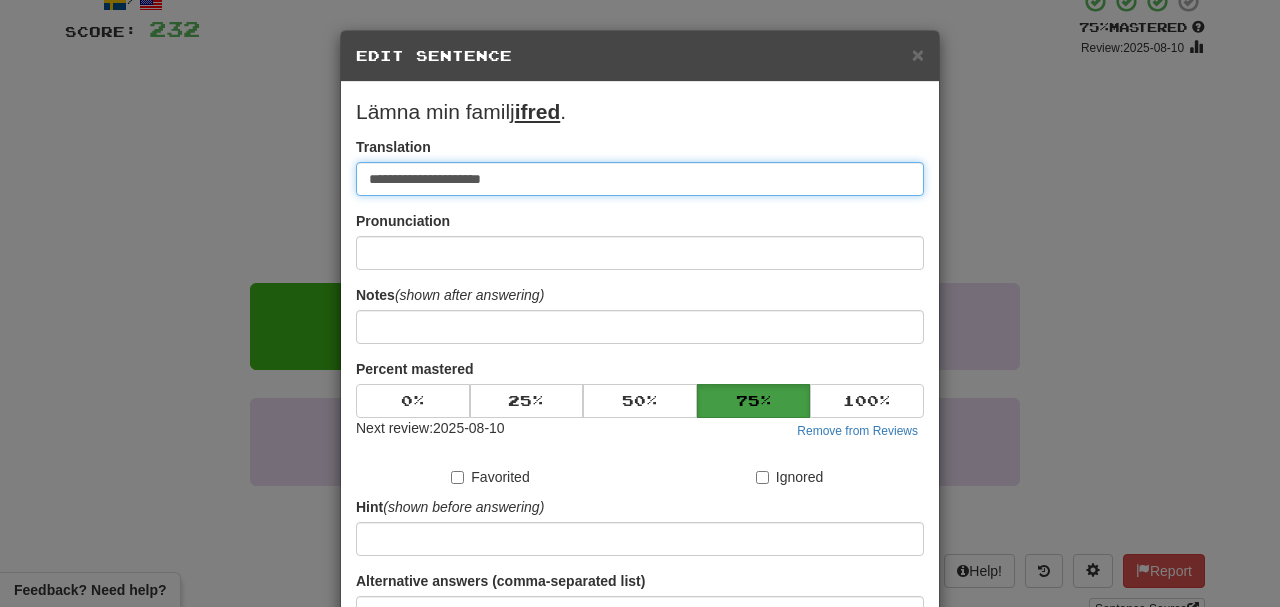 paste on "**********" 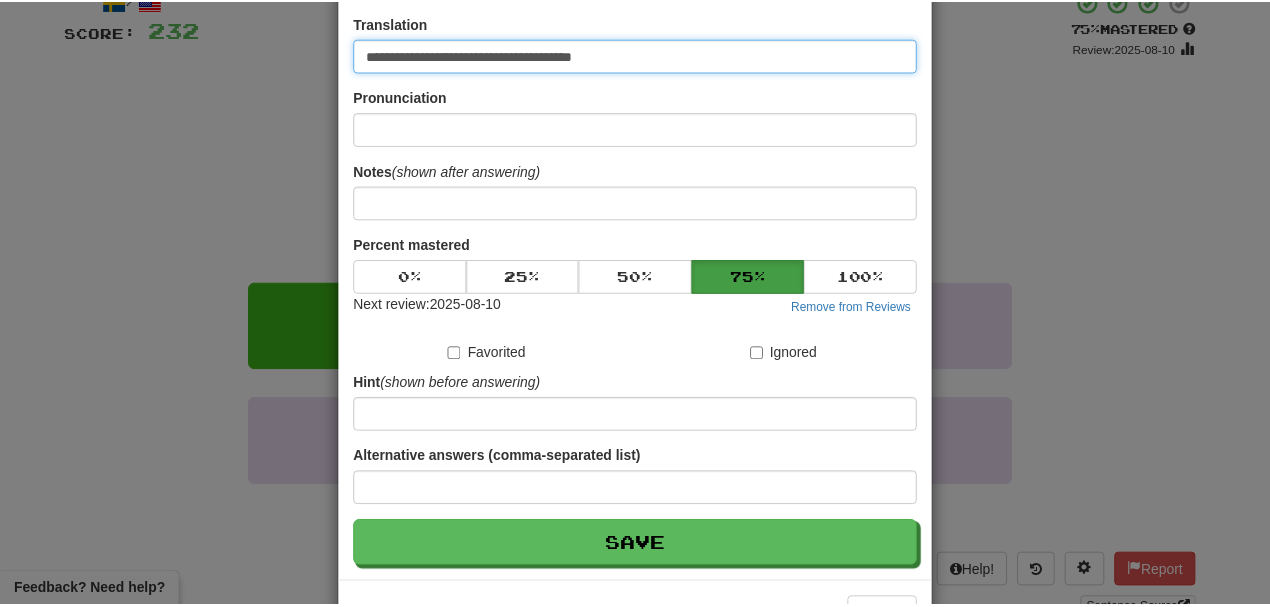 scroll, scrollTop: 190, scrollLeft: 0, axis: vertical 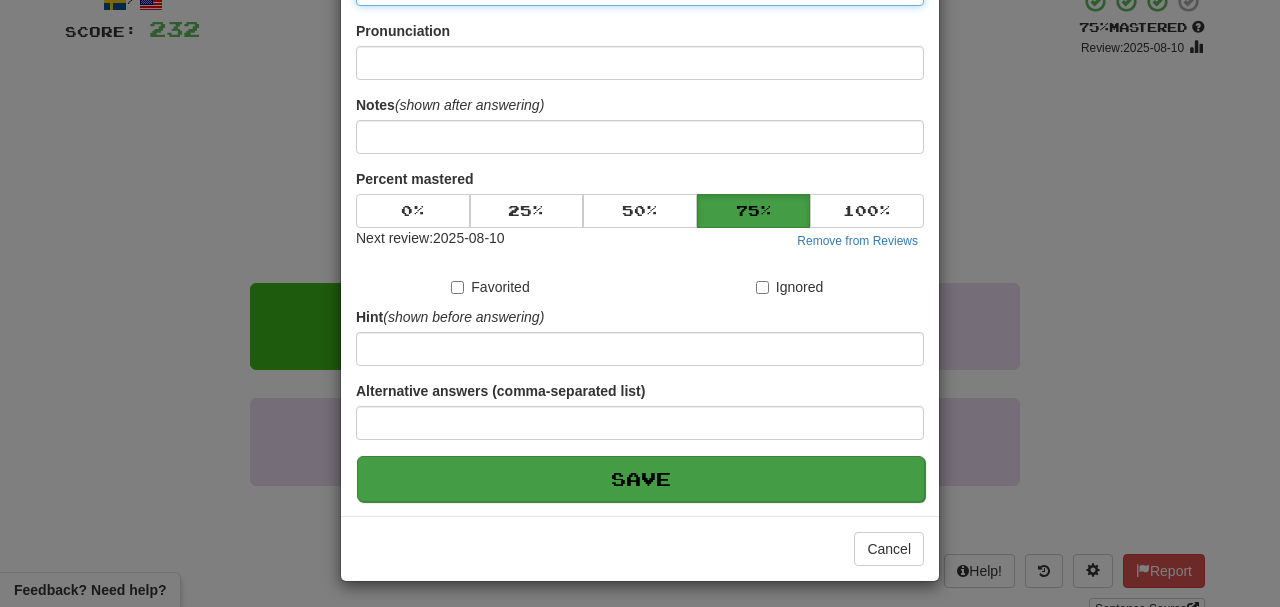 type on "**********" 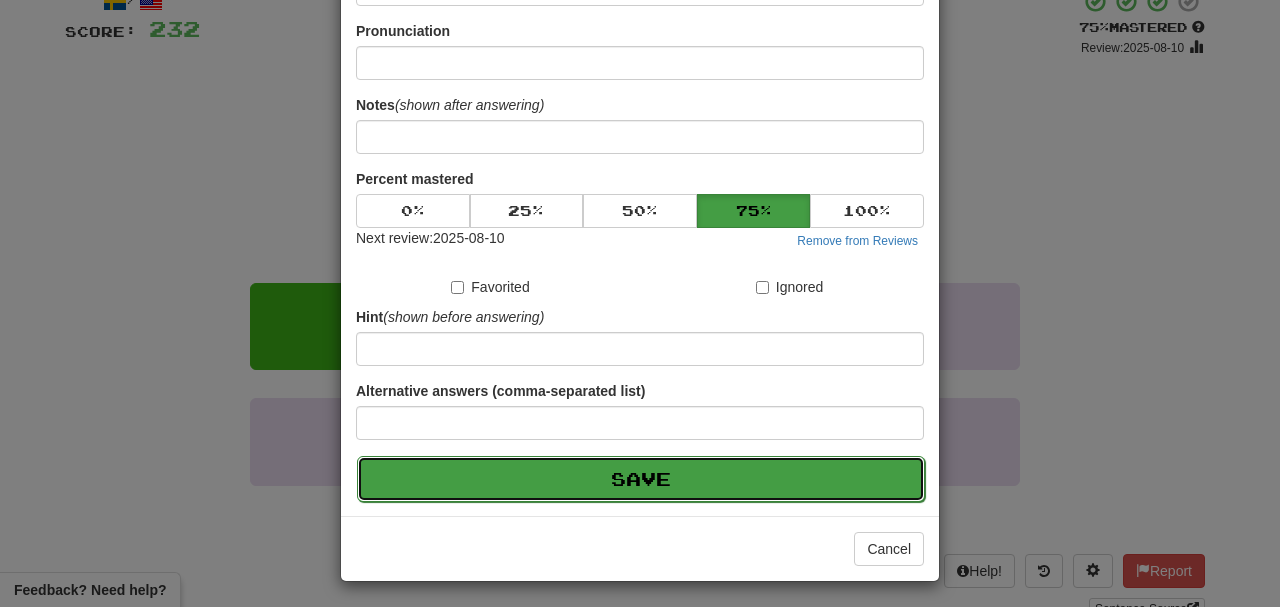 click on "Save" at bounding box center (641, 479) 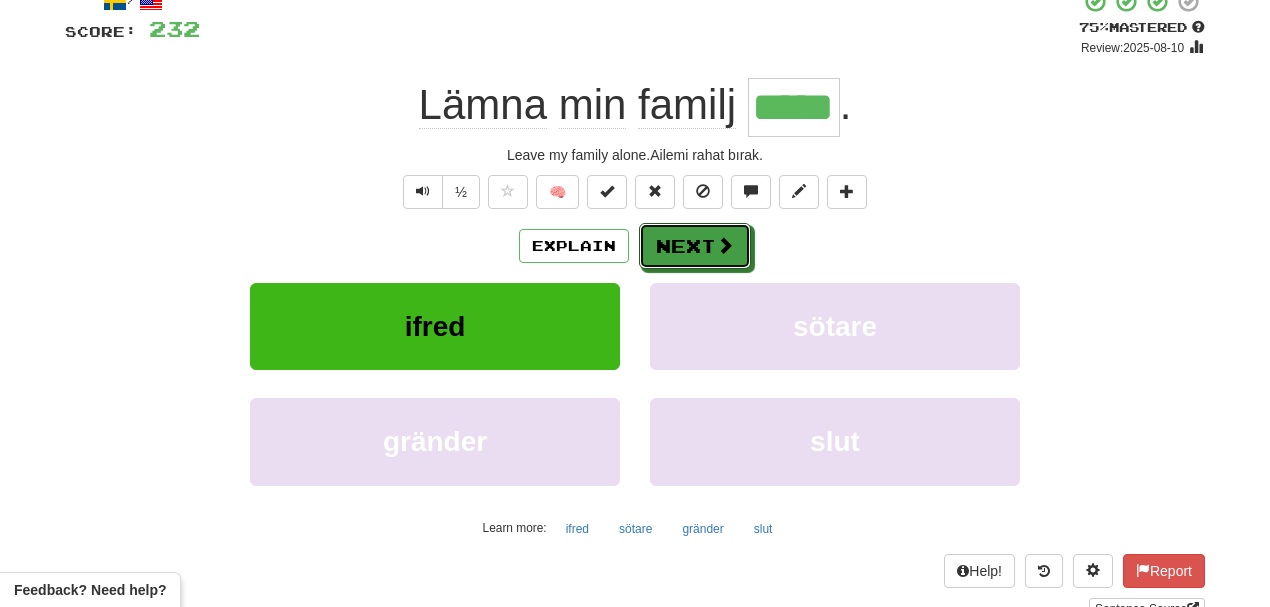 click at bounding box center [725, 245] 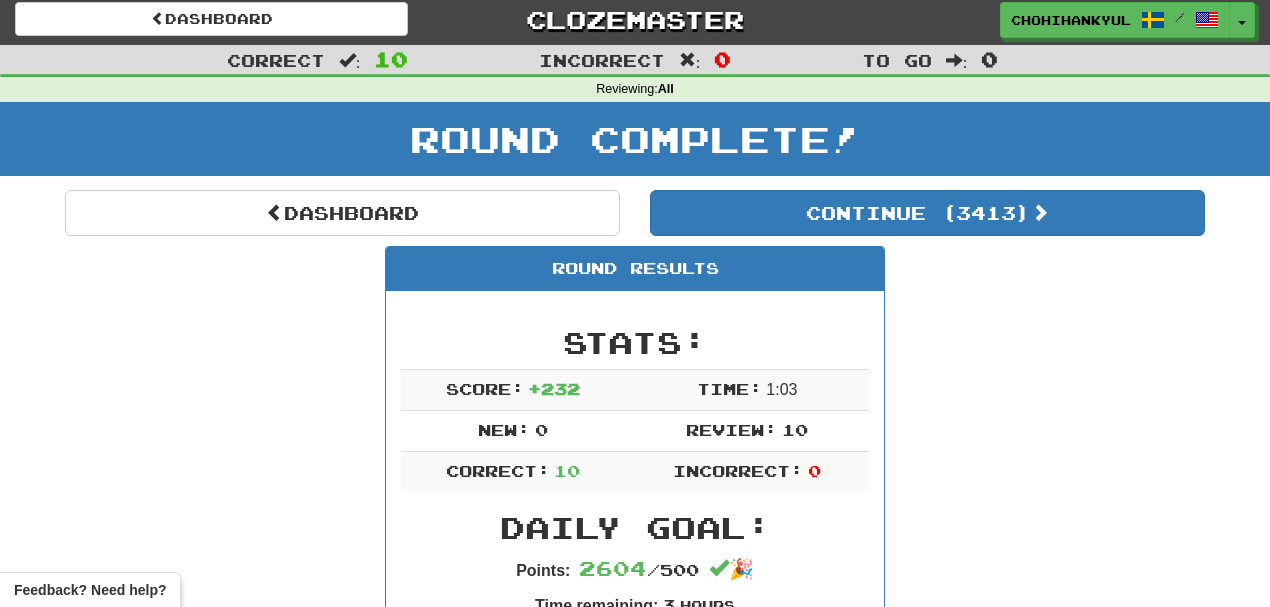 scroll, scrollTop: 0, scrollLeft: 0, axis: both 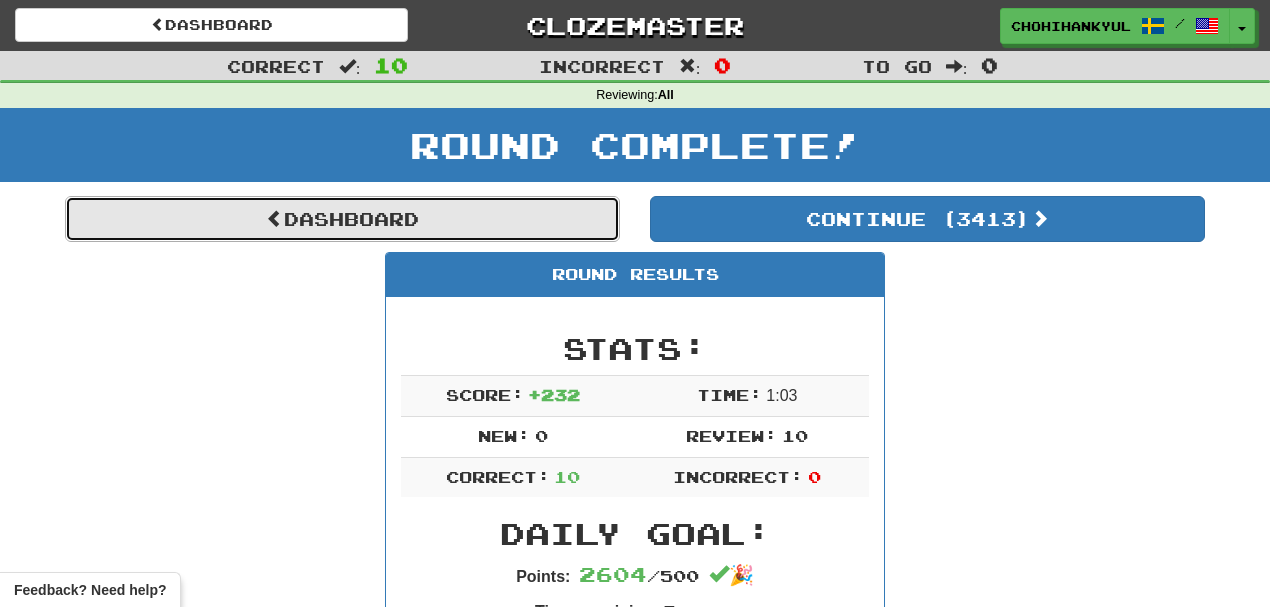 click on "Dashboard" at bounding box center [342, 219] 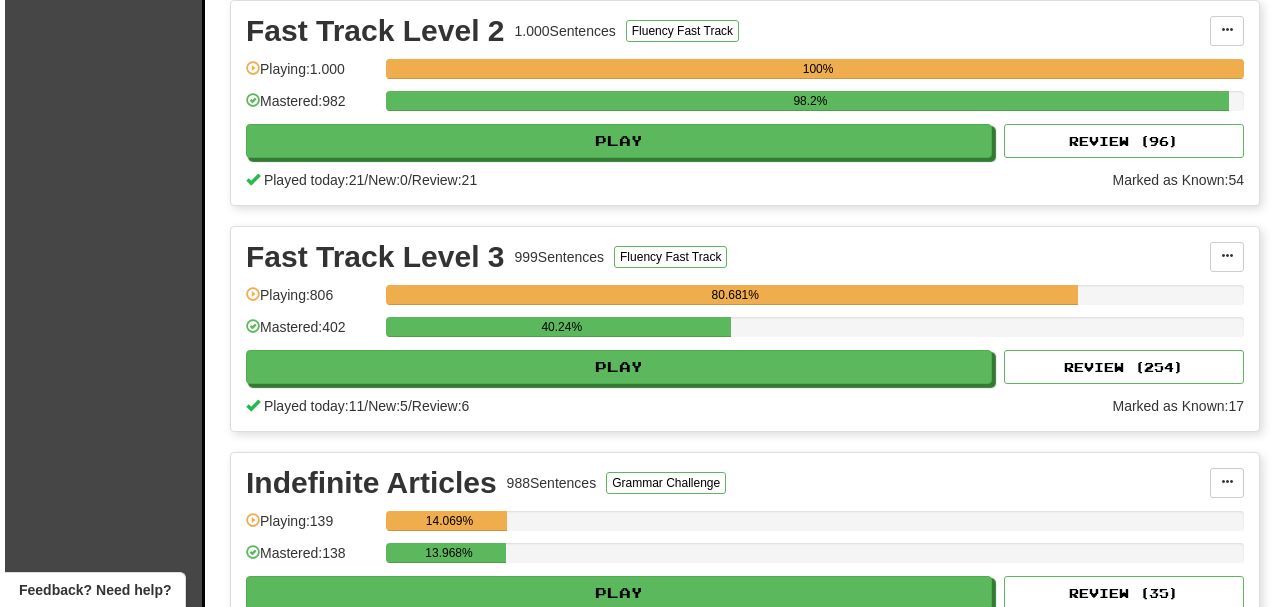 scroll, scrollTop: 1933, scrollLeft: 0, axis: vertical 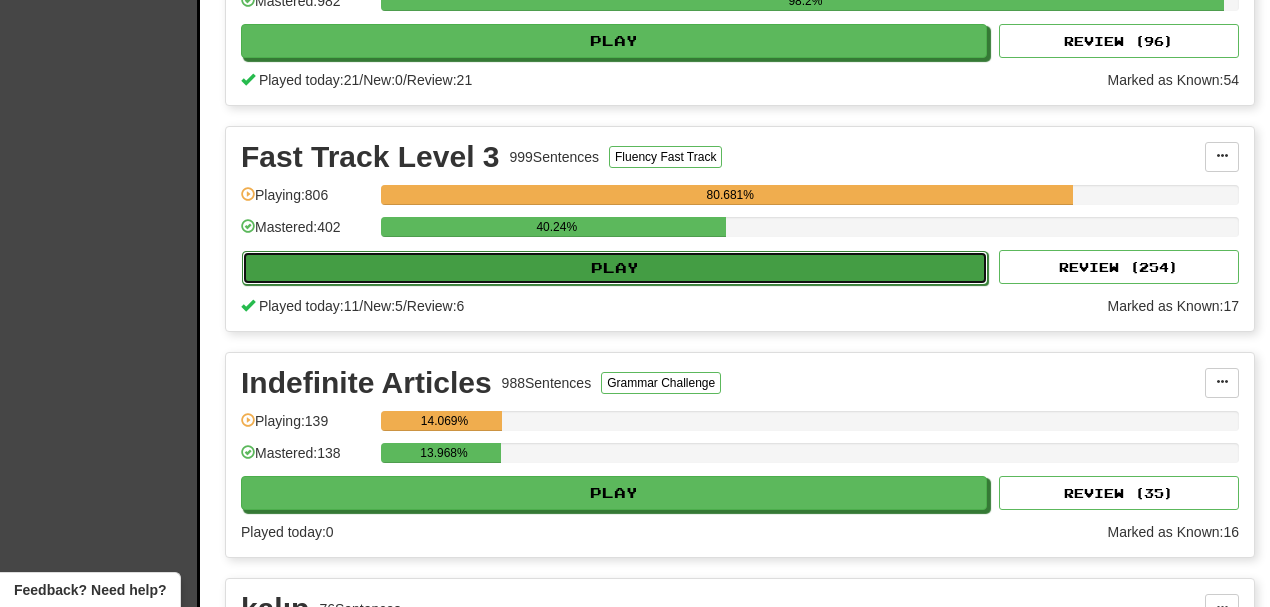 click on "Play" at bounding box center [615, 268] 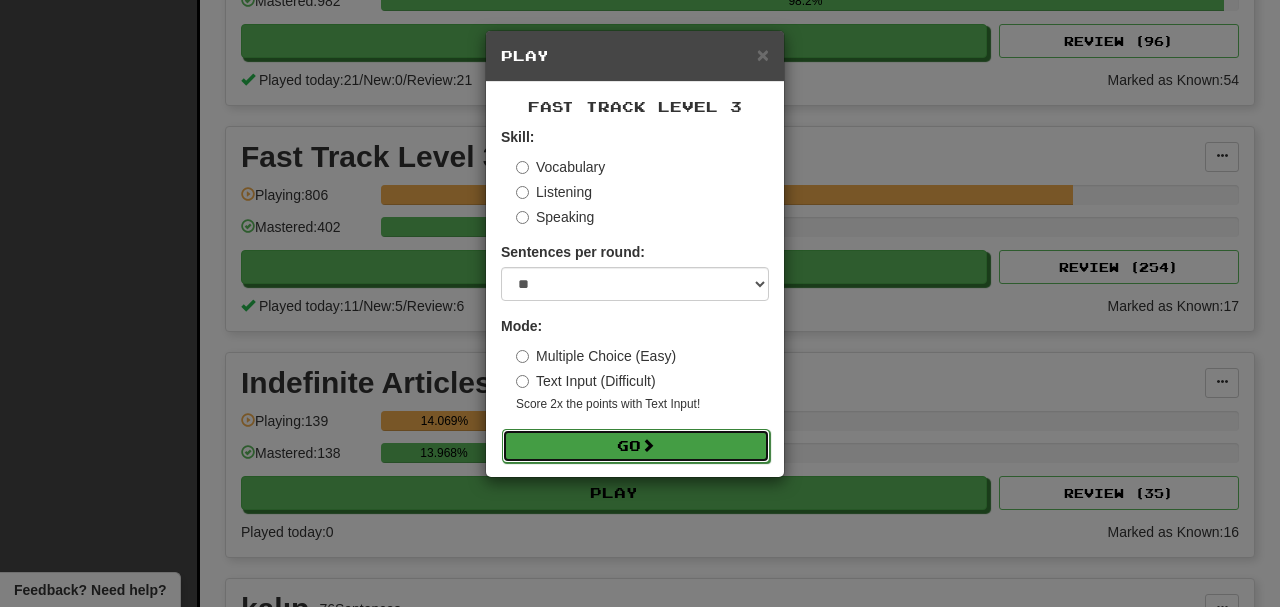 click on "Go" at bounding box center (636, 446) 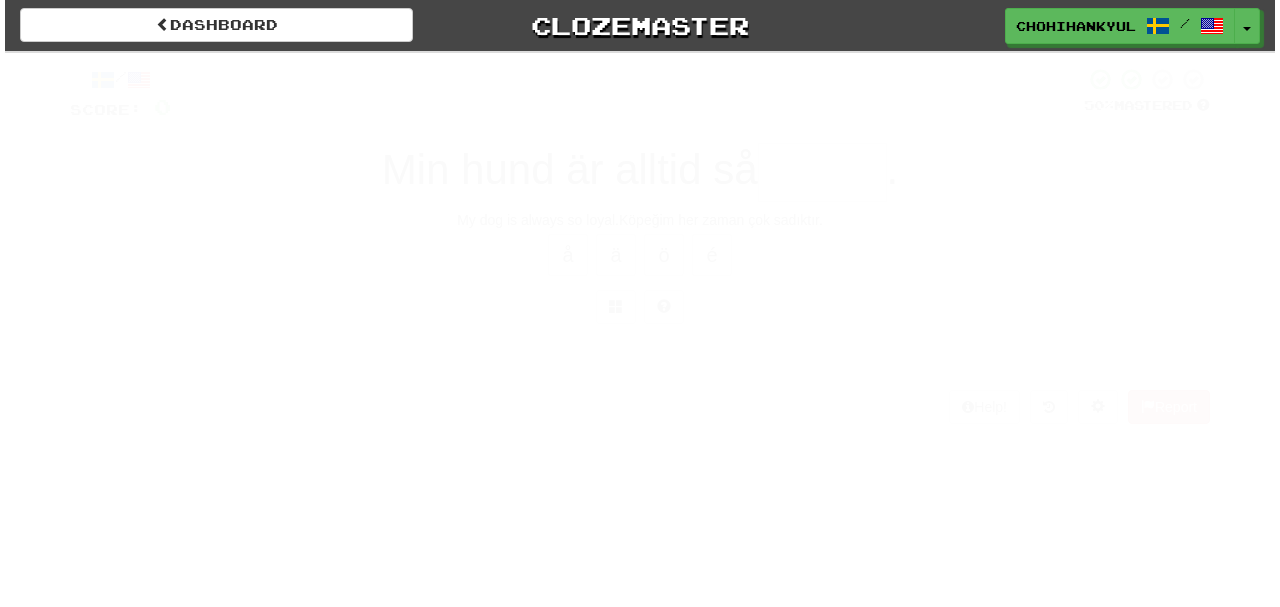 scroll, scrollTop: 0, scrollLeft: 0, axis: both 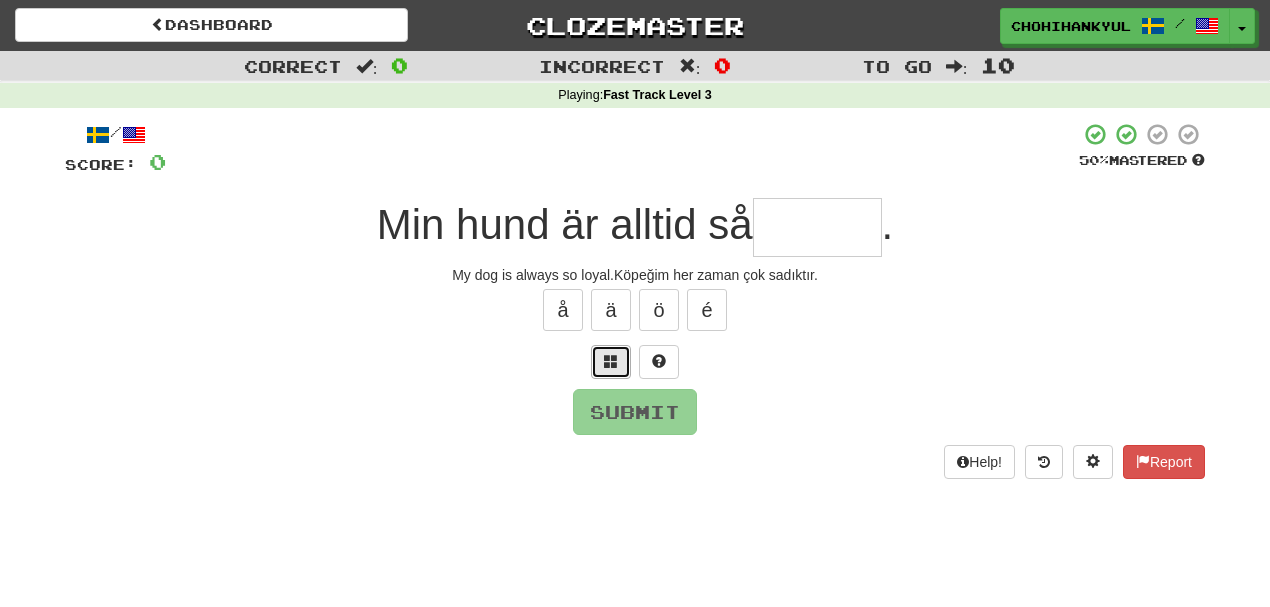 click at bounding box center (611, 362) 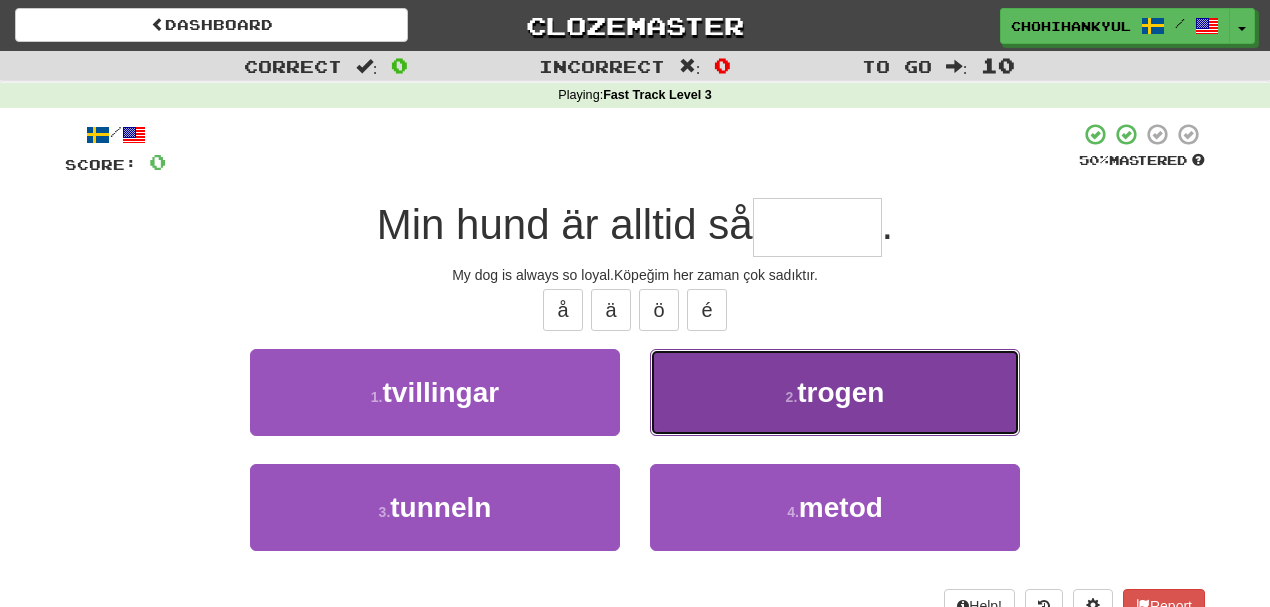 click on "2 .  trogen" at bounding box center [835, 392] 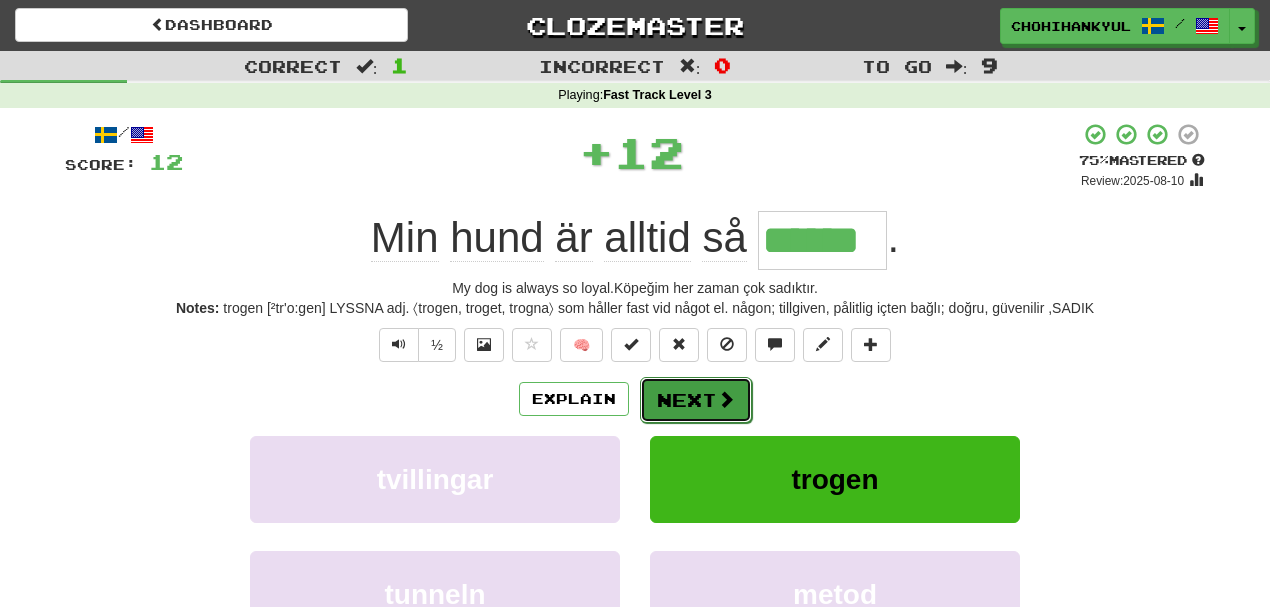 click at bounding box center [726, 399] 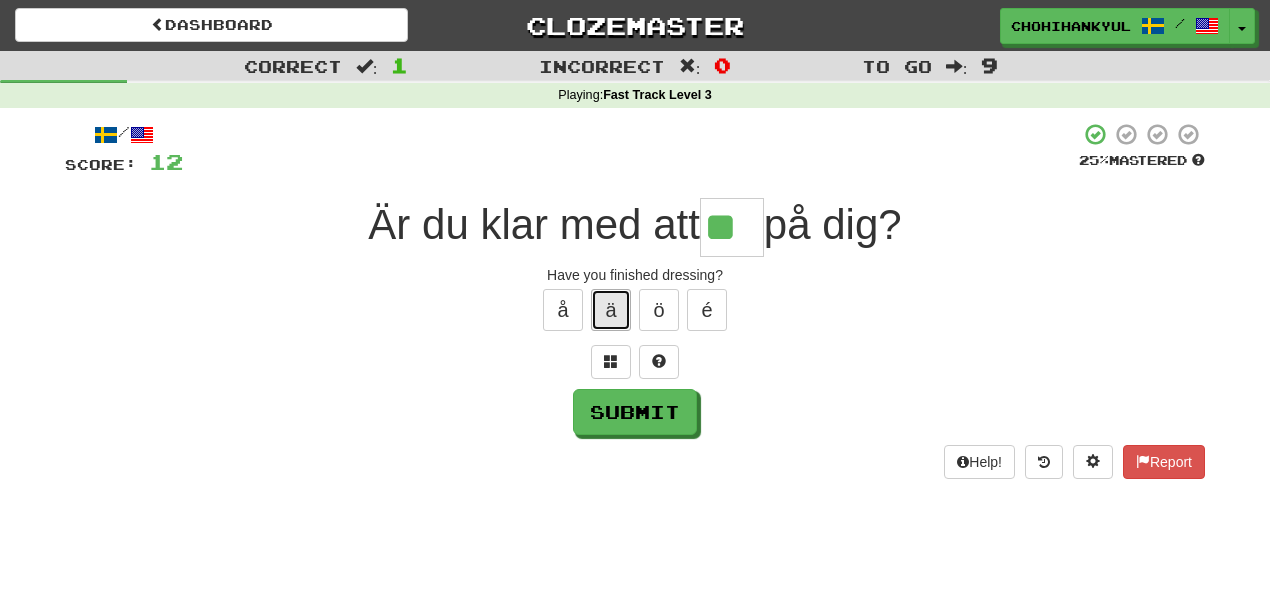click on "ä" at bounding box center [611, 310] 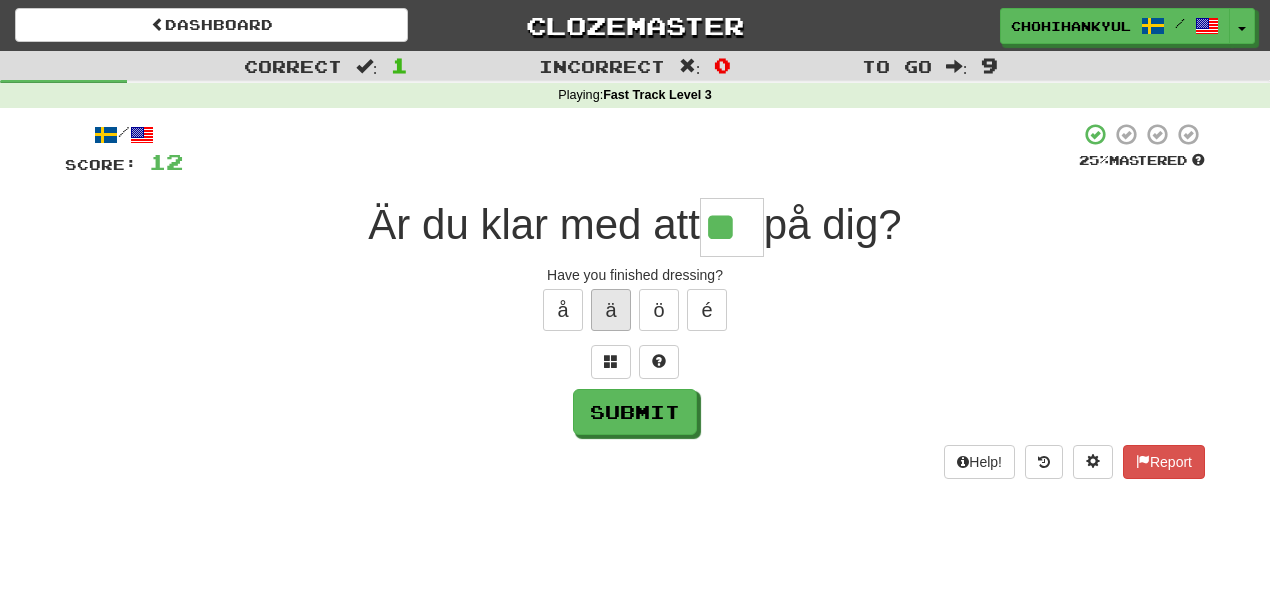 type on "***" 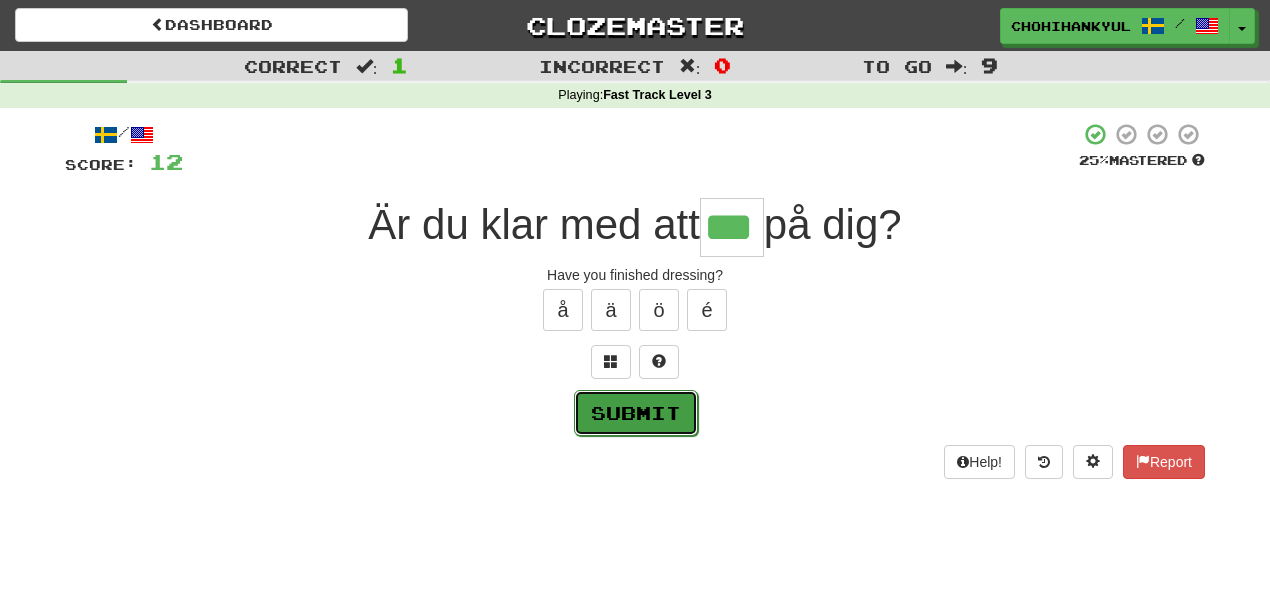 click on "Submit" at bounding box center [636, 413] 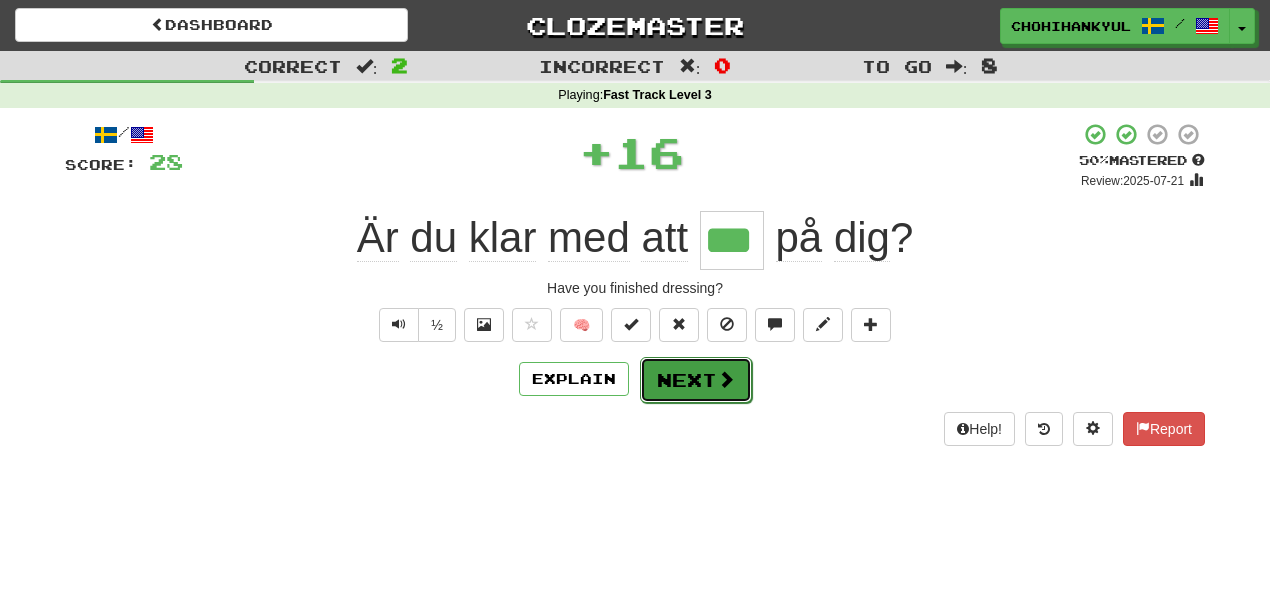 click on "Next" at bounding box center (696, 380) 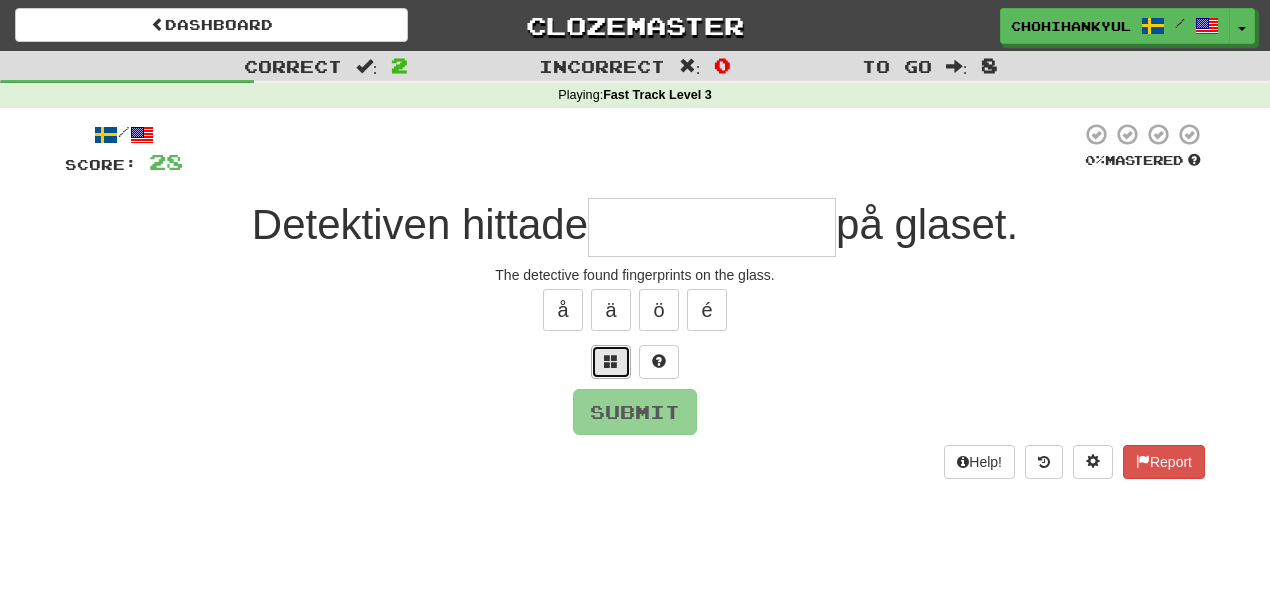 click at bounding box center (611, 361) 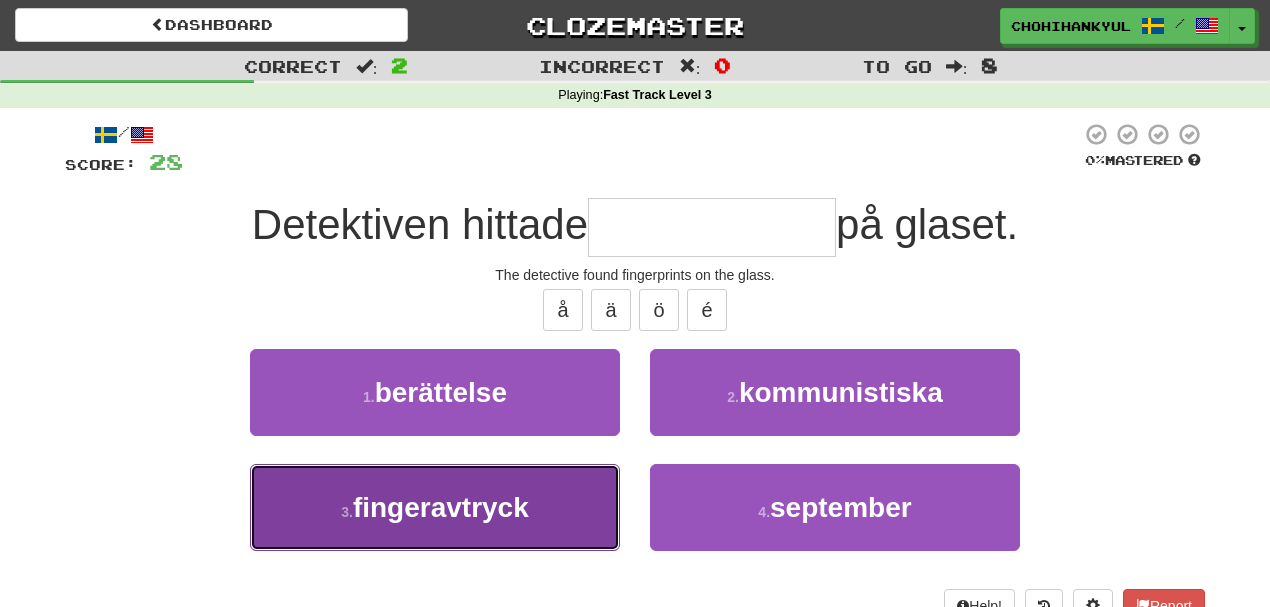 click on "fingeravtryck" at bounding box center (441, 507) 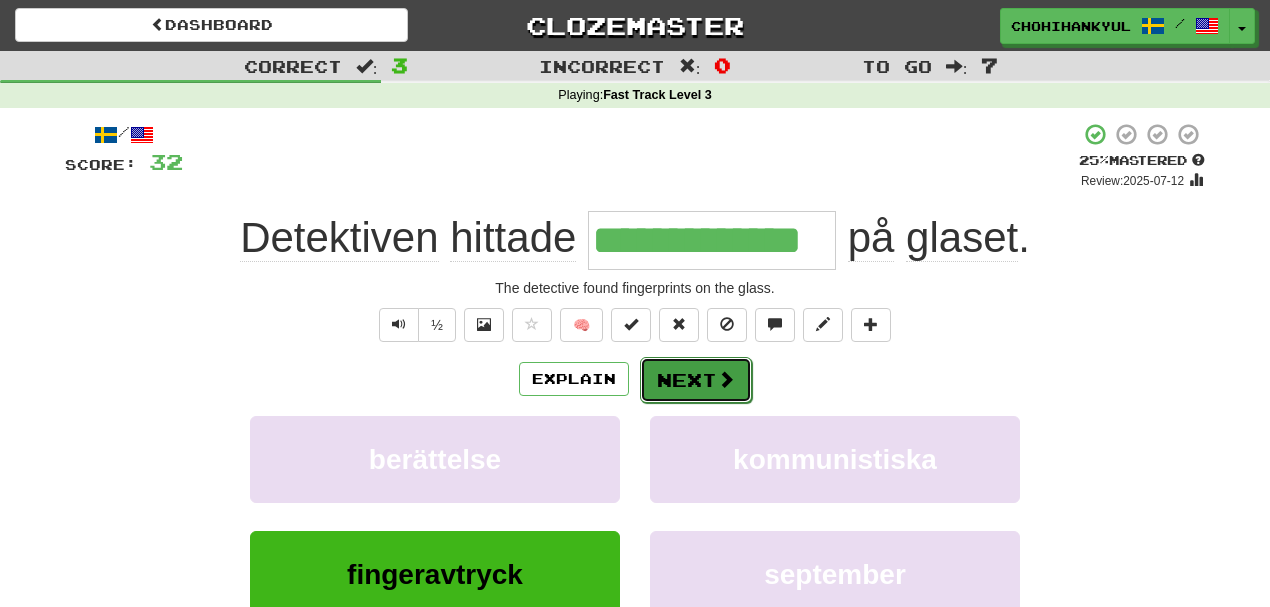 click on "Next" at bounding box center [696, 380] 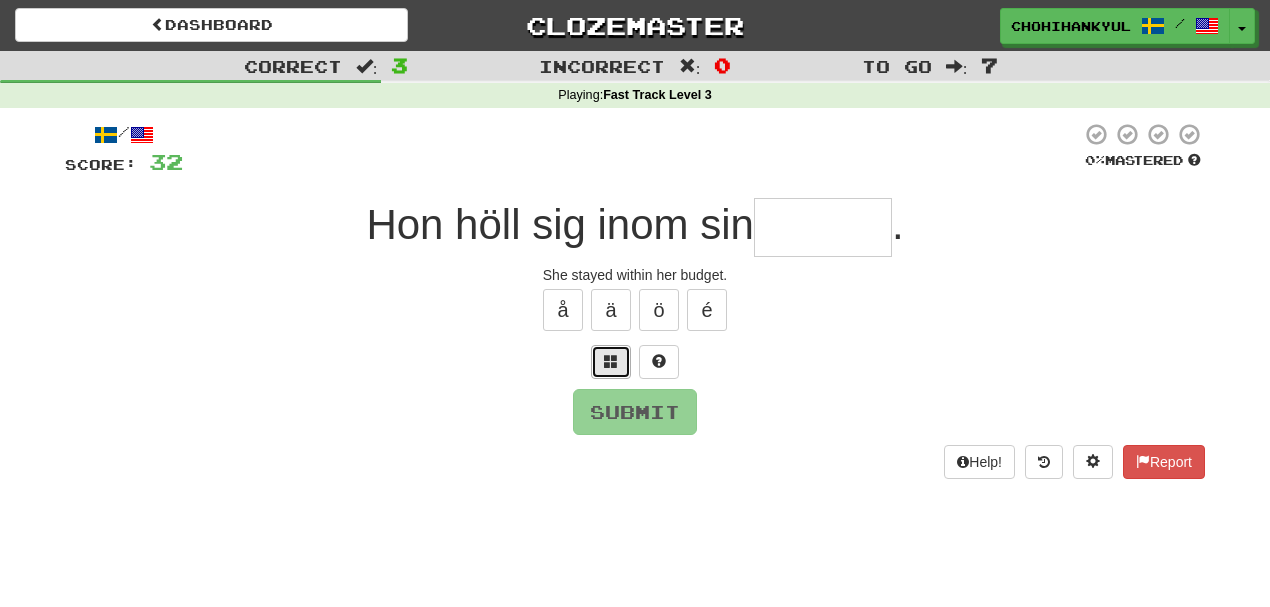 click at bounding box center [611, 362] 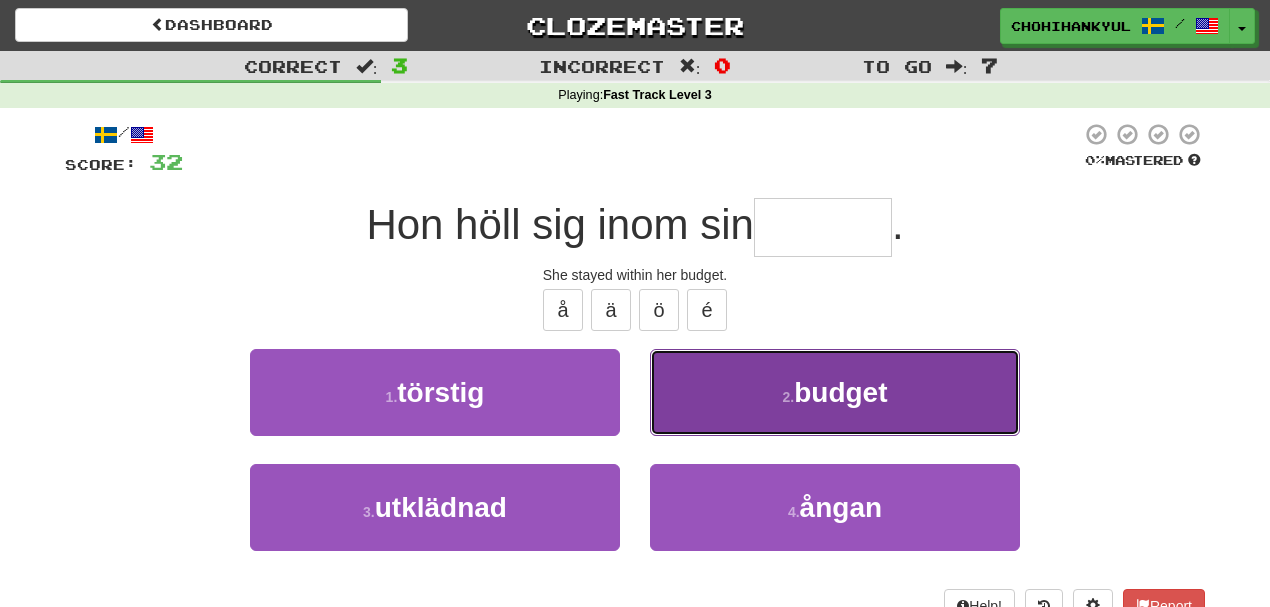 click on "2 .  budget" at bounding box center (835, 392) 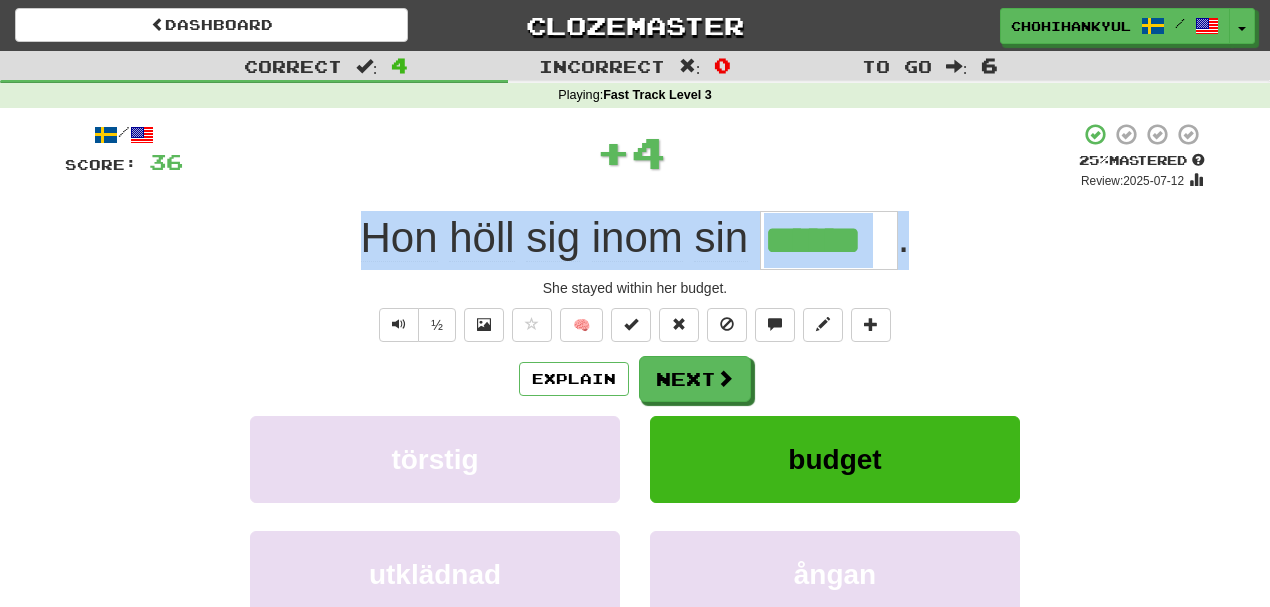 drag, startPoint x: 287, startPoint y: 218, endPoint x: 980, endPoint y: 229, distance: 693.0873 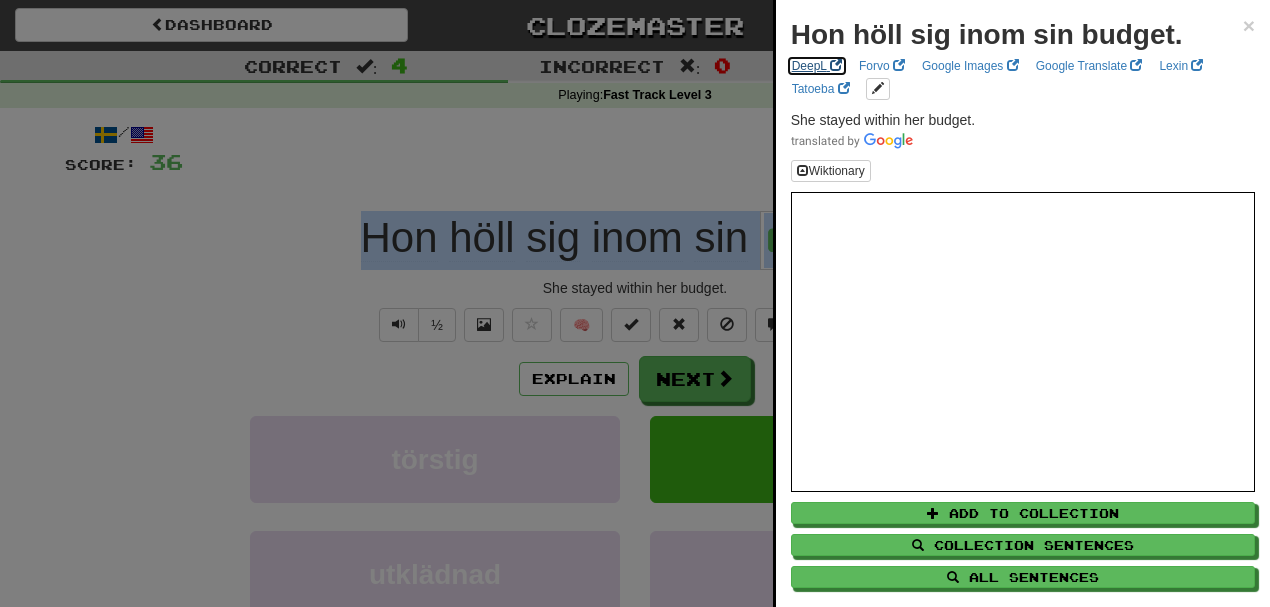 click on "DeepL" at bounding box center [817, 66] 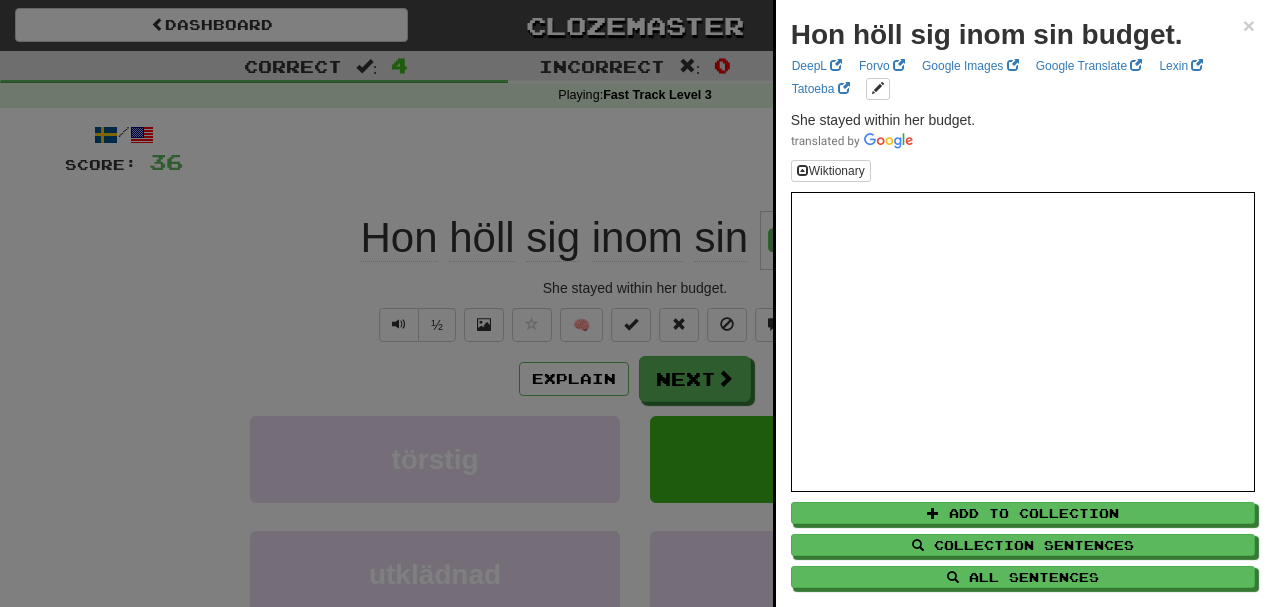 drag, startPoint x: 122, startPoint y: 150, endPoint x: 551, endPoint y: 251, distance: 440.72894 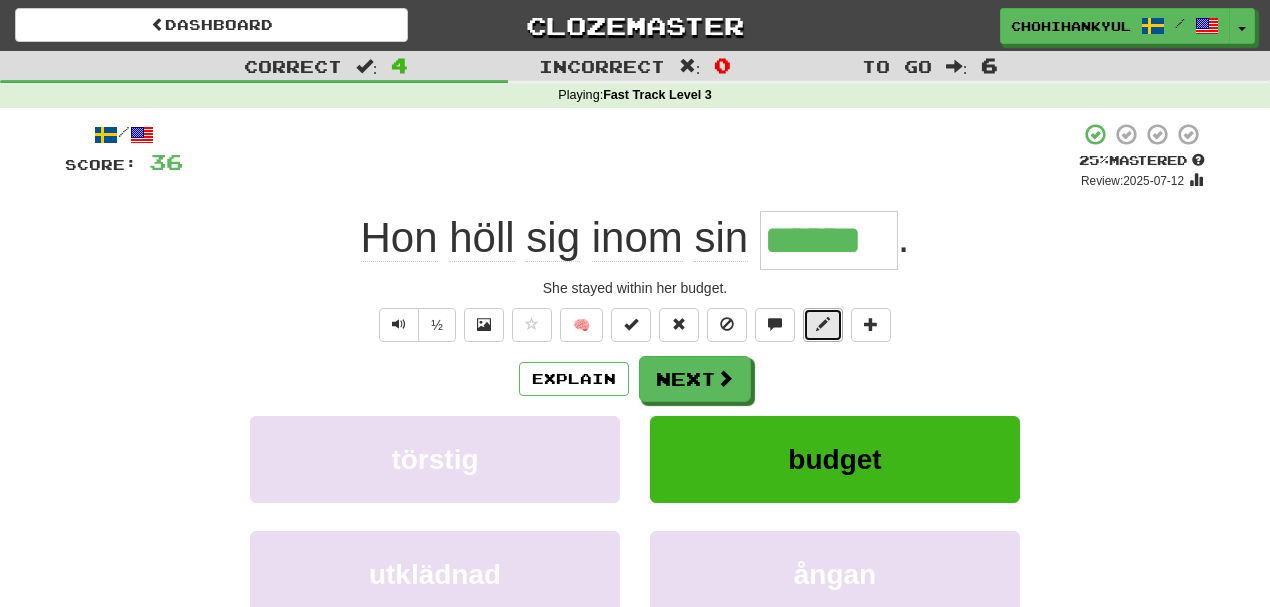 click at bounding box center (823, 324) 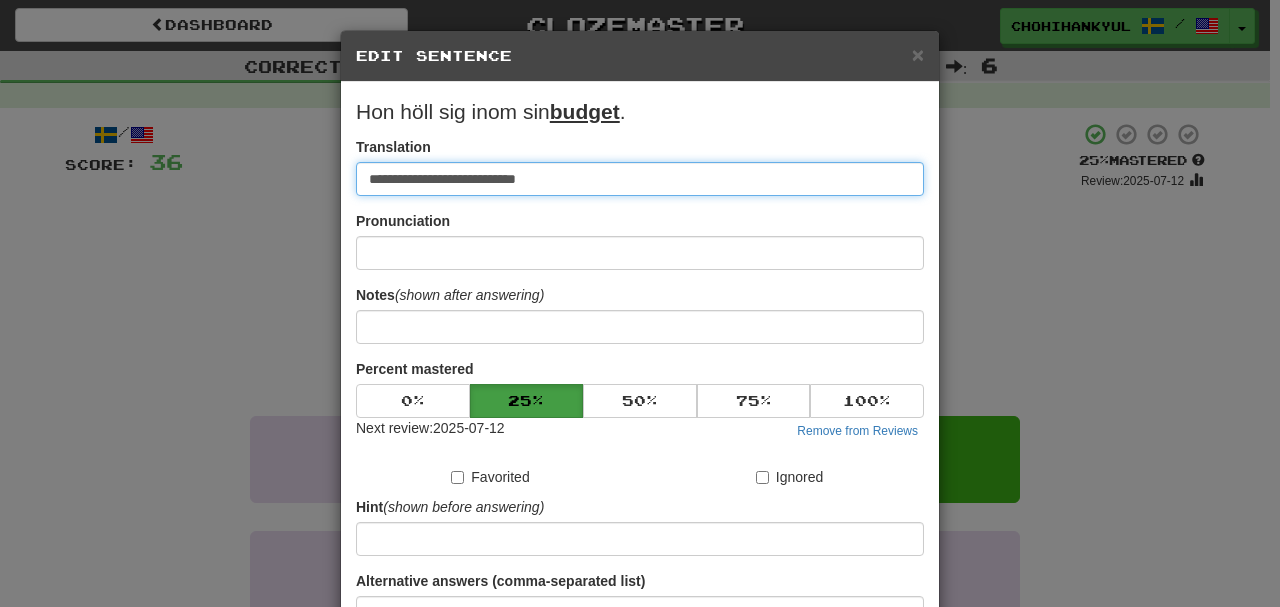 paste on "**********" 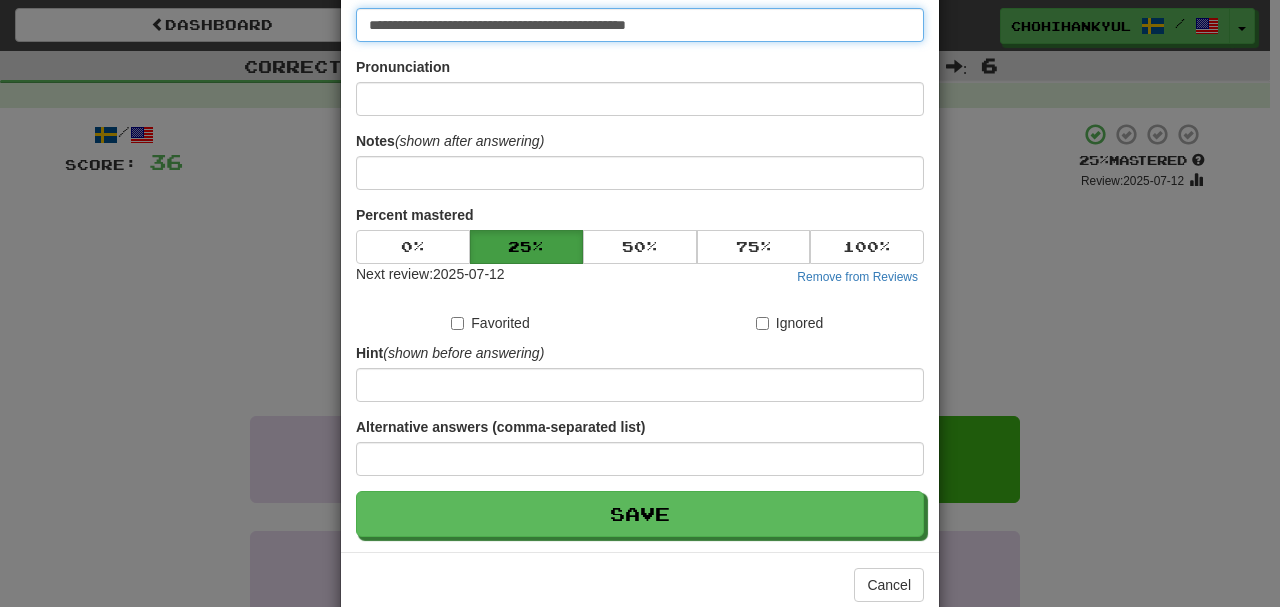 scroll, scrollTop: 190, scrollLeft: 0, axis: vertical 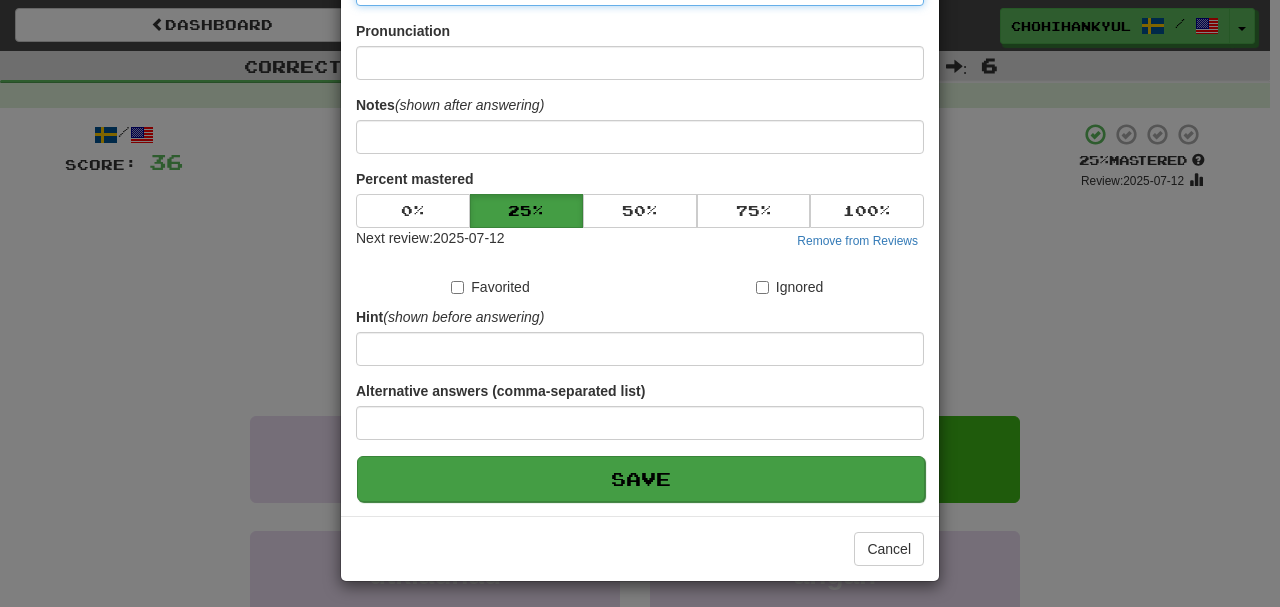 type on "**********" 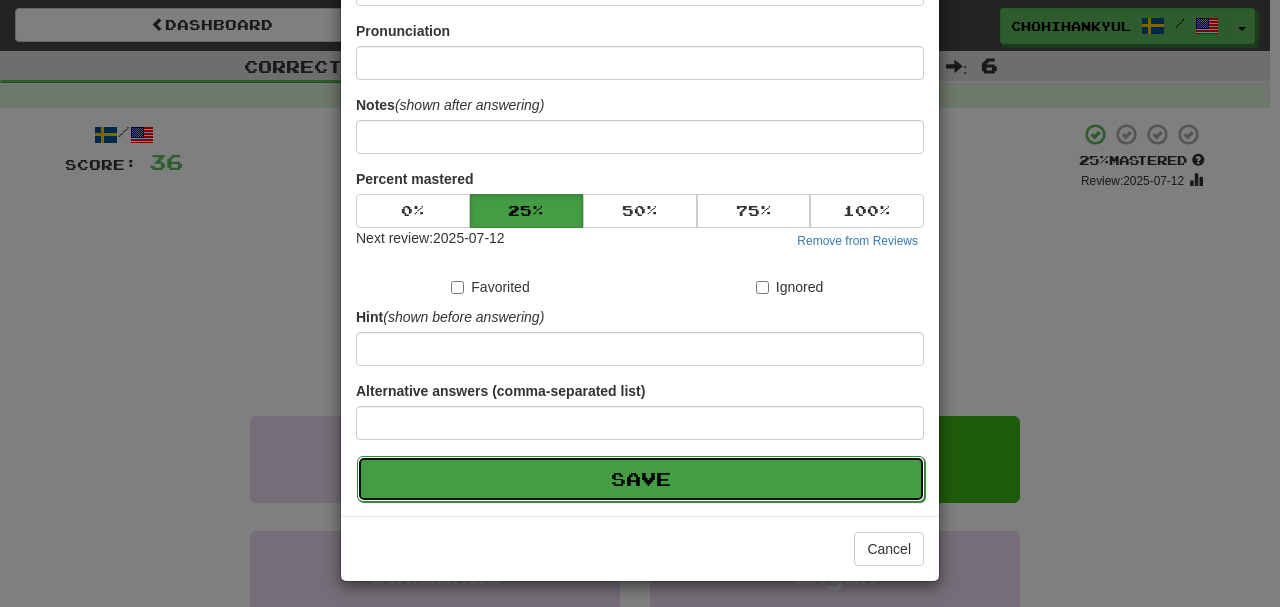 click on "Save" at bounding box center (641, 479) 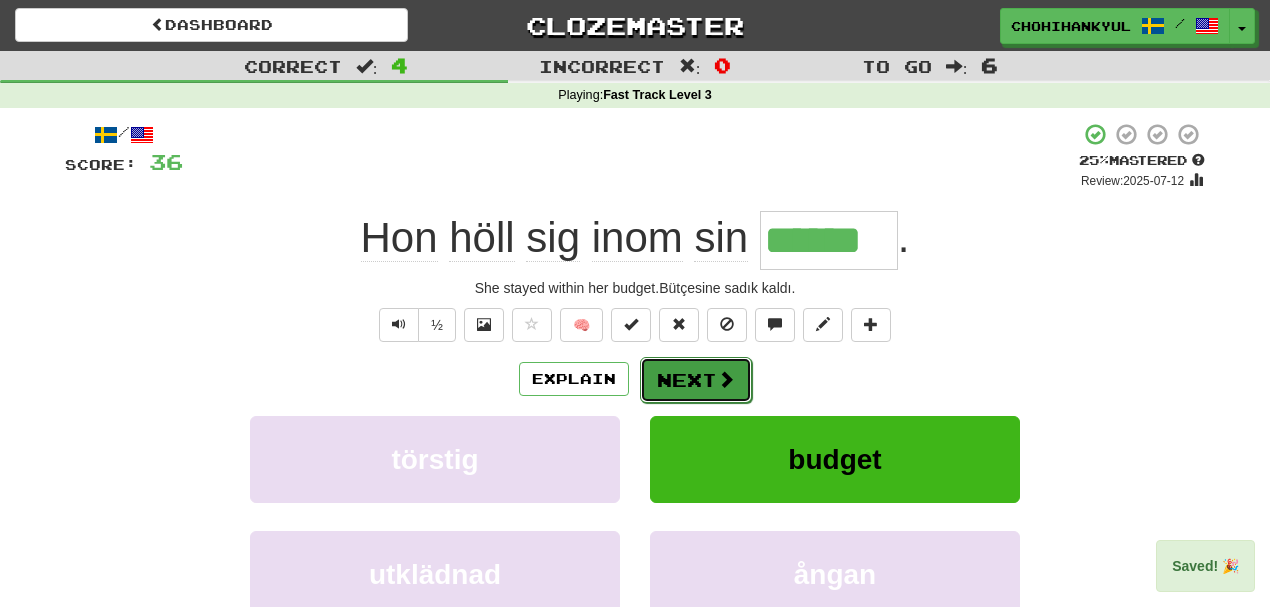 click on "Next" at bounding box center (696, 380) 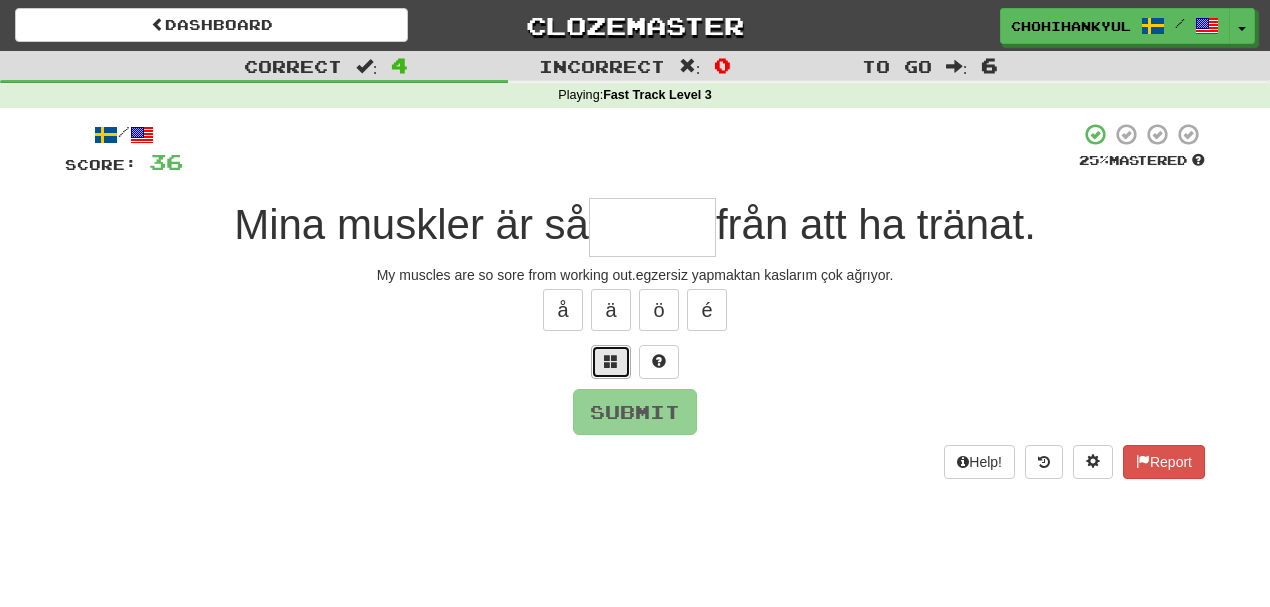 click at bounding box center [611, 362] 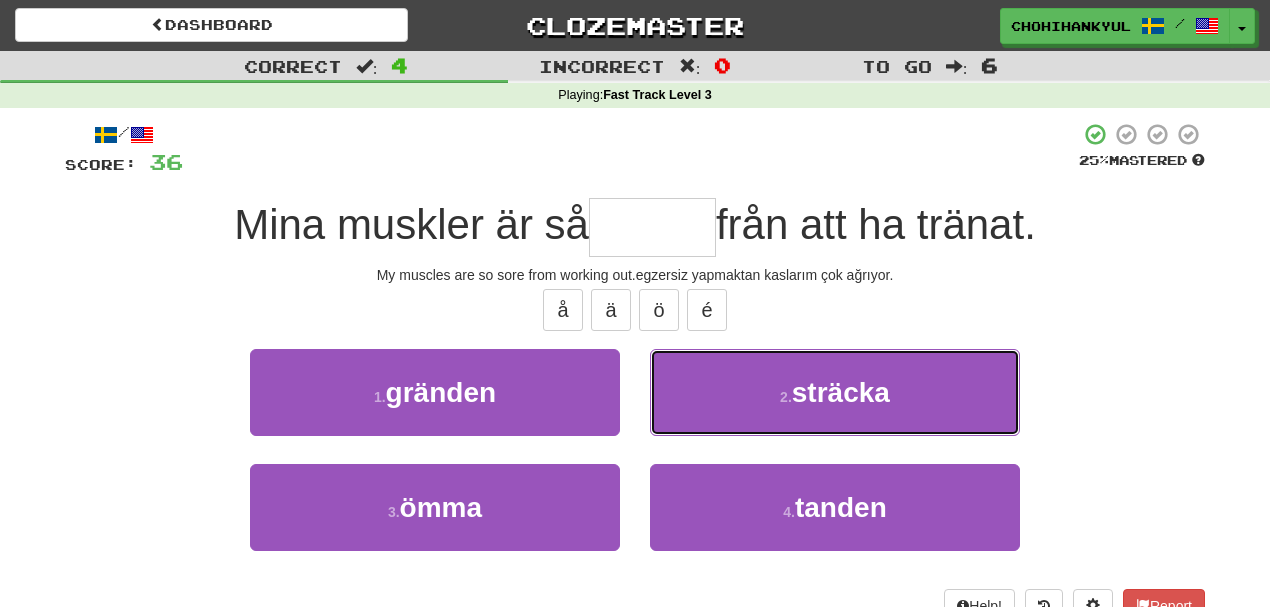 click on "2 .  sträcka" at bounding box center (835, 392) 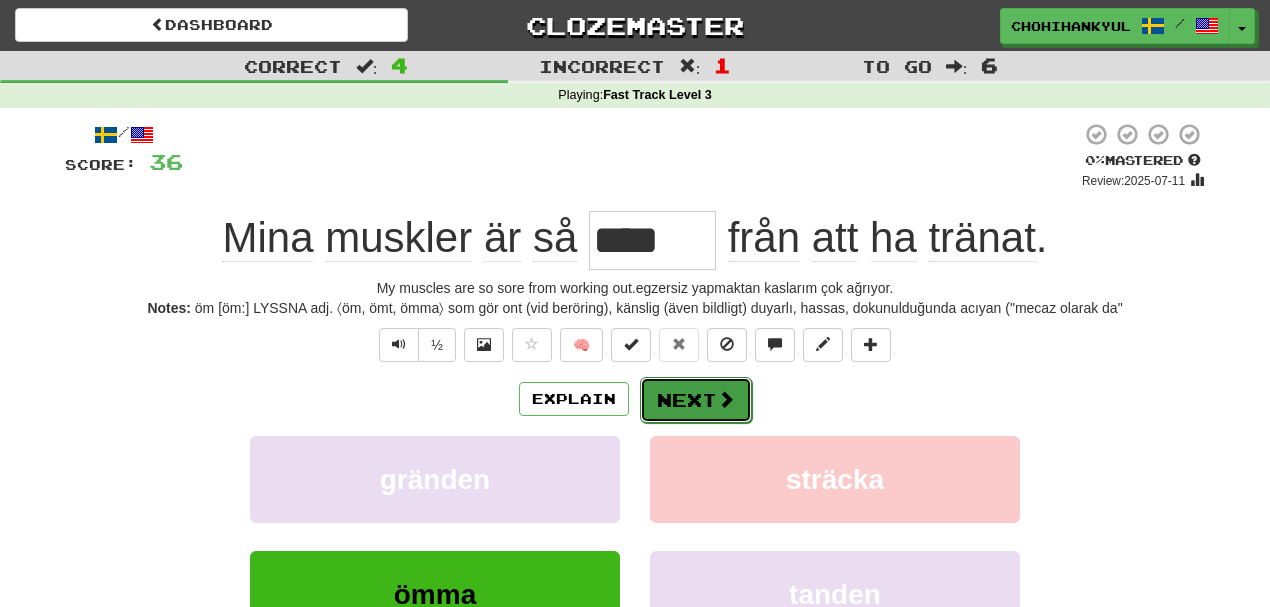 click on "Next" at bounding box center [696, 400] 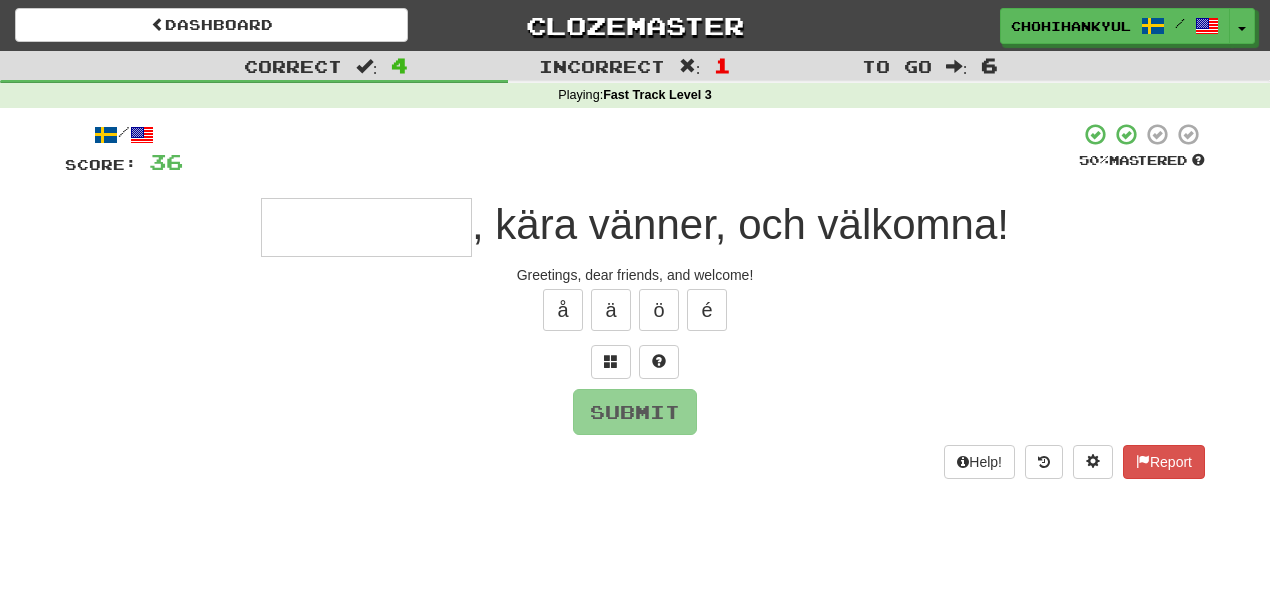 click at bounding box center [635, 362] 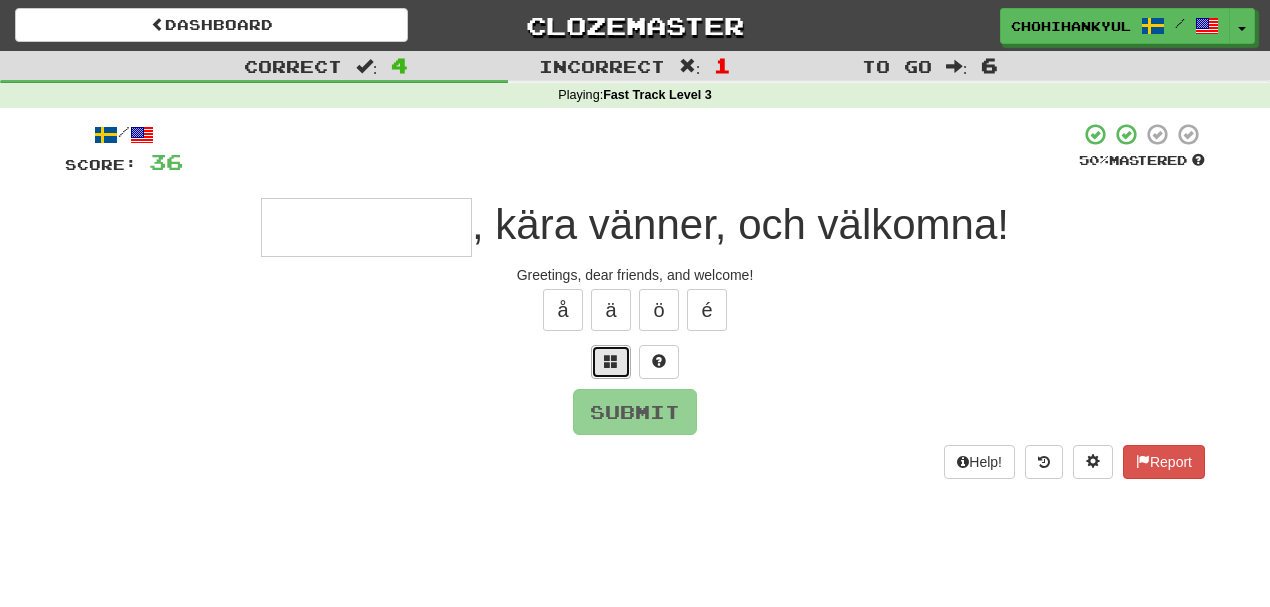 click at bounding box center (611, 362) 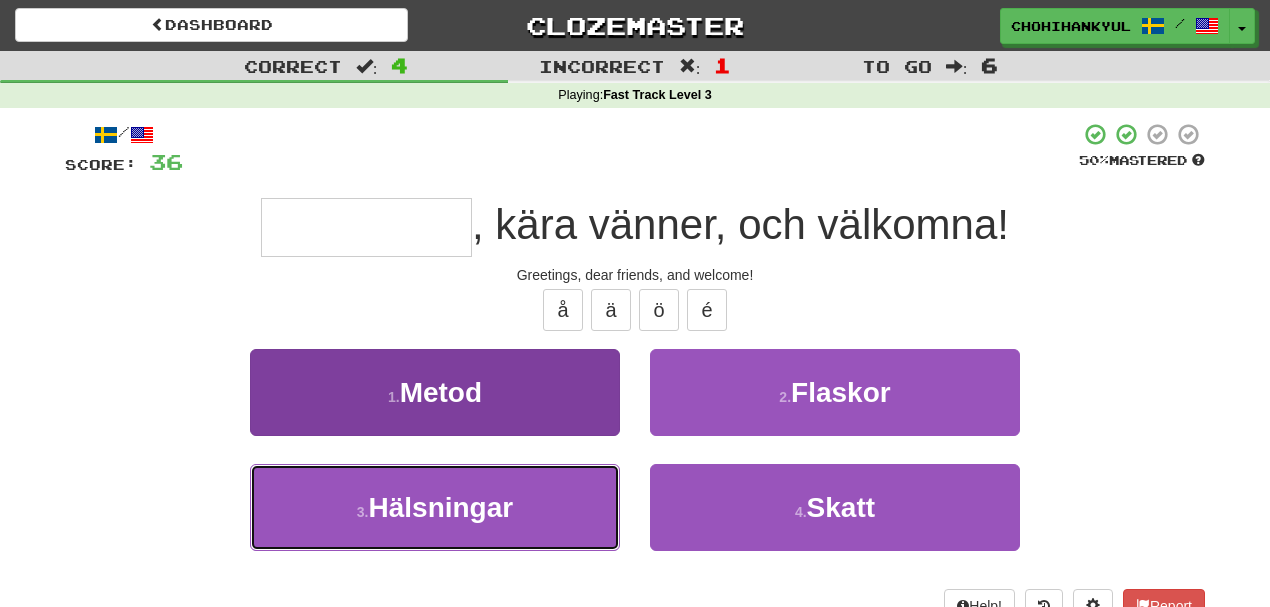 click on "3 .  Hälsningar" at bounding box center (435, 507) 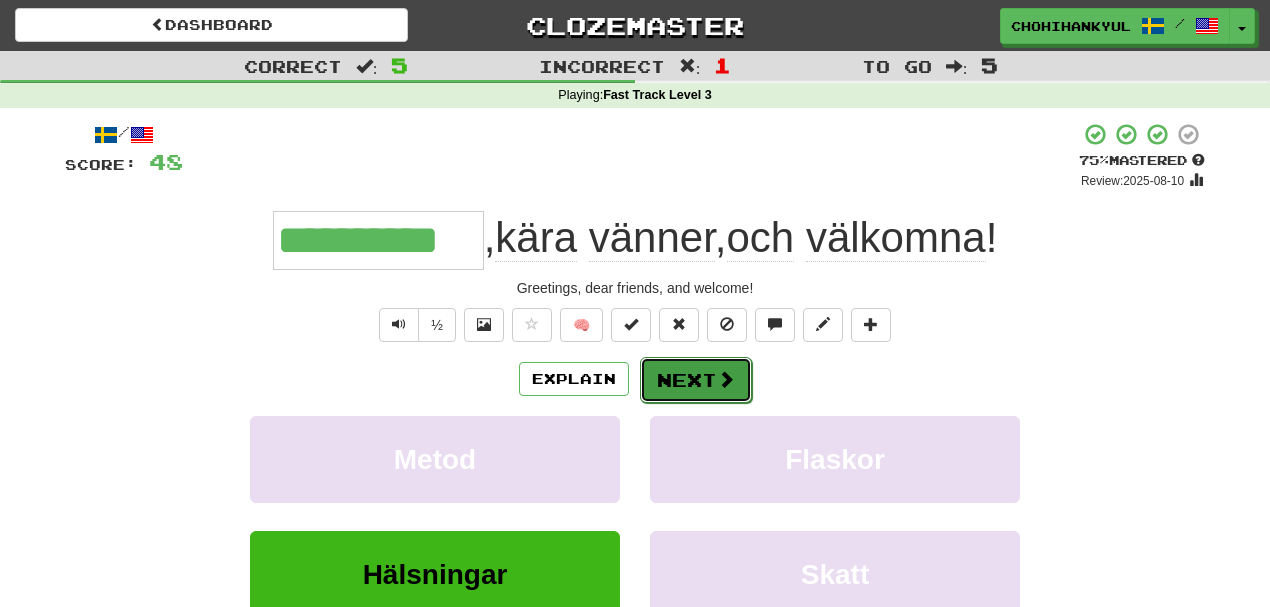 click on "Next" at bounding box center [696, 380] 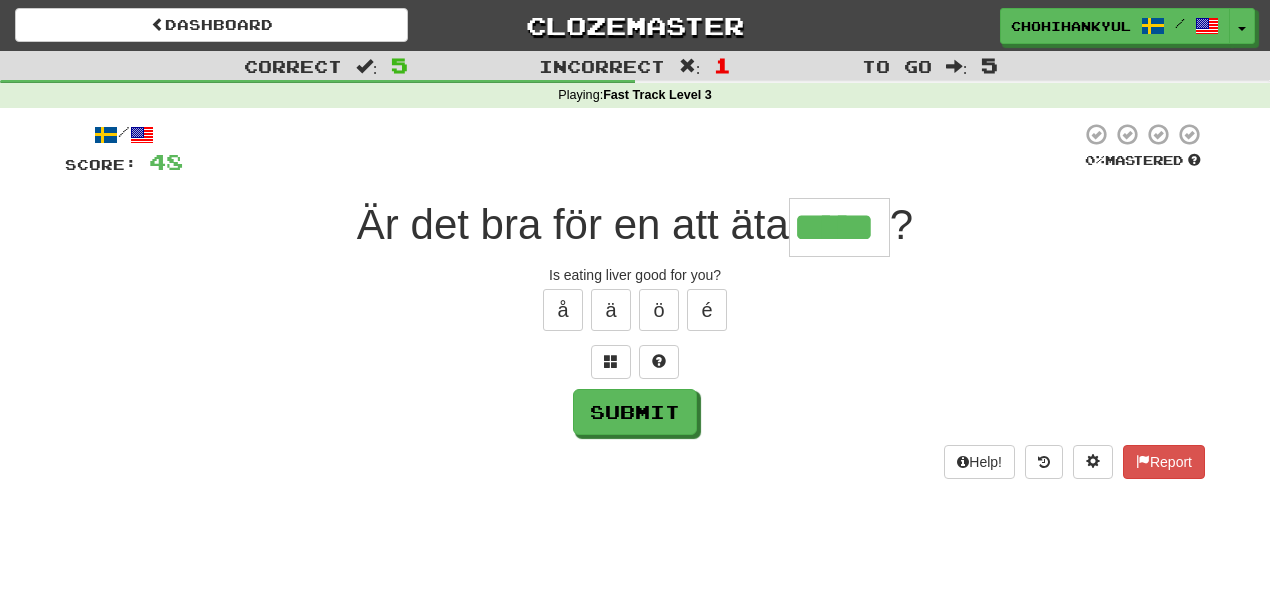 type on "*****" 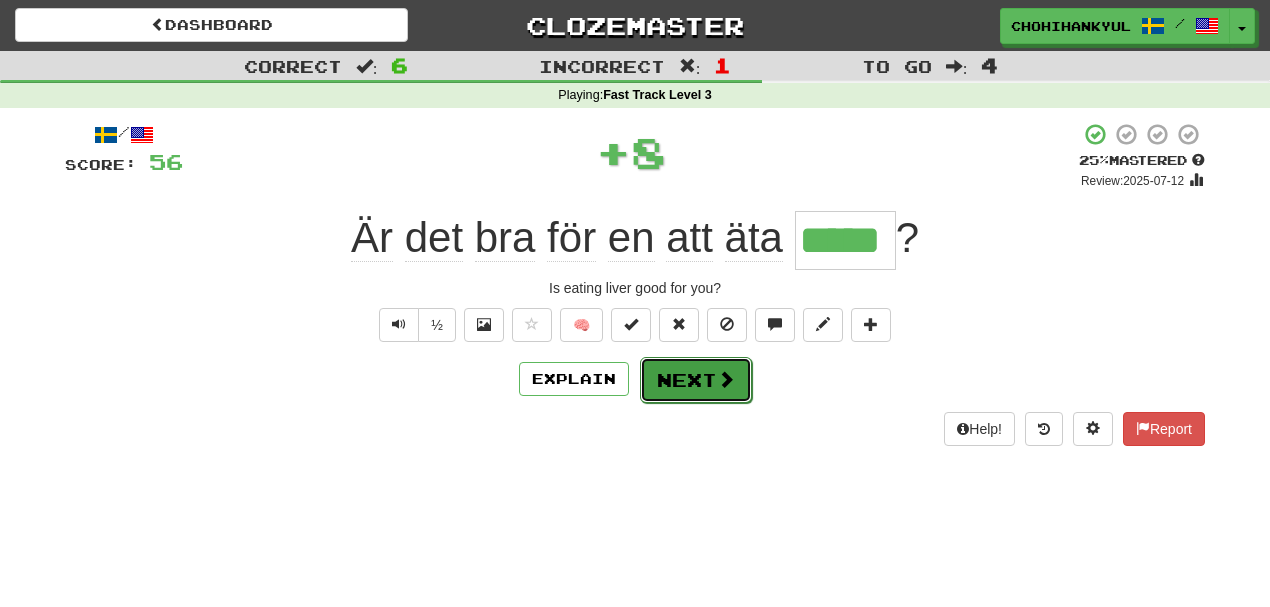 click on "Next" at bounding box center (696, 380) 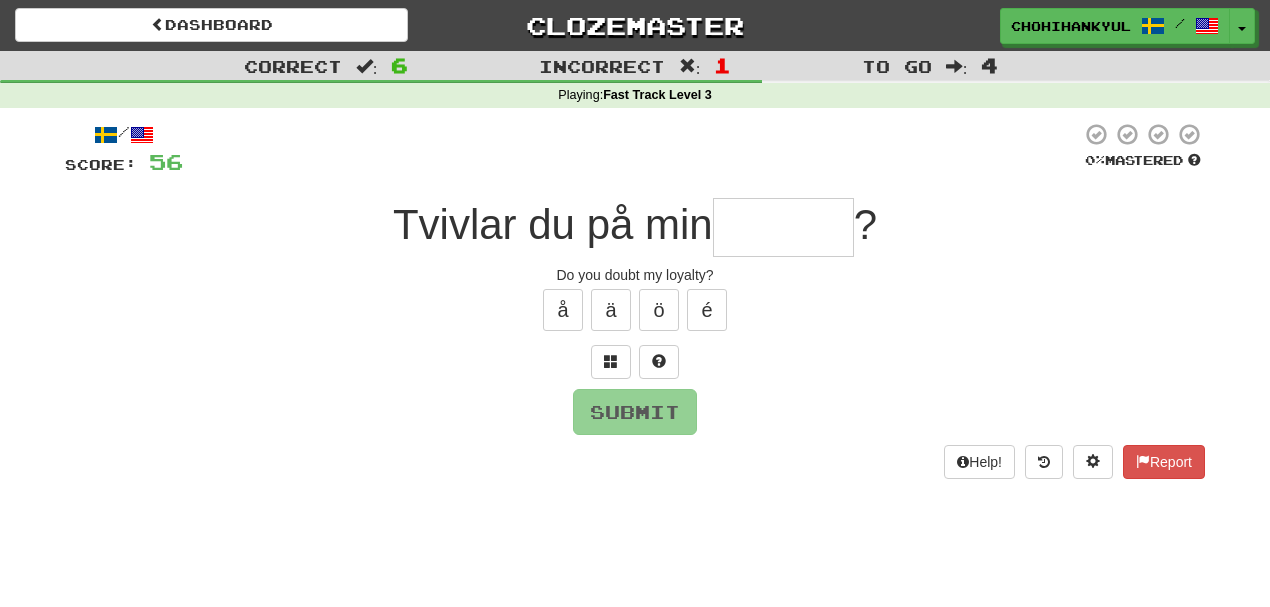 click at bounding box center (635, 362) 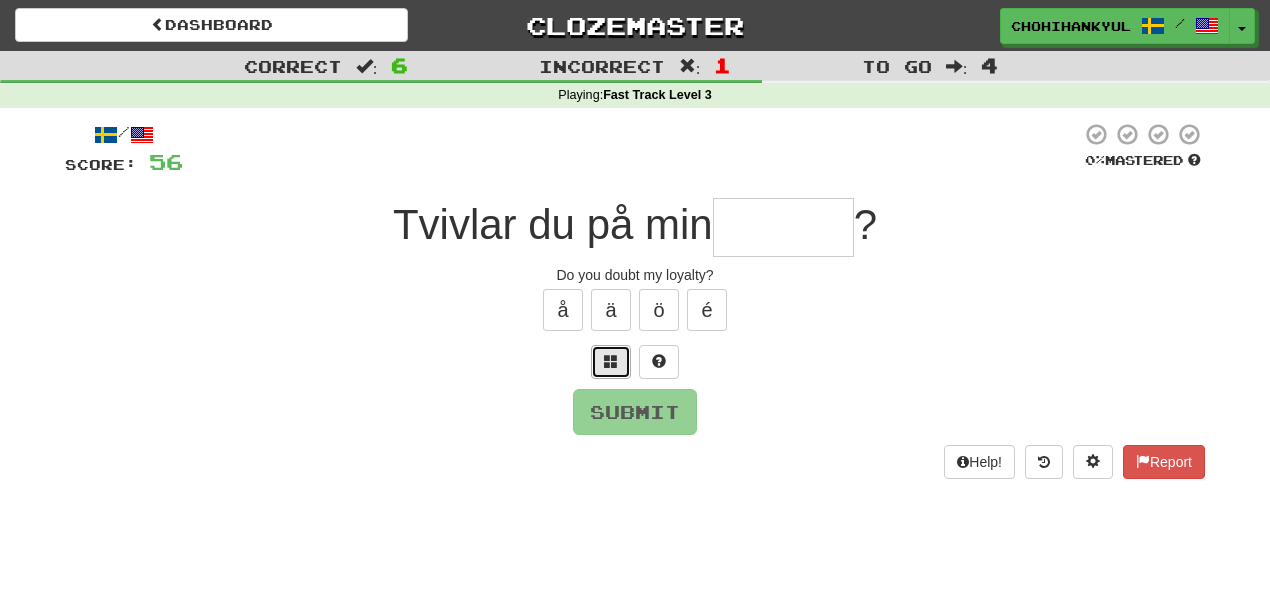 click at bounding box center [611, 361] 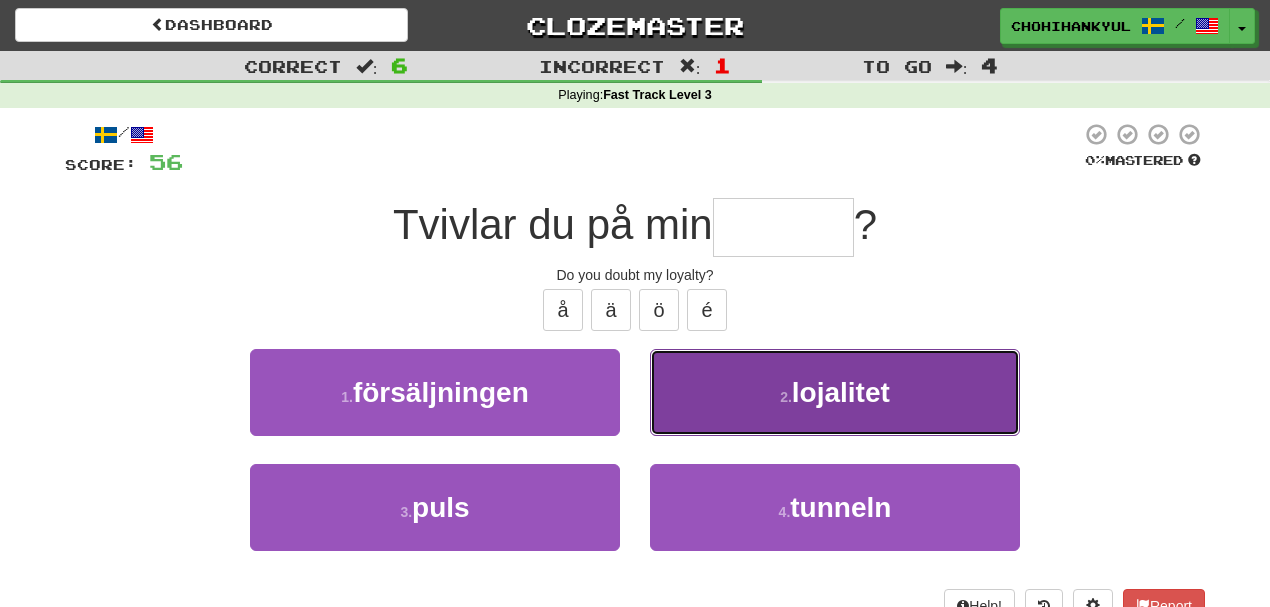 click on "lojalitet" at bounding box center (841, 392) 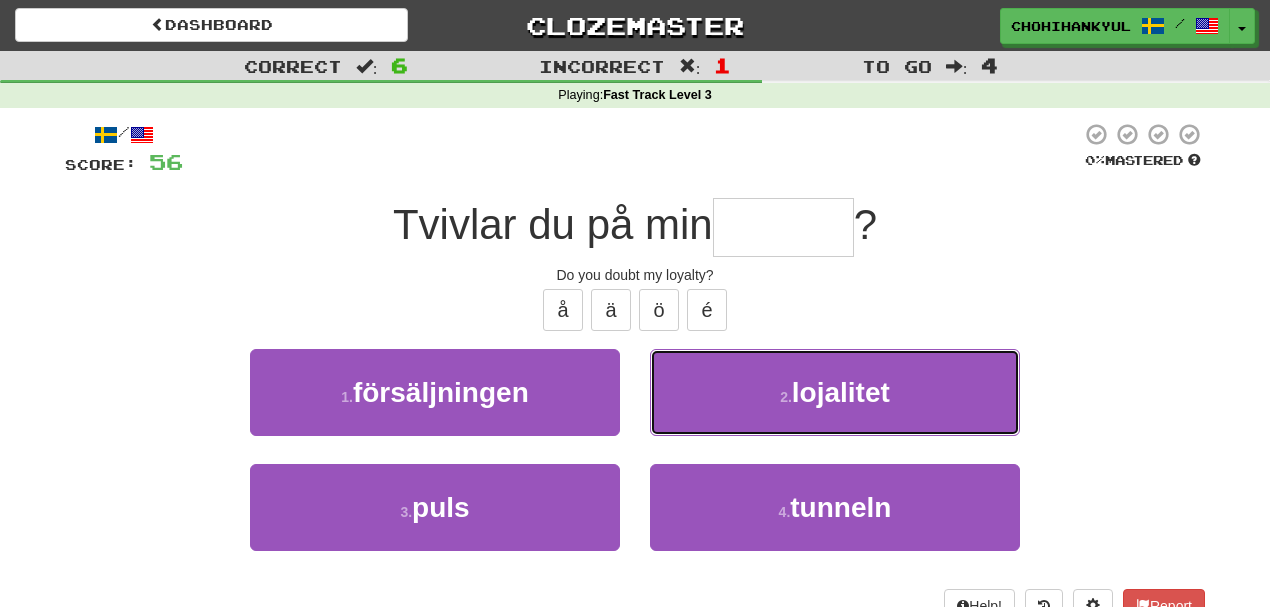 type on "*********" 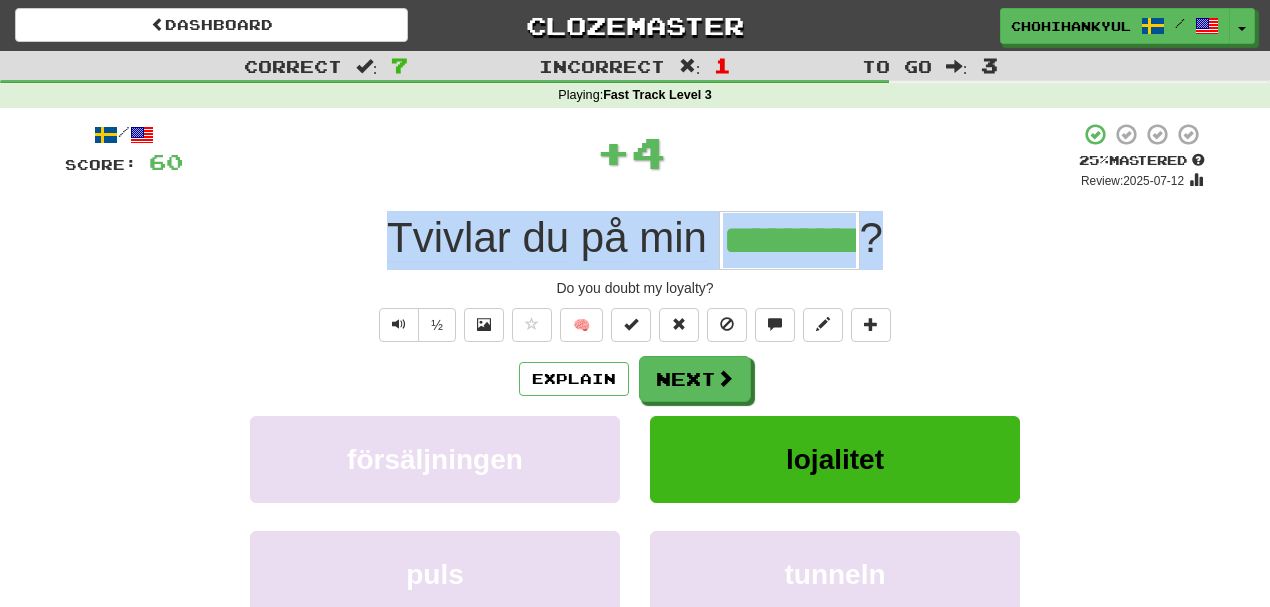 drag, startPoint x: 716, startPoint y: 243, endPoint x: 1160, endPoint y: 249, distance: 444.04053 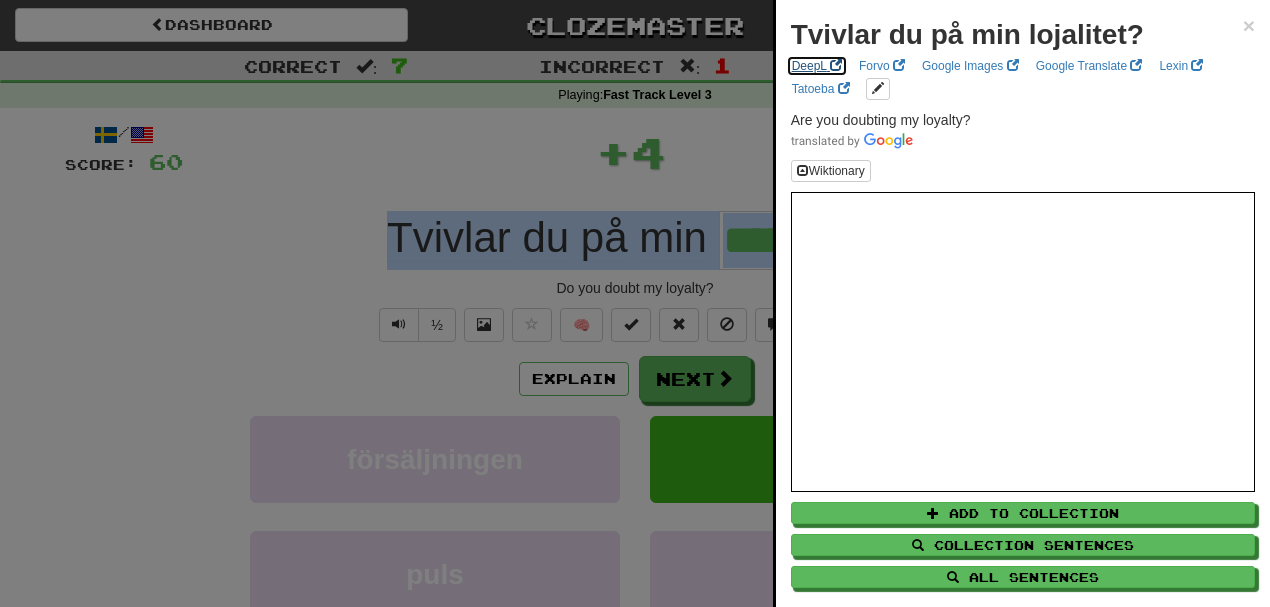 click on "DeepL" at bounding box center (817, 66) 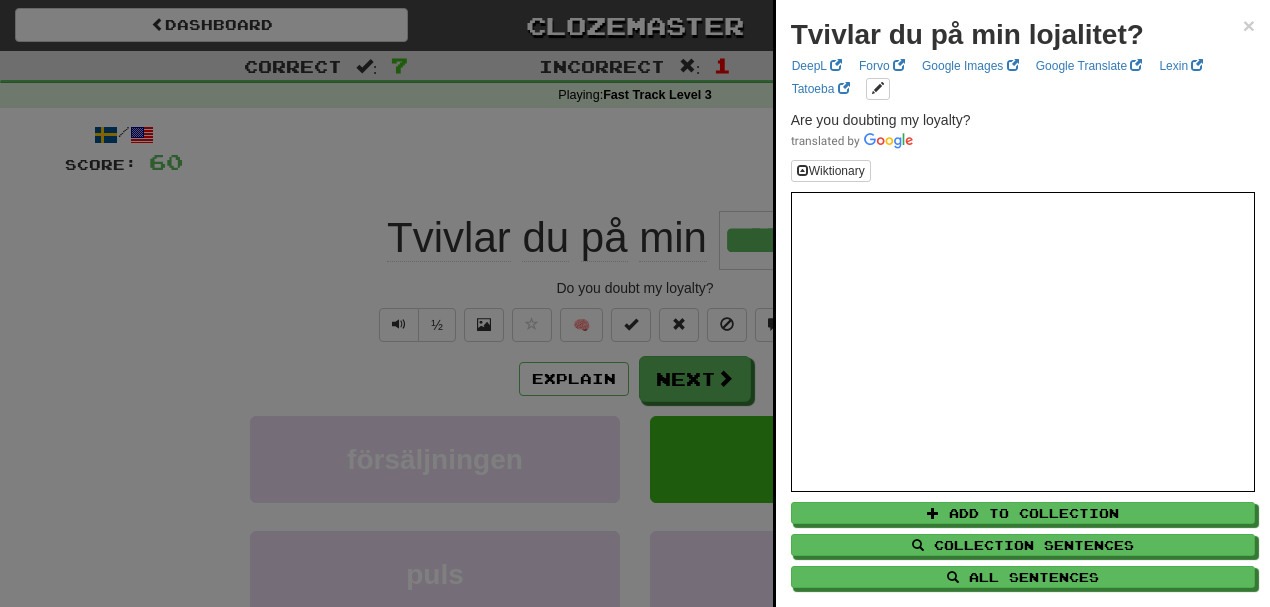 drag, startPoint x: 226, startPoint y: 103, endPoint x: 352, endPoint y: 159, distance: 137.884 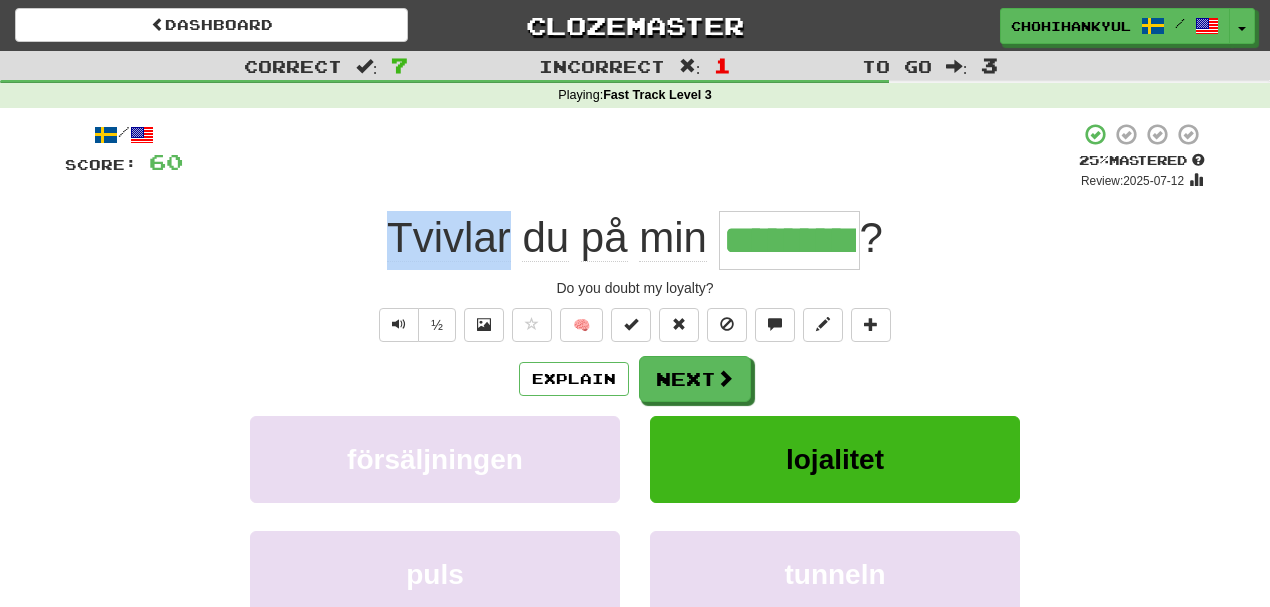 drag, startPoint x: 382, startPoint y: 238, endPoint x: 511, endPoint y: 237, distance: 129.00388 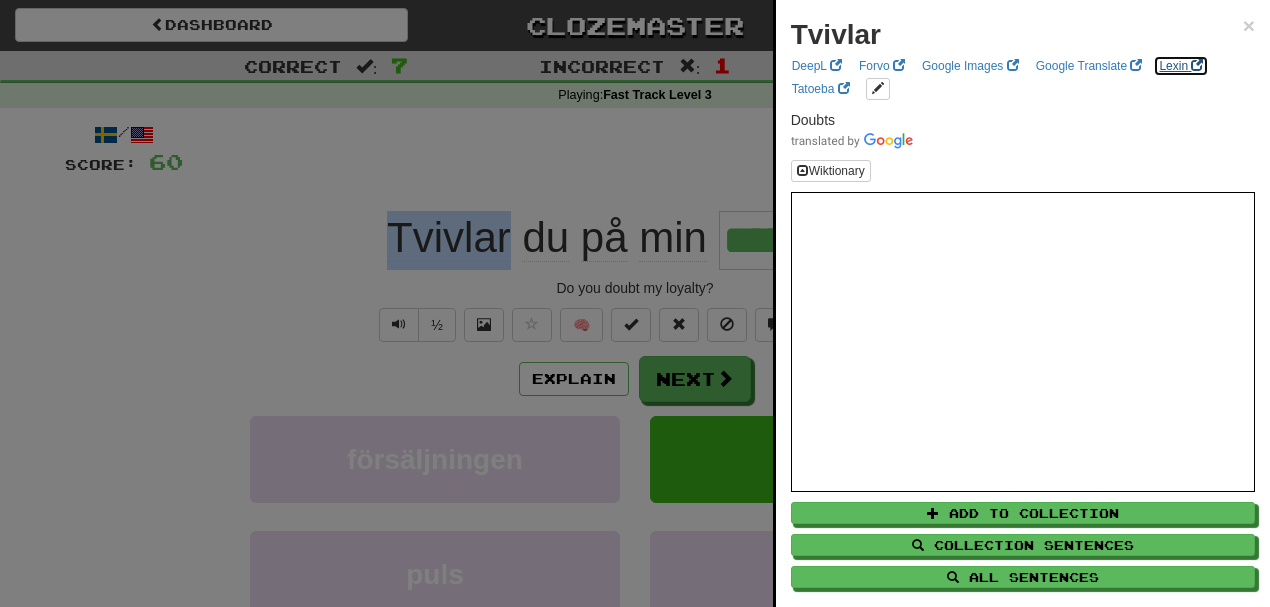 click on "Lexin" at bounding box center (1181, 66) 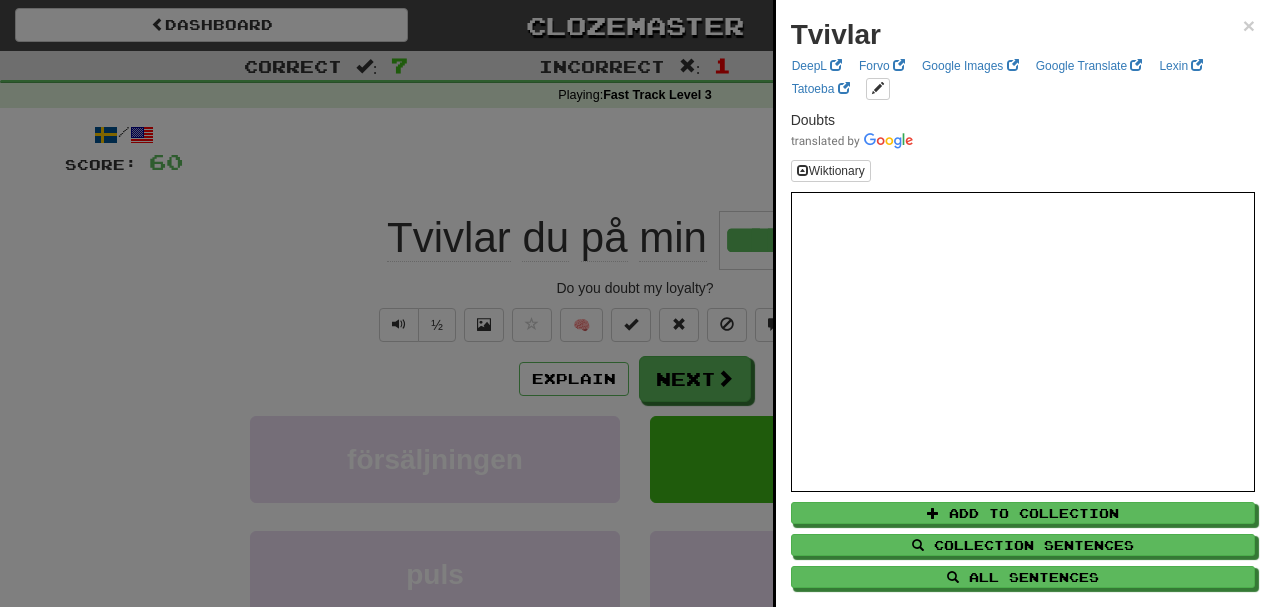 click at bounding box center [635, 303] 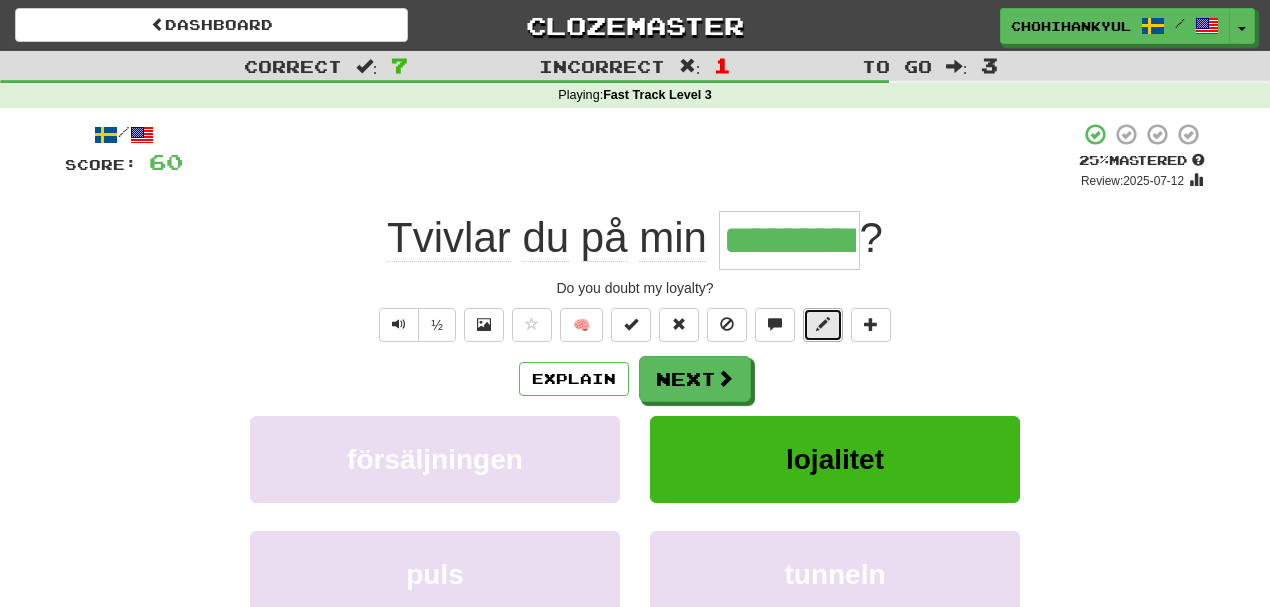 click at bounding box center (823, 325) 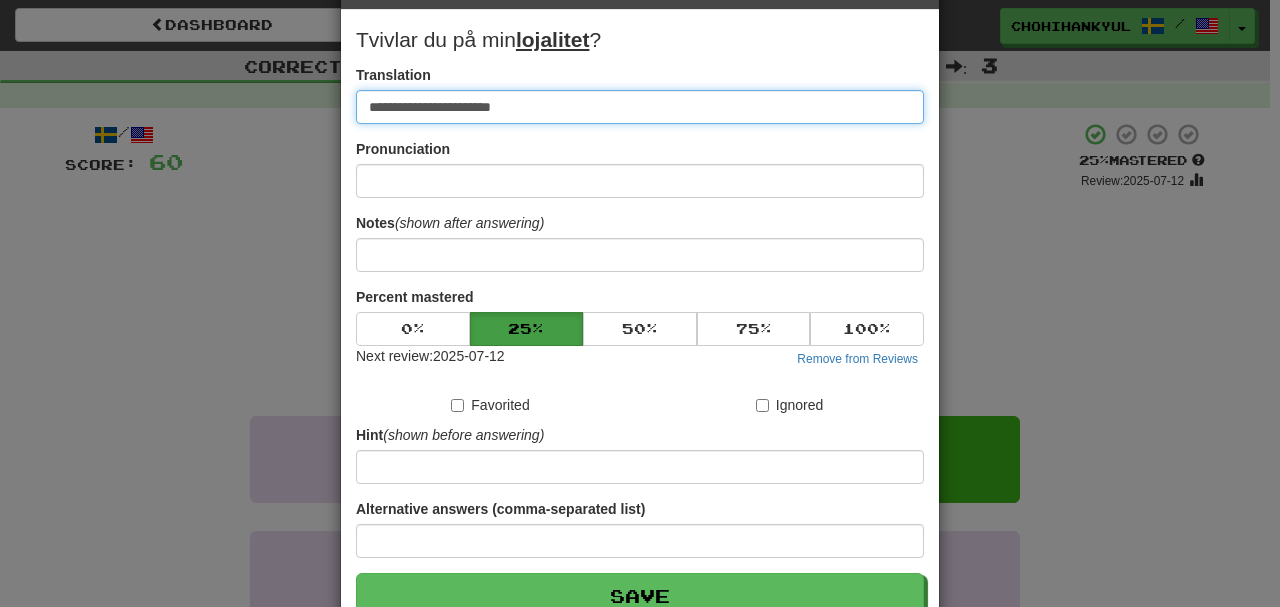 scroll, scrollTop: 133, scrollLeft: 0, axis: vertical 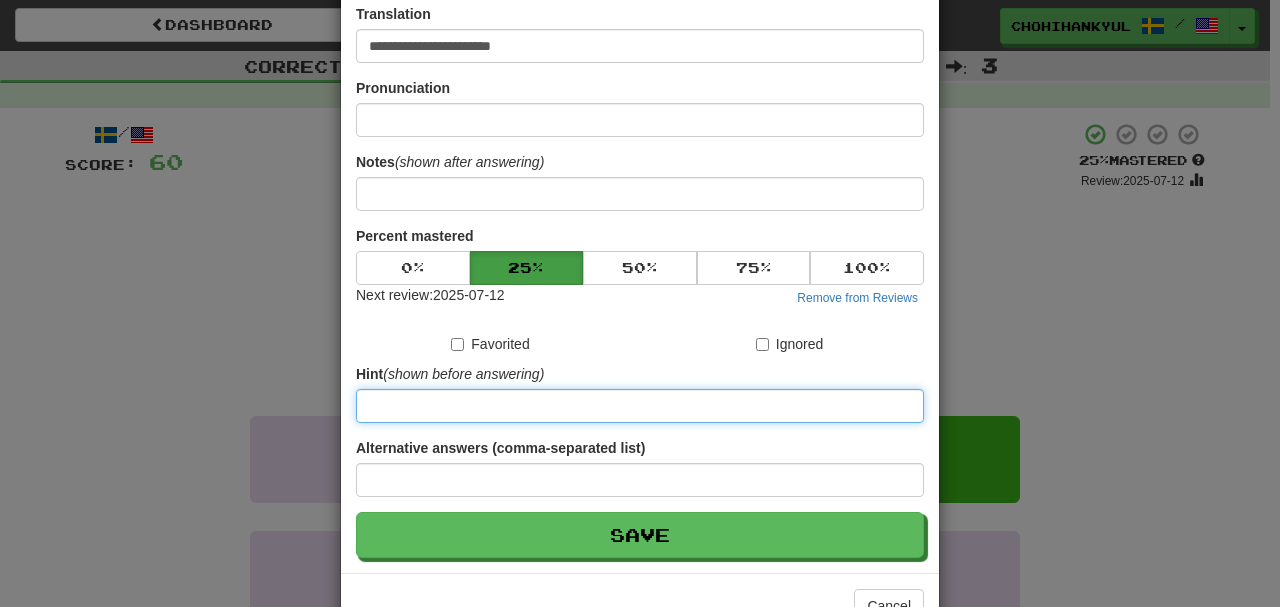click at bounding box center [640, 406] 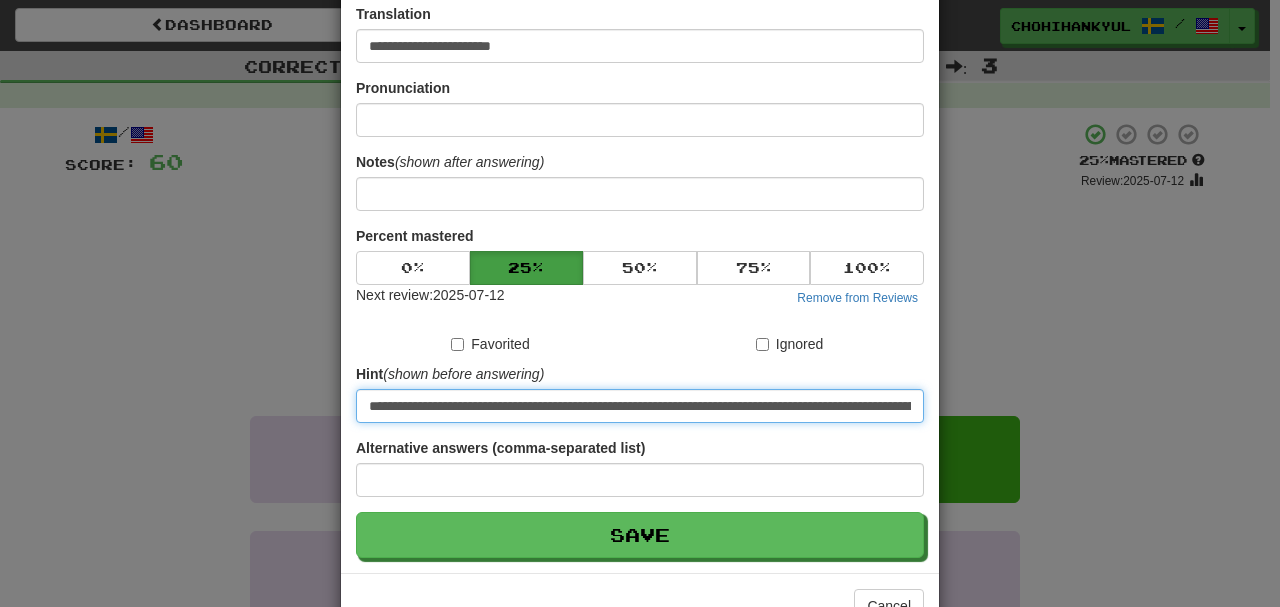 scroll, scrollTop: 0, scrollLeft: 540, axis: horizontal 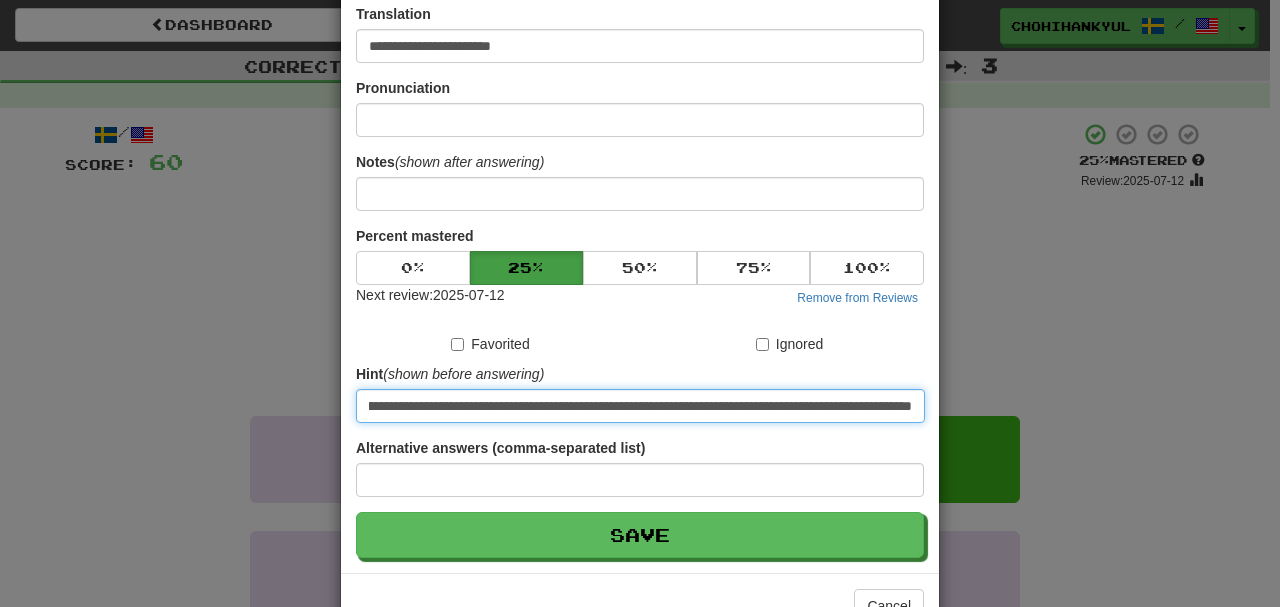 type on "**********" 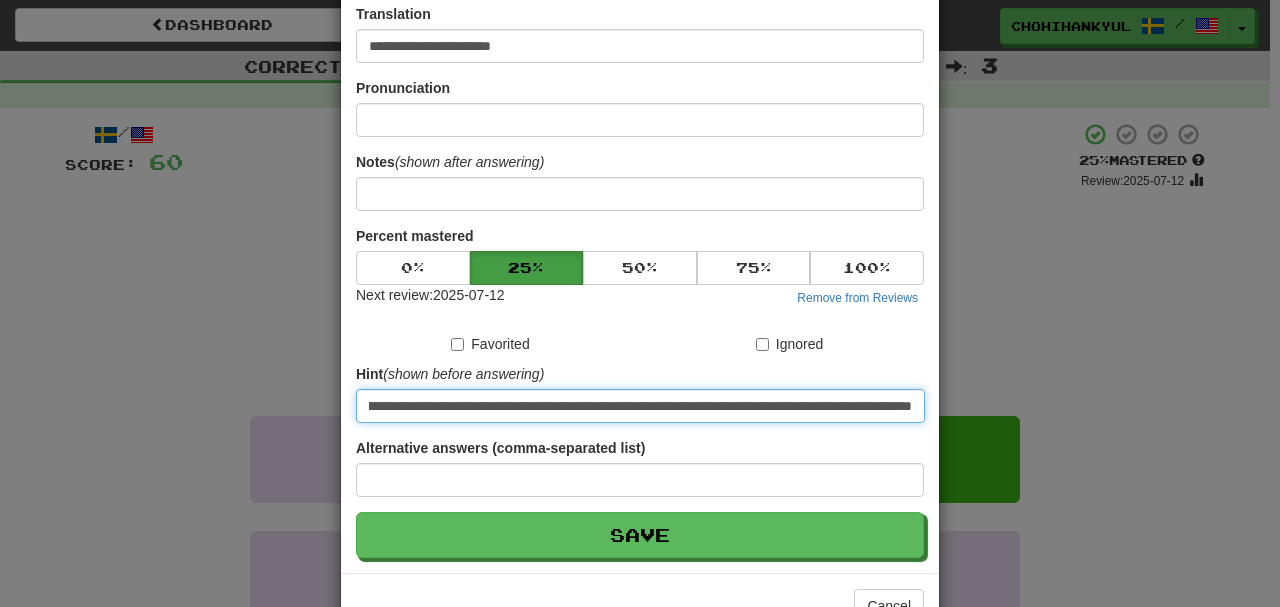 scroll, scrollTop: 0, scrollLeft: 0, axis: both 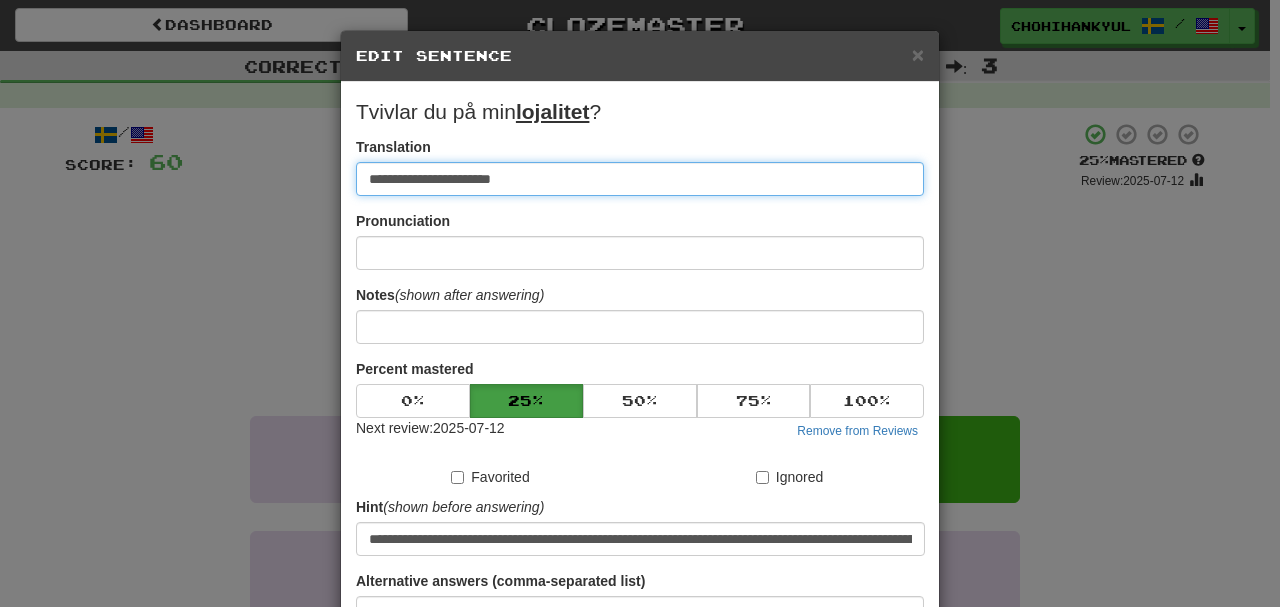 click on "**********" at bounding box center [640, 179] 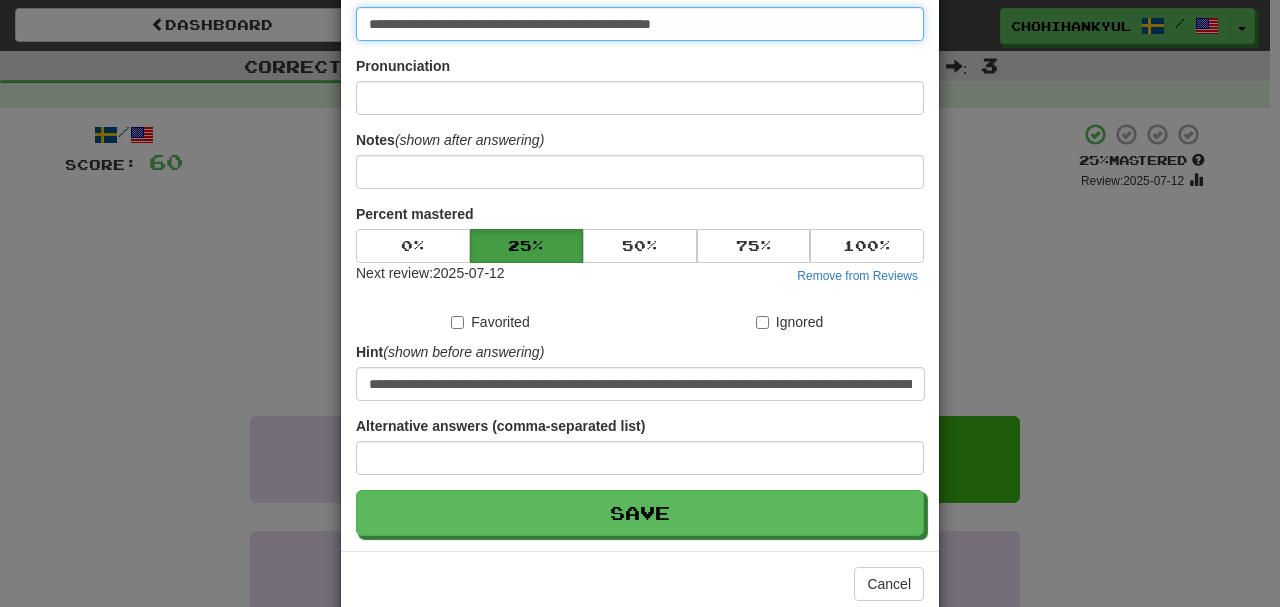 scroll, scrollTop: 190, scrollLeft: 0, axis: vertical 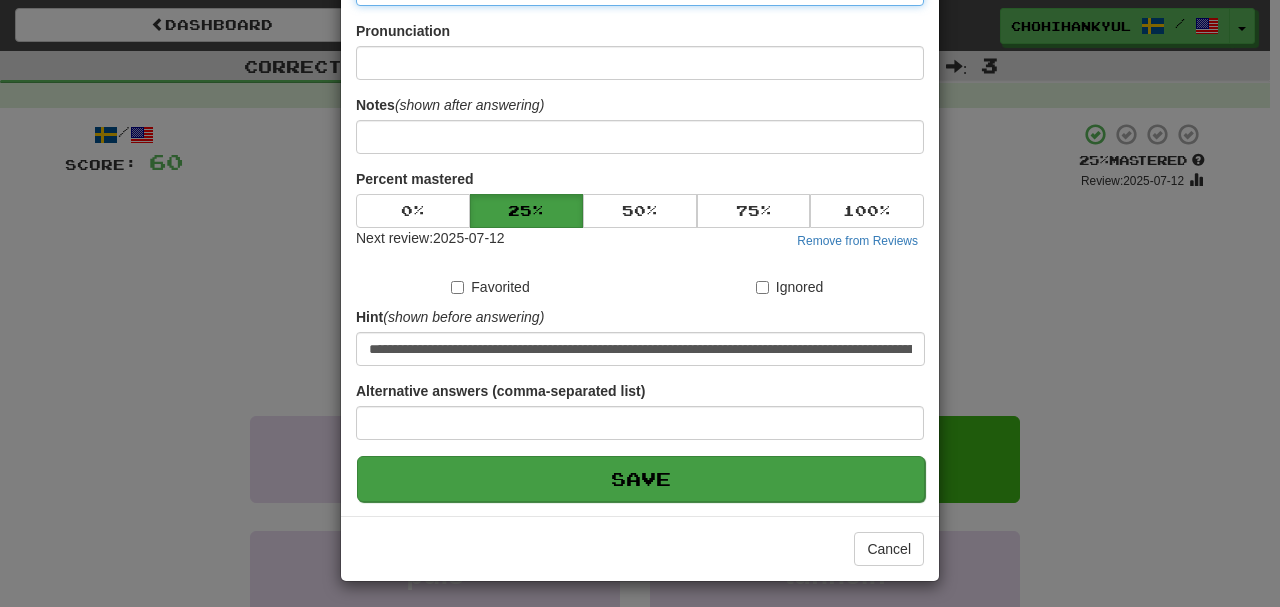 type on "**********" 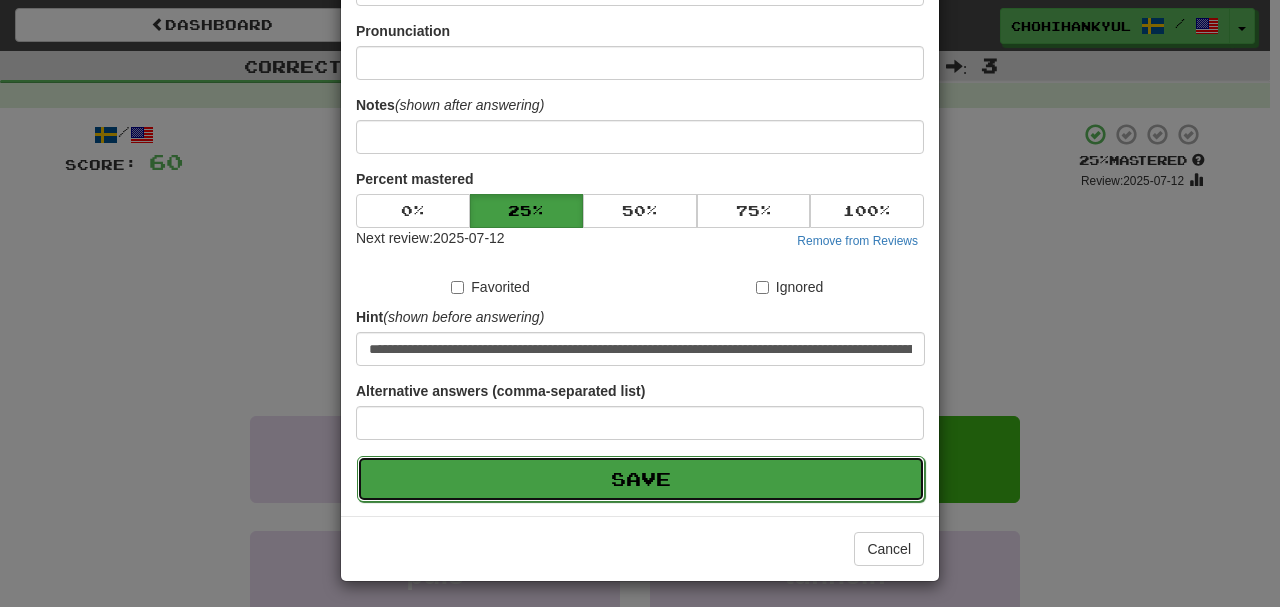 click on "Save" at bounding box center [641, 479] 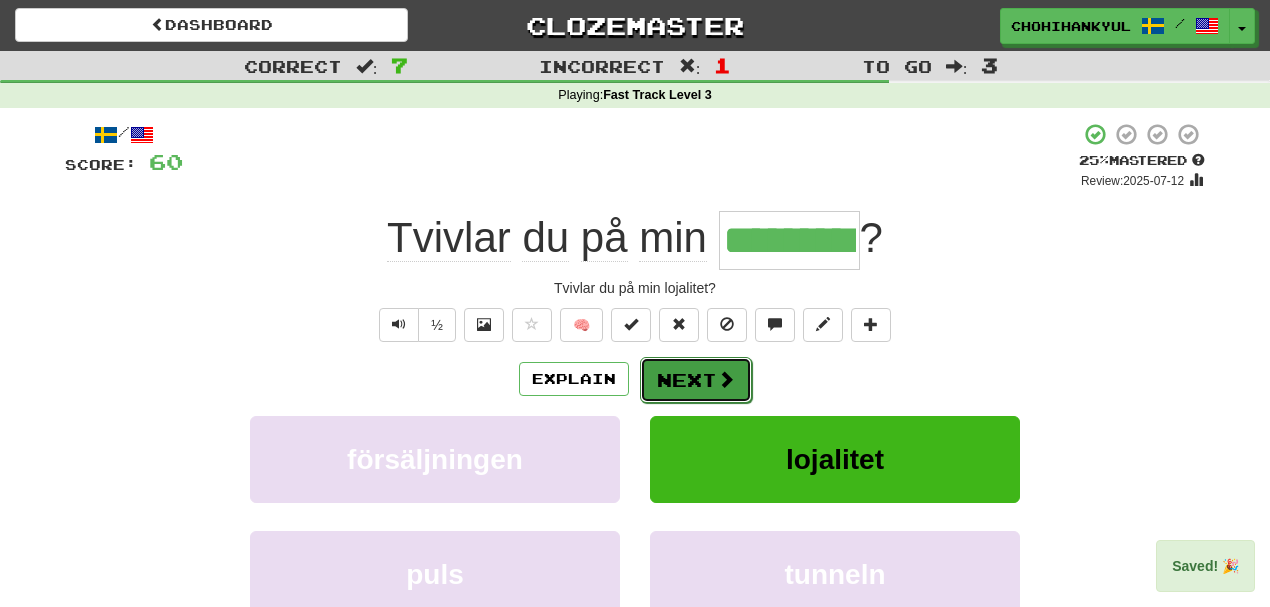 click on "Next" at bounding box center [696, 380] 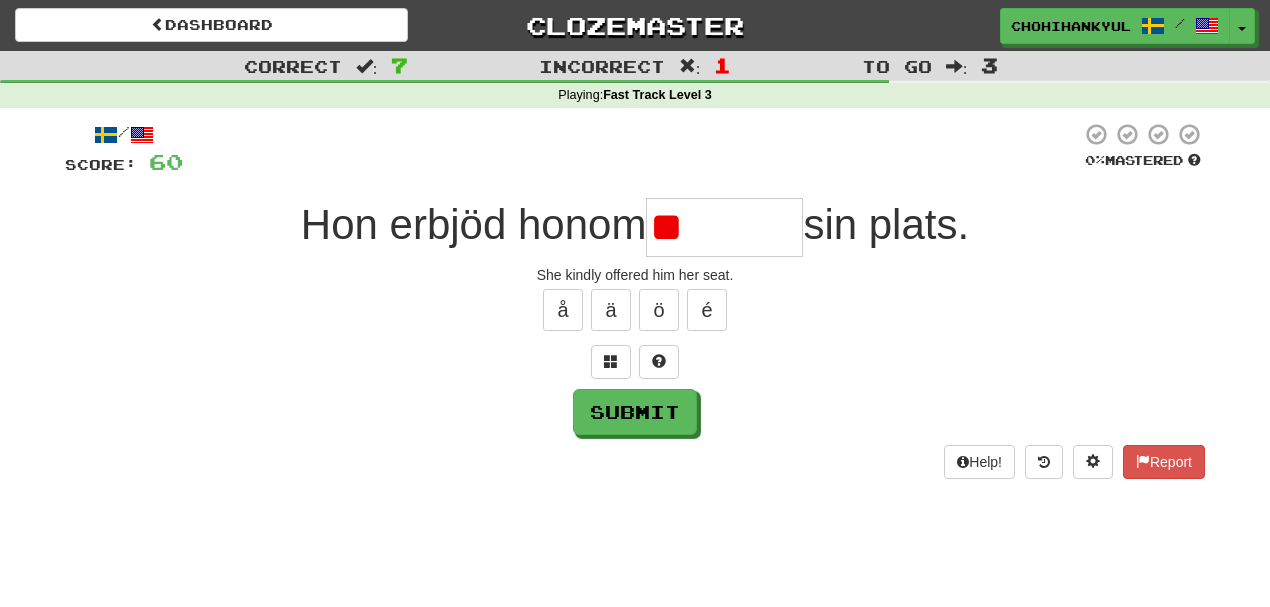 type on "*" 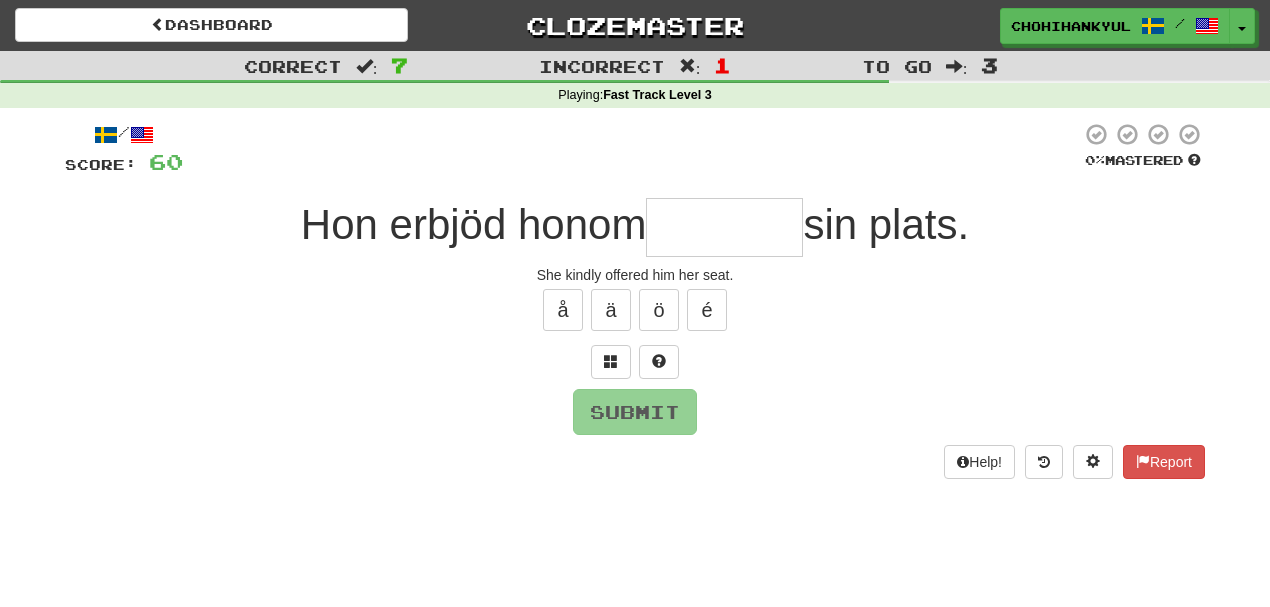 type on "*" 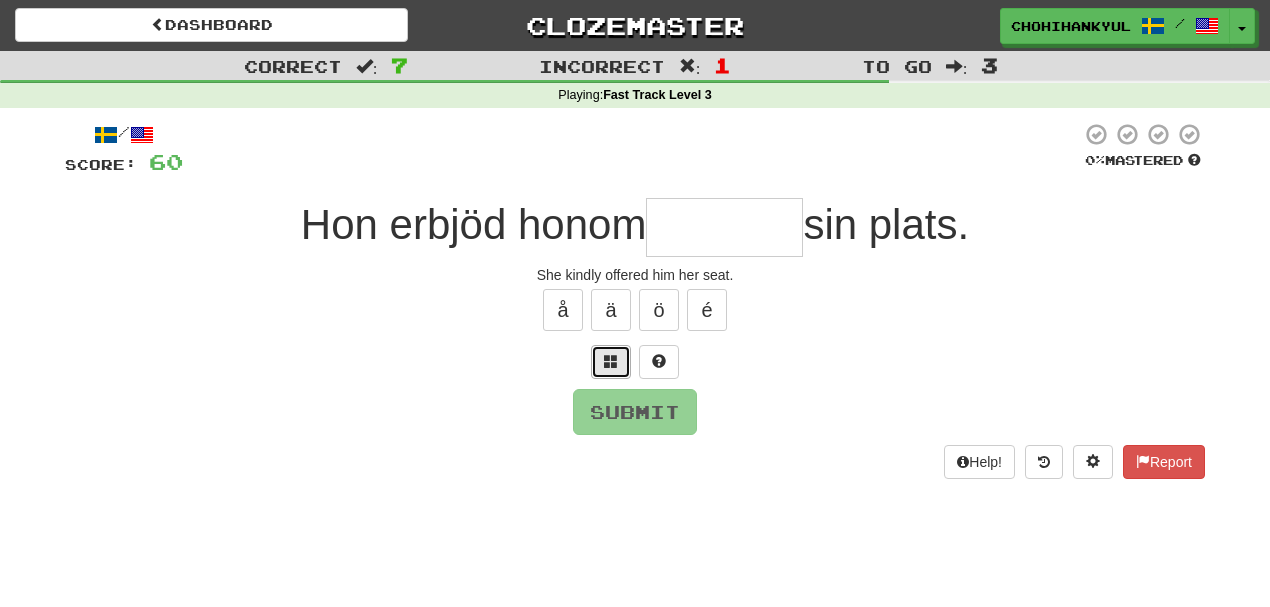 click at bounding box center (611, 362) 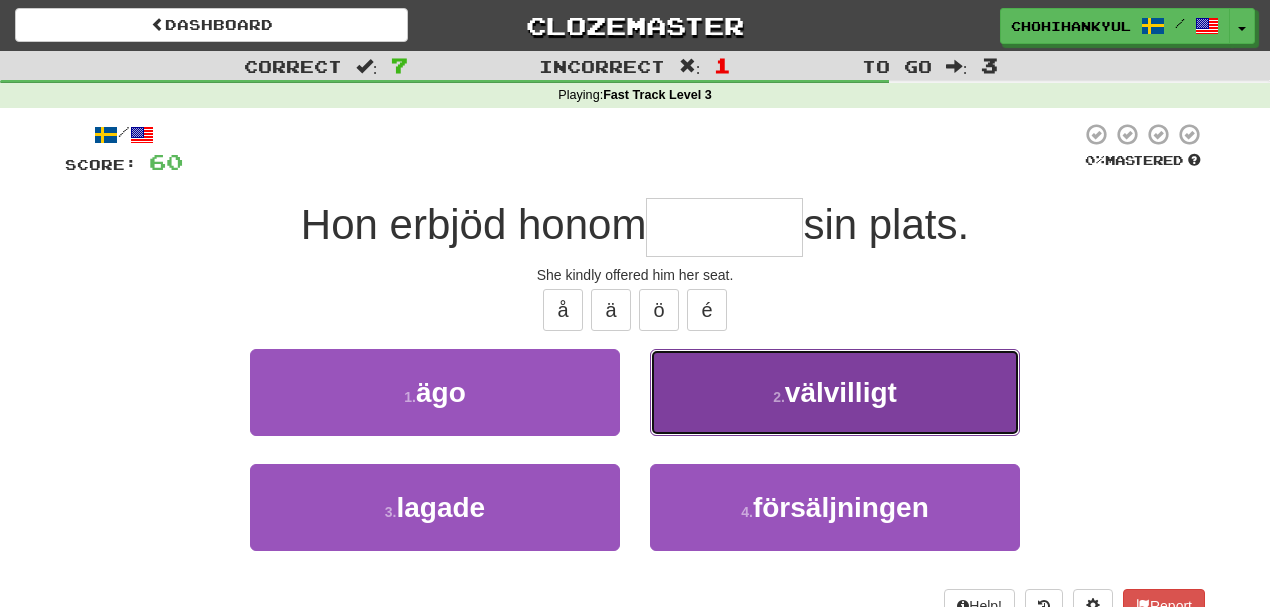 click on "2 .  välvilligt" at bounding box center (835, 392) 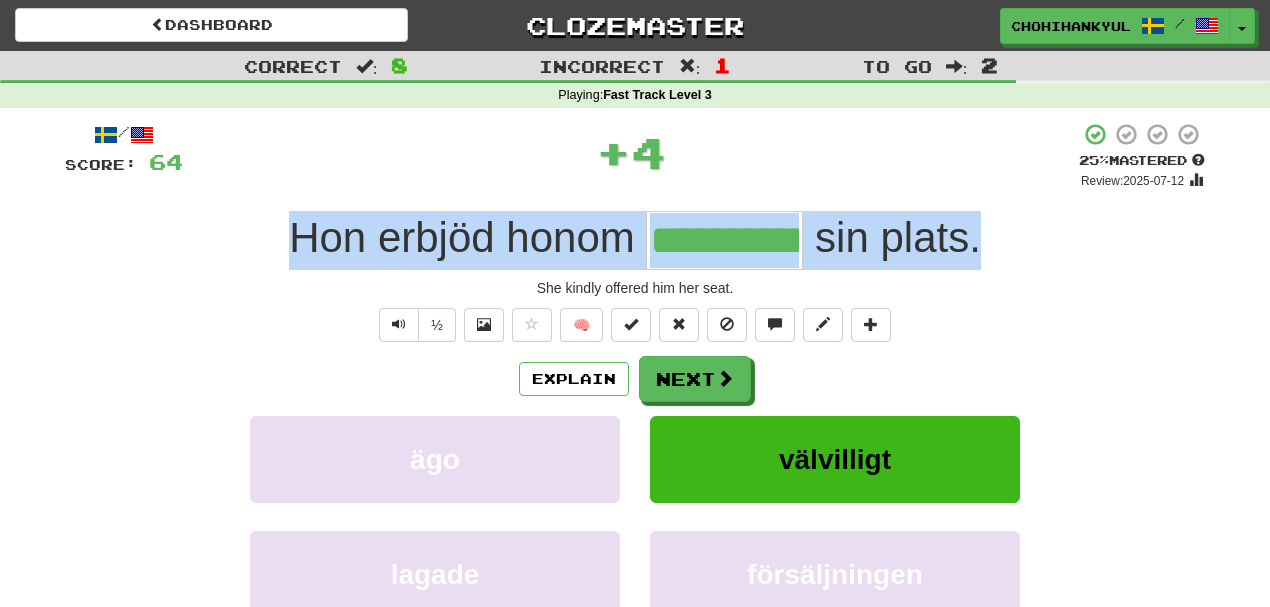 drag, startPoint x: 288, startPoint y: 210, endPoint x: 1064, endPoint y: 258, distance: 777.4831 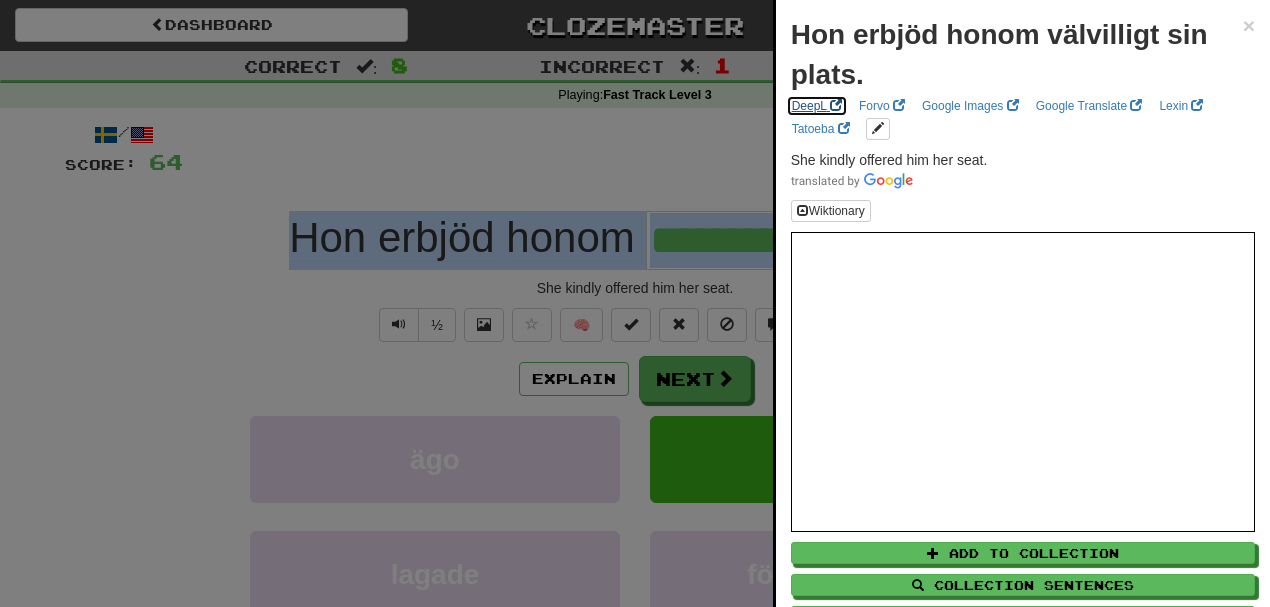 click at bounding box center [836, 105] 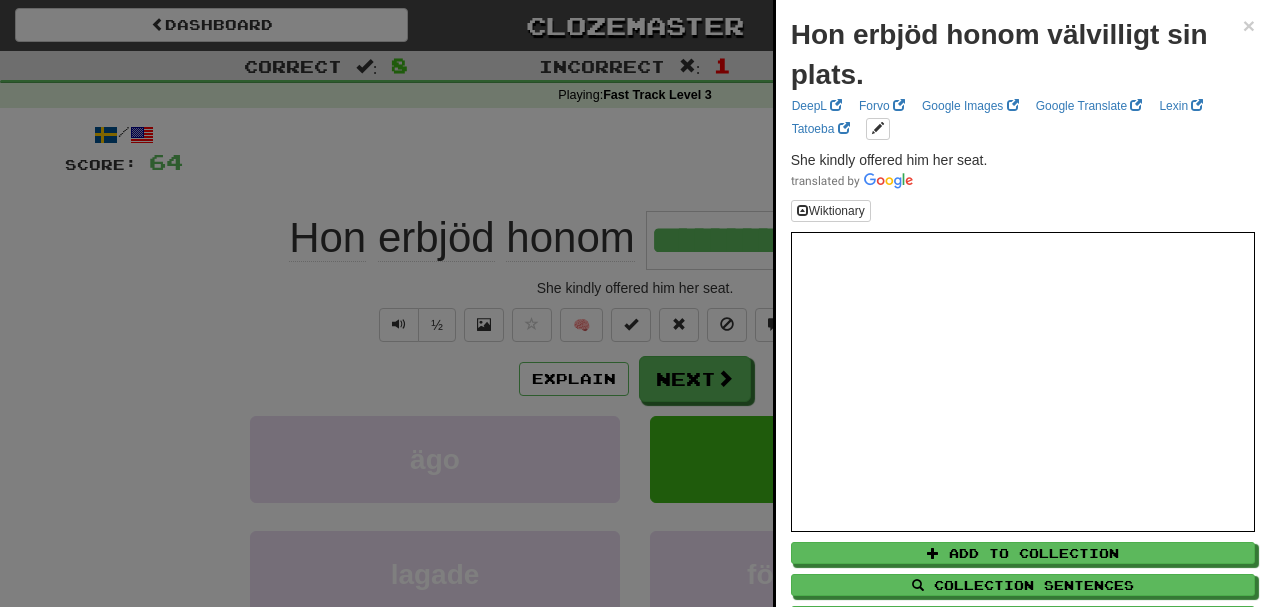click at bounding box center [635, 303] 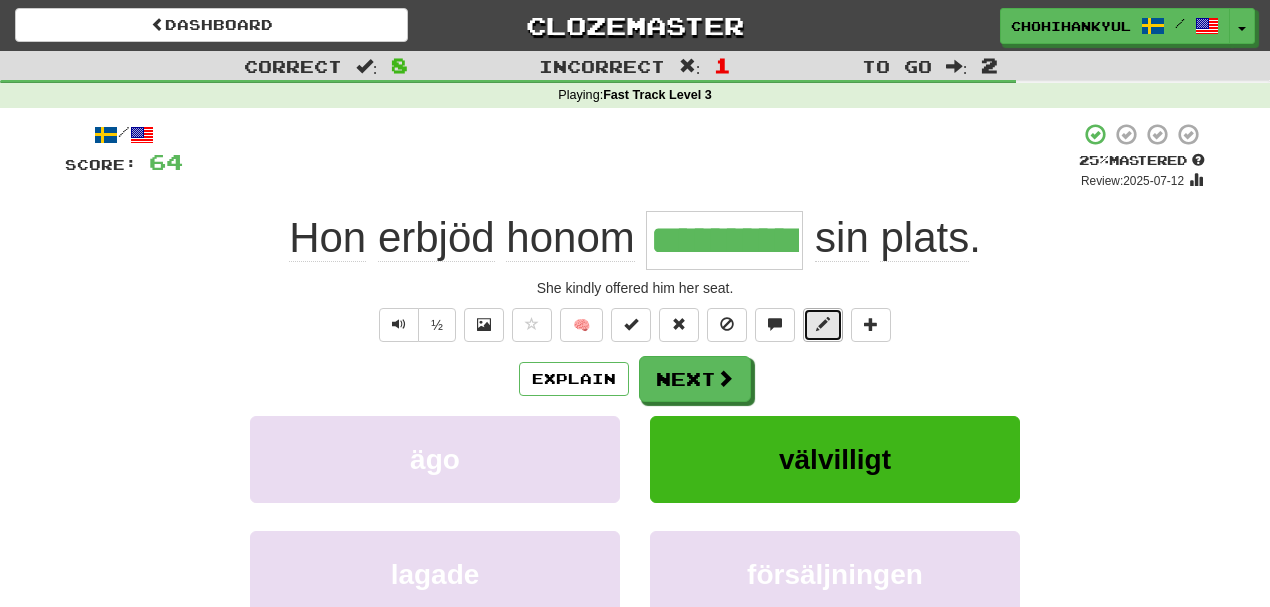 click at bounding box center [823, 325] 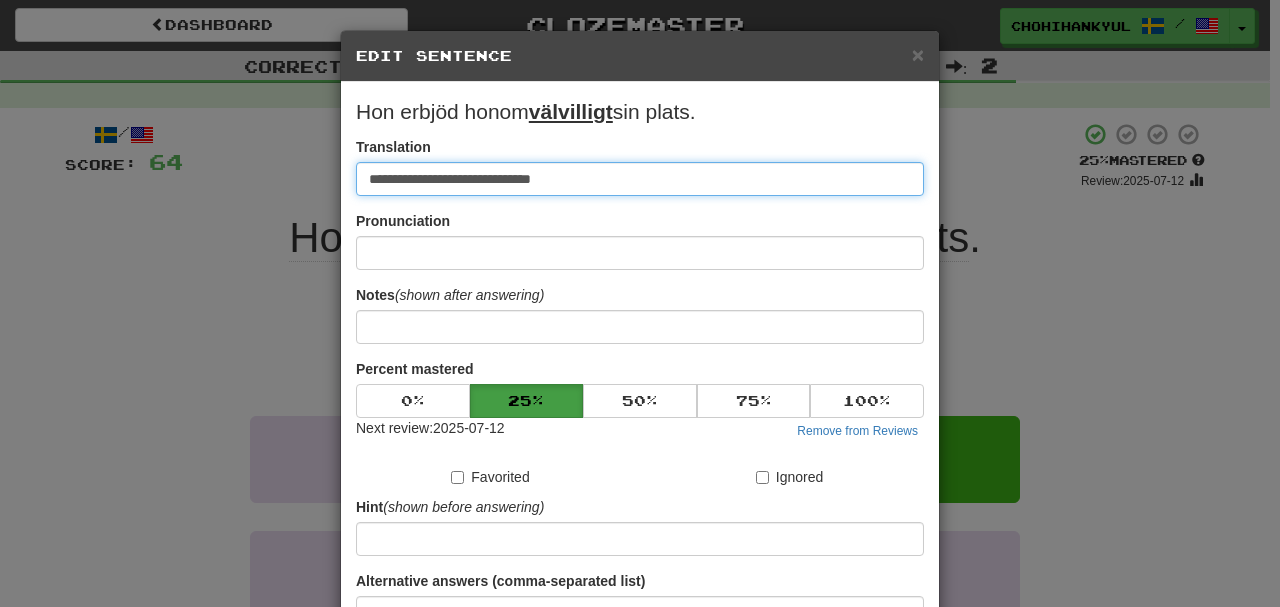 paste on "**********" 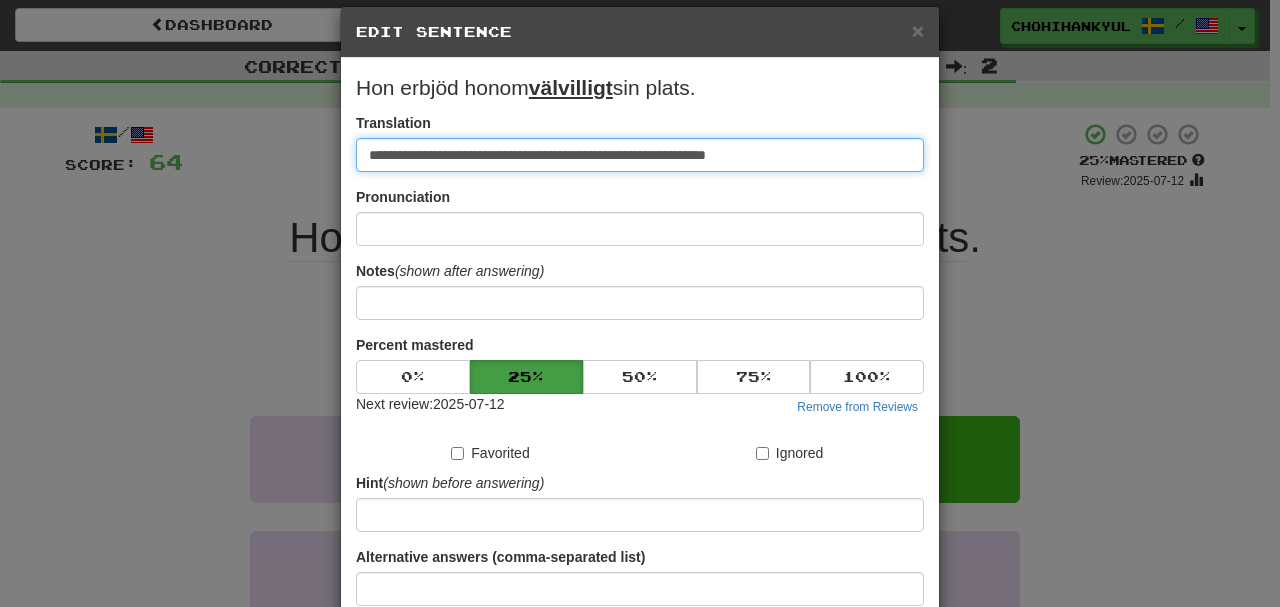 scroll, scrollTop: 190, scrollLeft: 0, axis: vertical 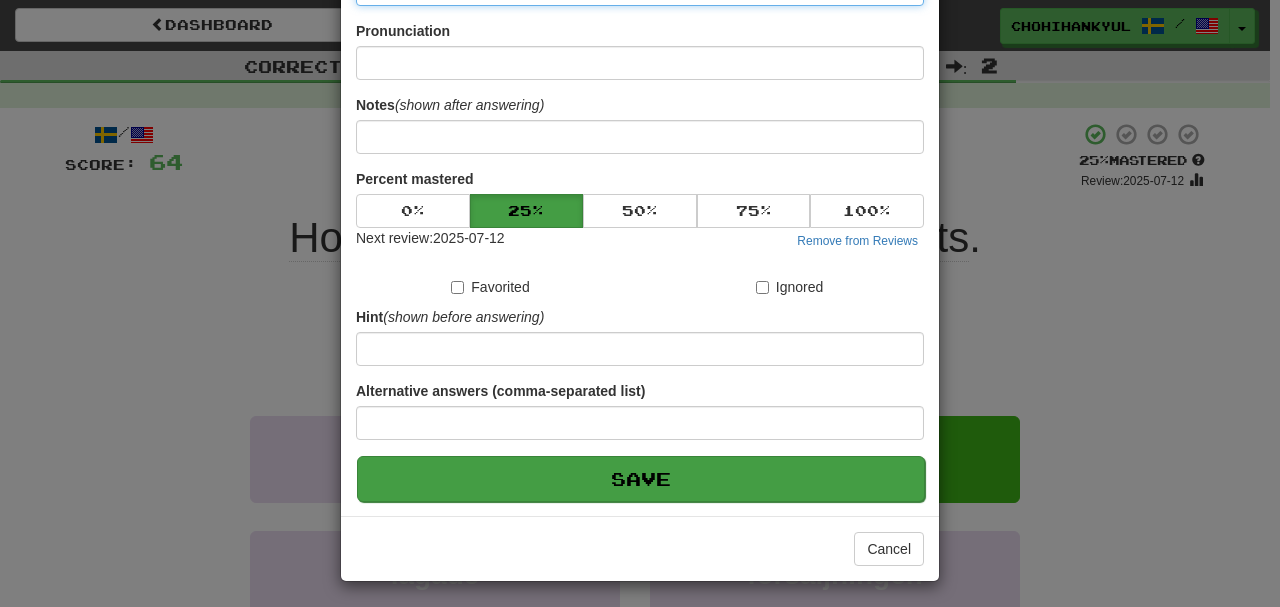 type on "**********" 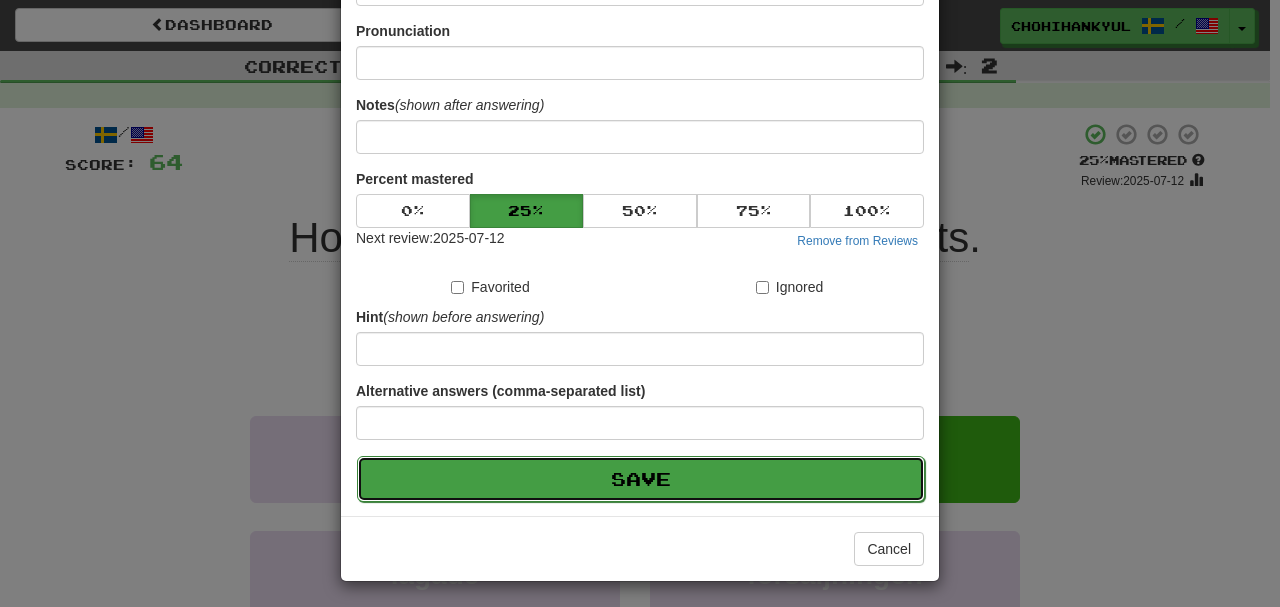 click on "Save" at bounding box center (641, 479) 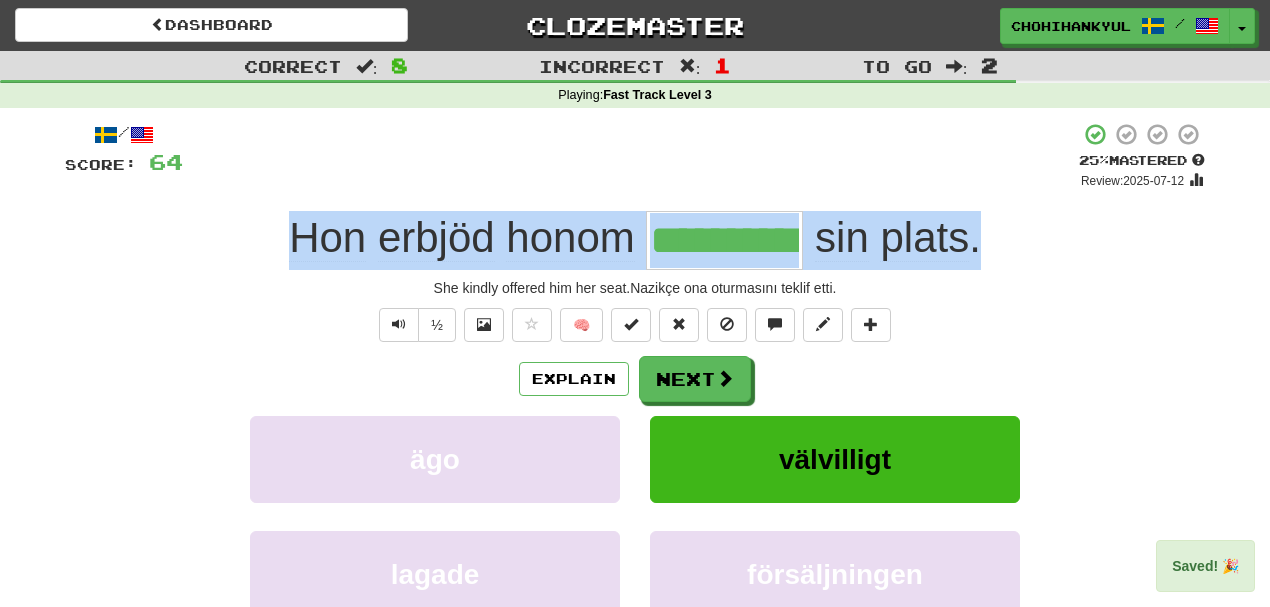 drag, startPoint x: 271, startPoint y: 238, endPoint x: 1014, endPoint y: 234, distance: 743.01074 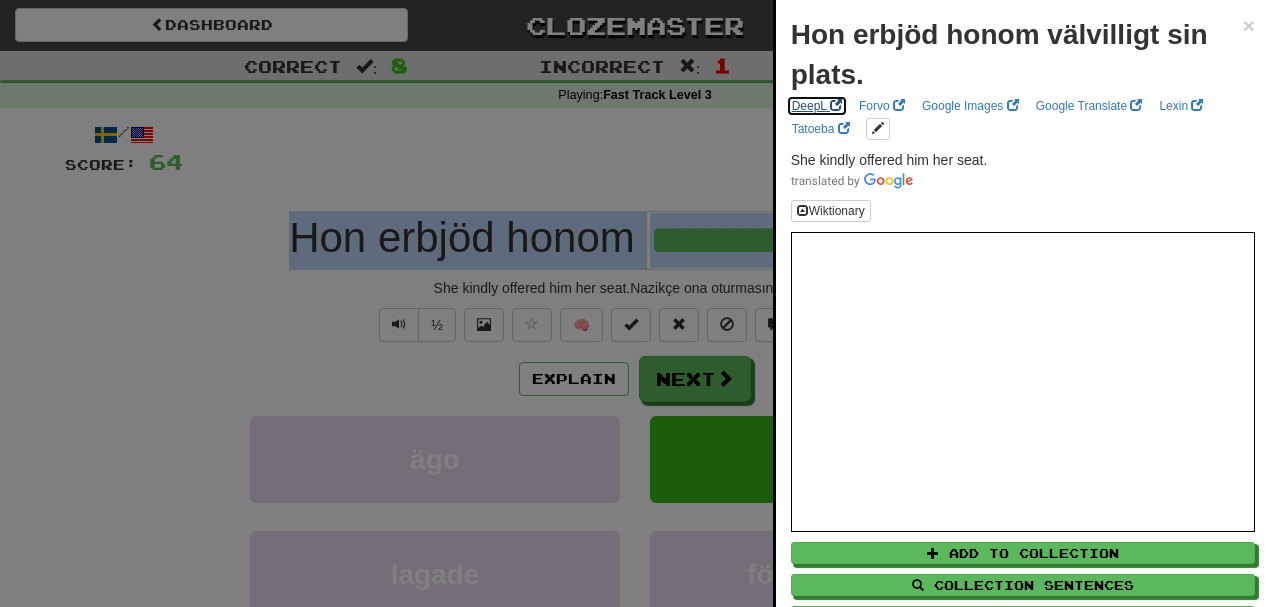 click on "DeepL" at bounding box center [817, 106] 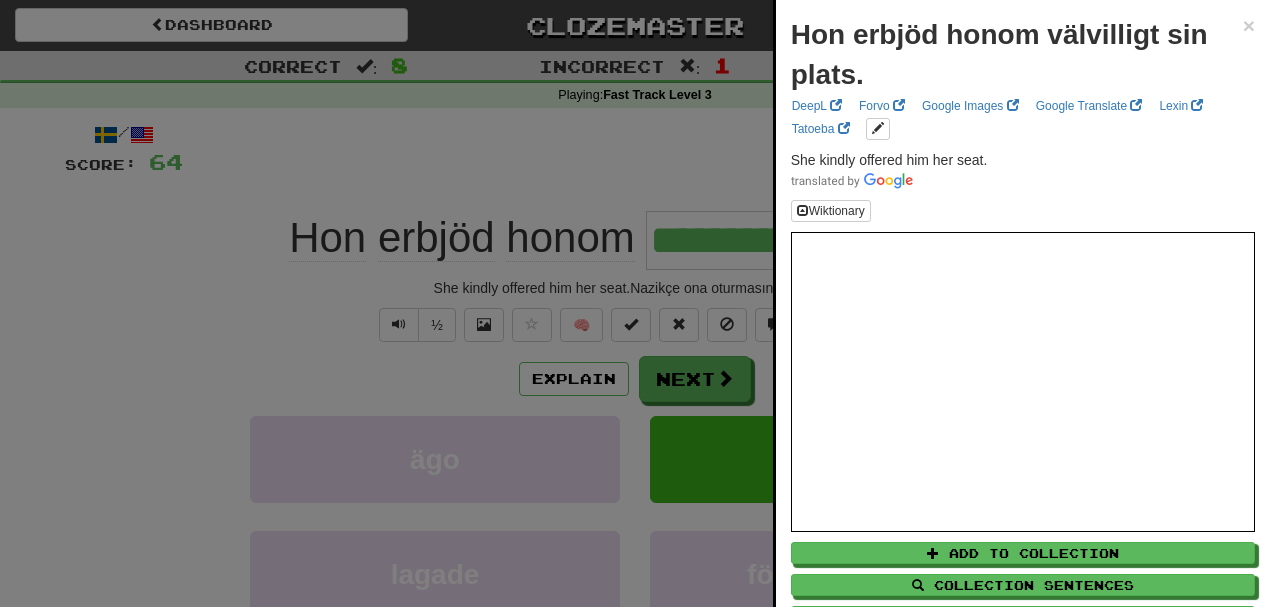 click at bounding box center (635, 303) 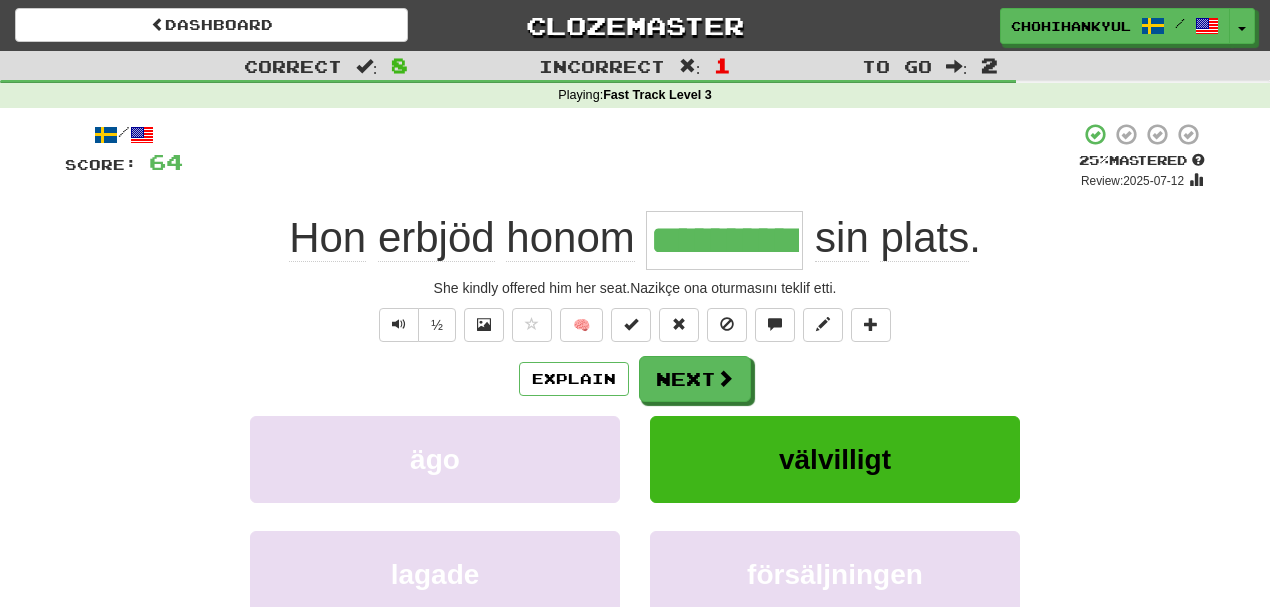 drag, startPoint x: 805, startPoint y: 234, endPoint x: 952, endPoint y: 230, distance: 147.05441 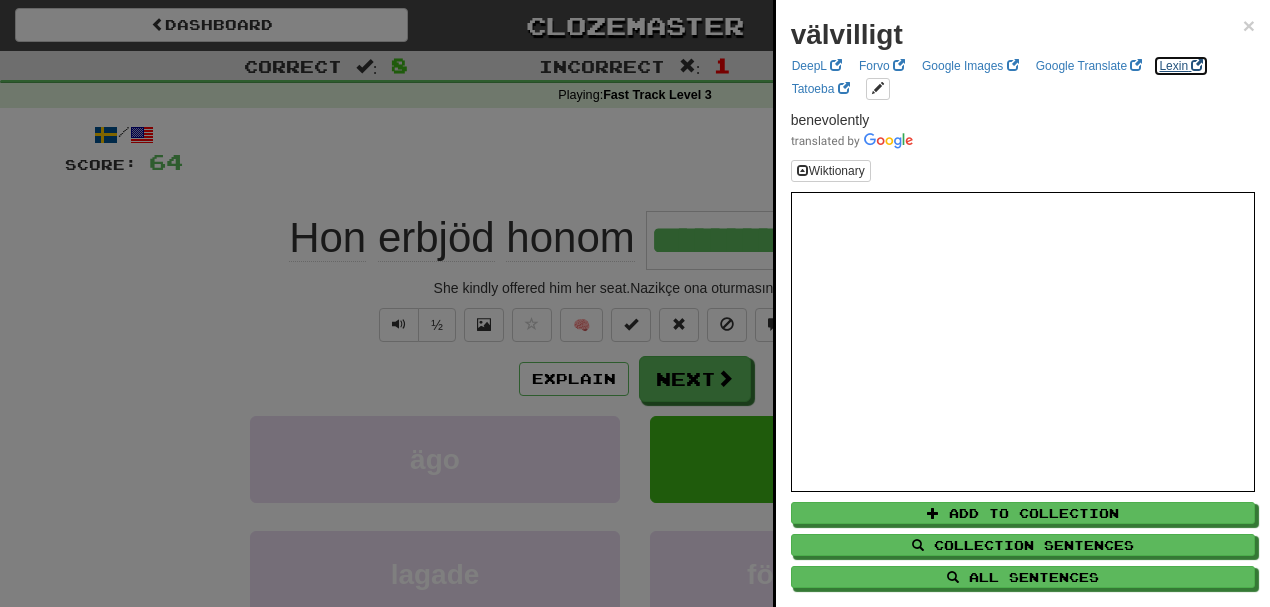 click on "Lexin" at bounding box center [1181, 66] 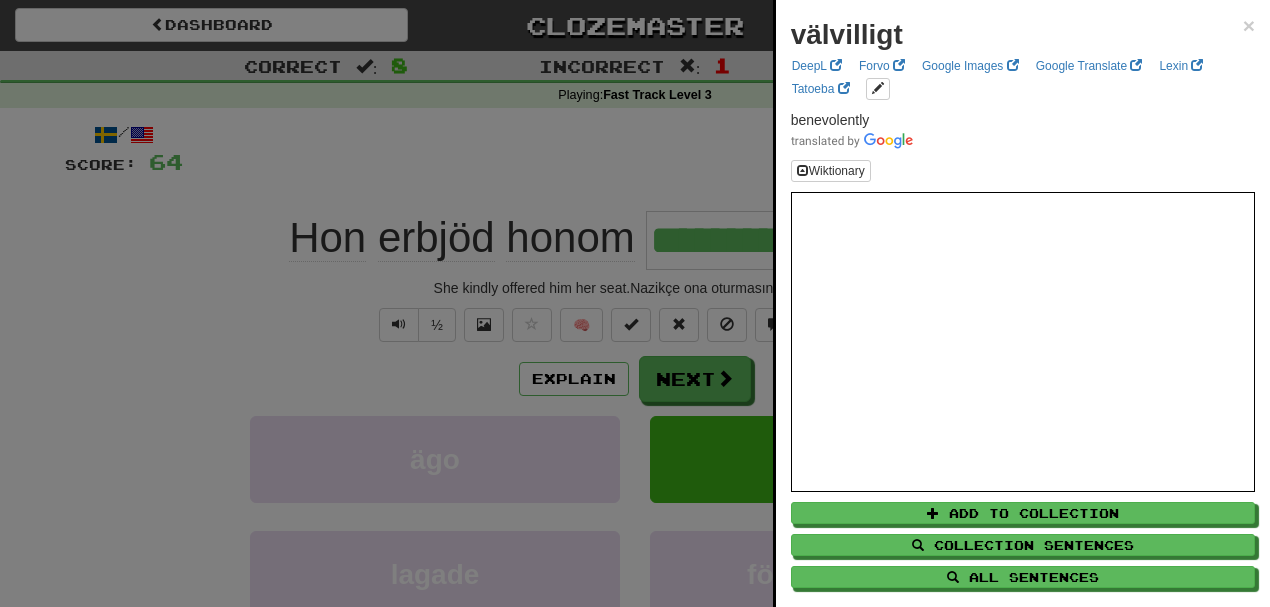 click at bounding box center [635, 303] 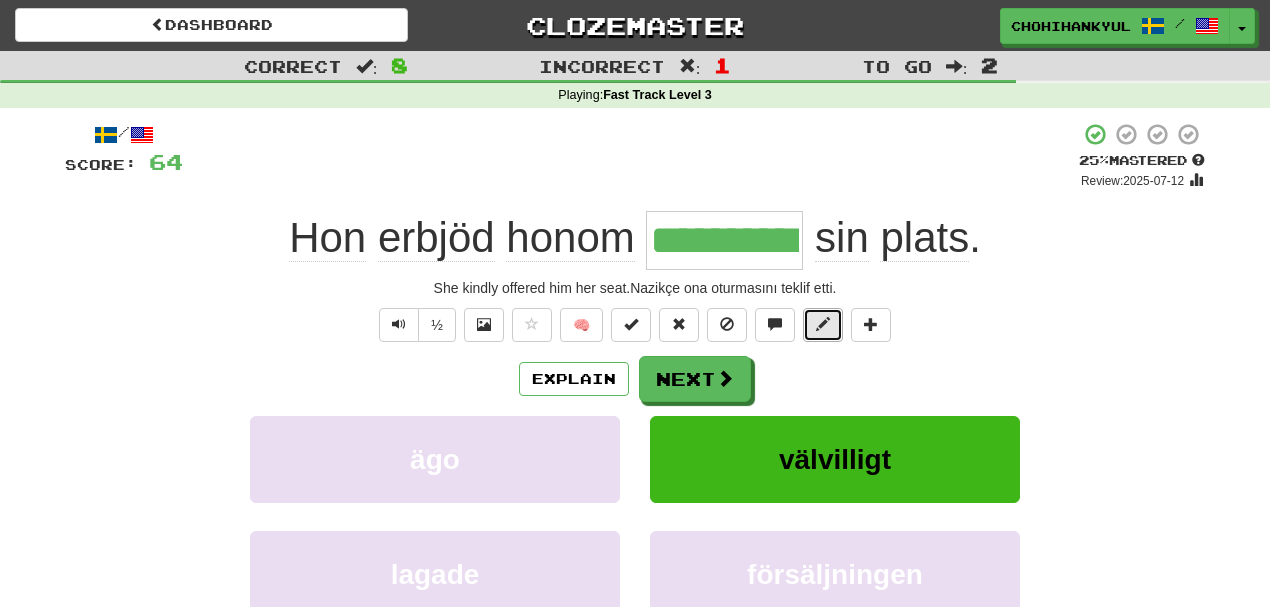 click at bounding box center [823, 325] 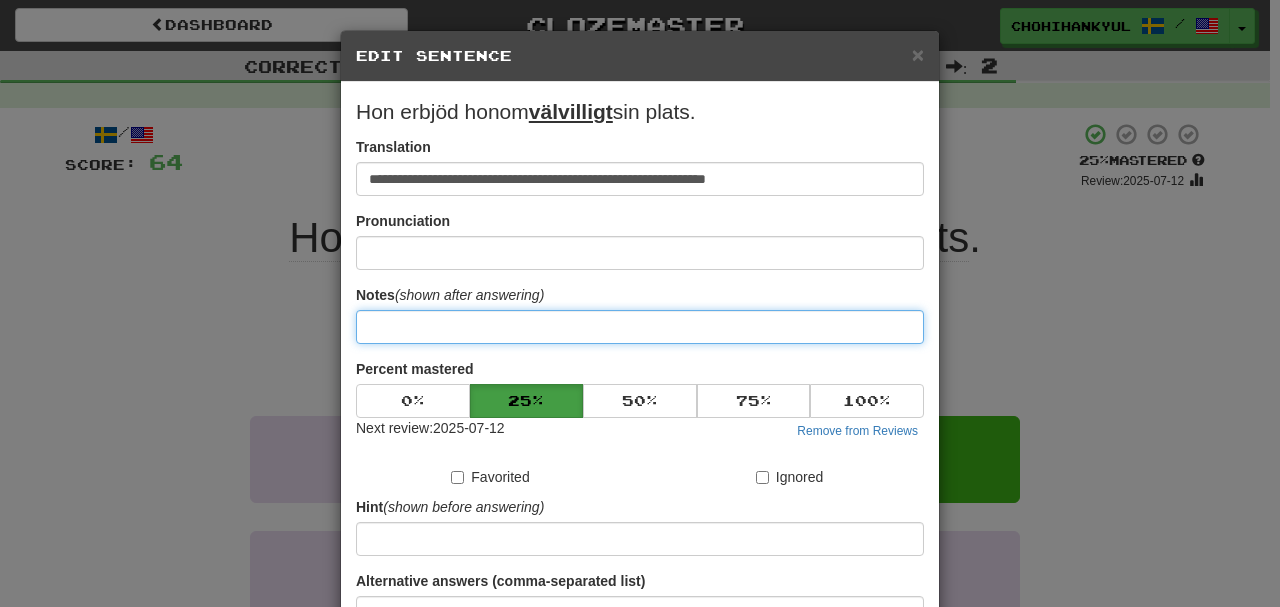 click at bounding box center (640, 327) 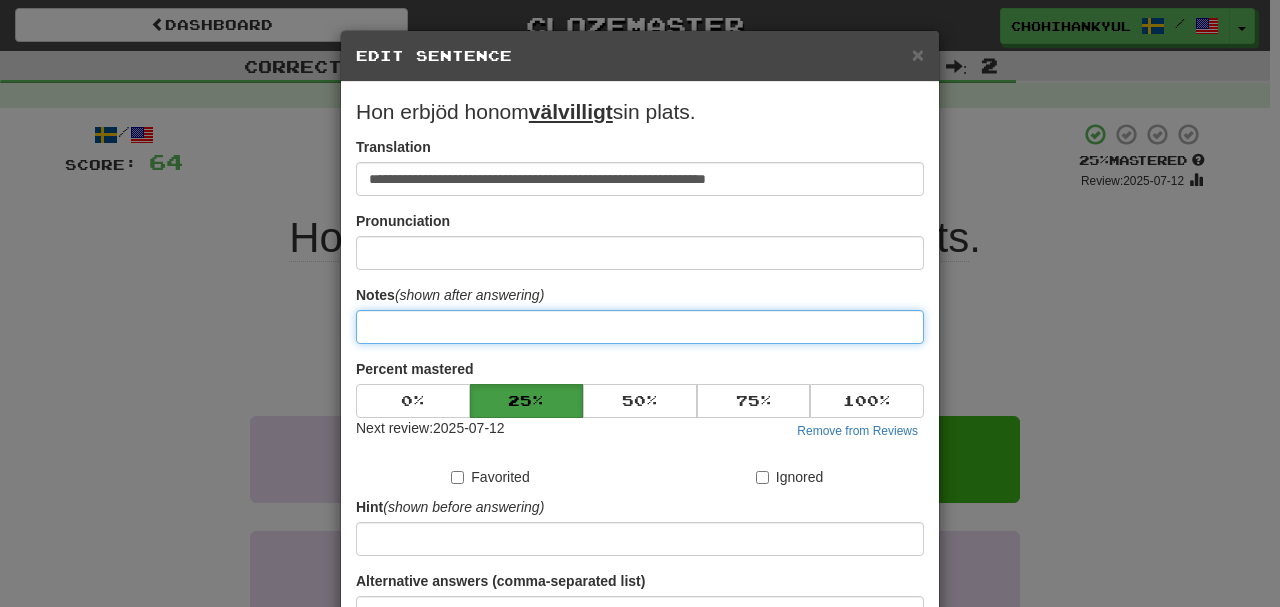 paste on "**********" 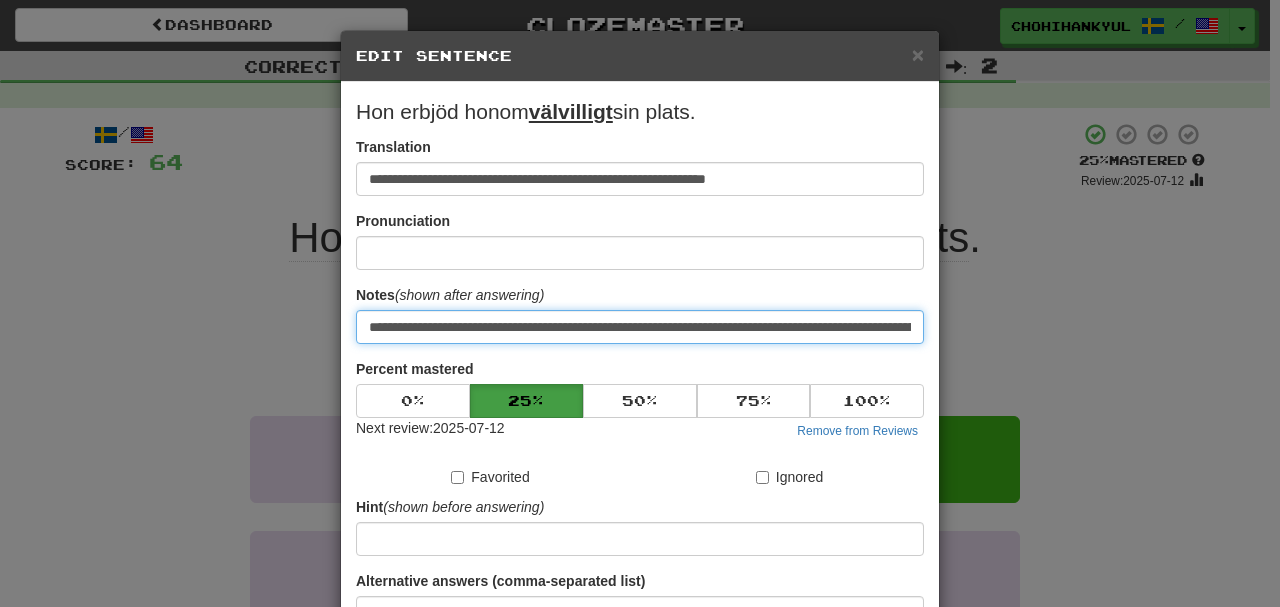 scroll, scrollTop: 0, scrollLeft: 205, axis: horizontal 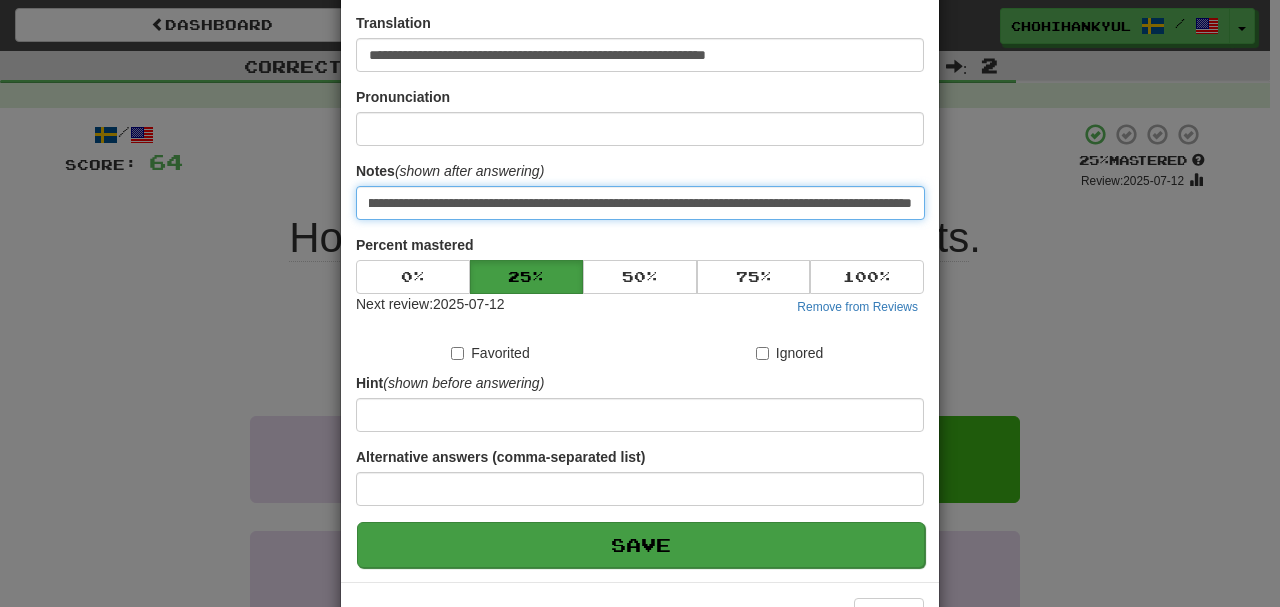 type on "**********" 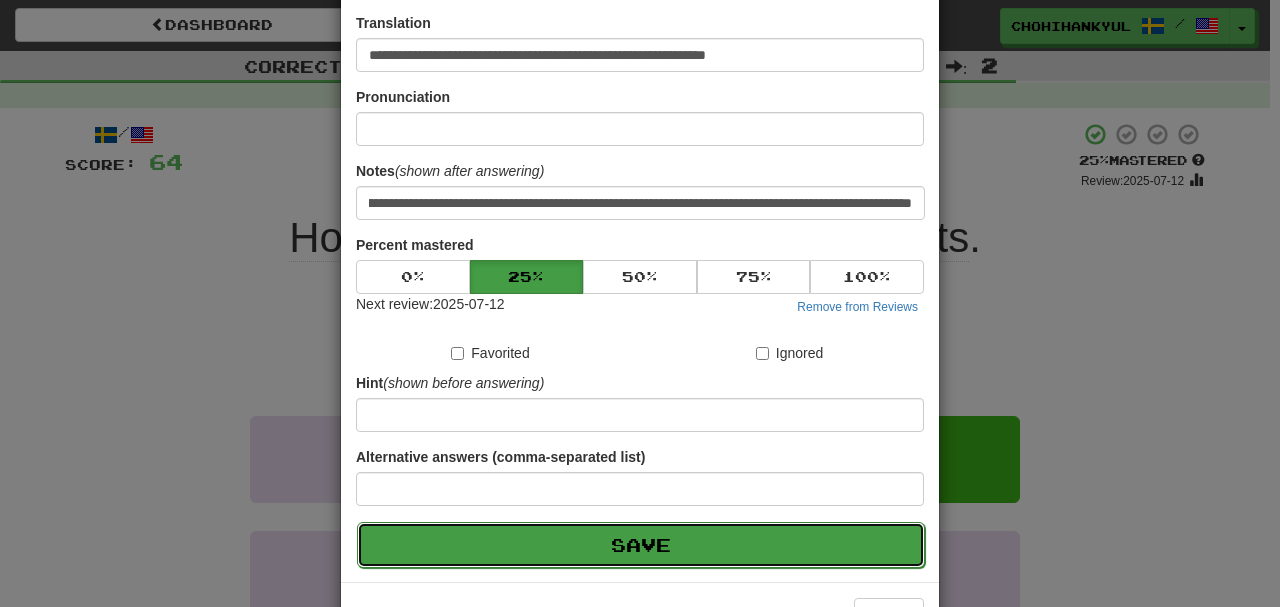 click on "Save" at bounding box center (641, 545) 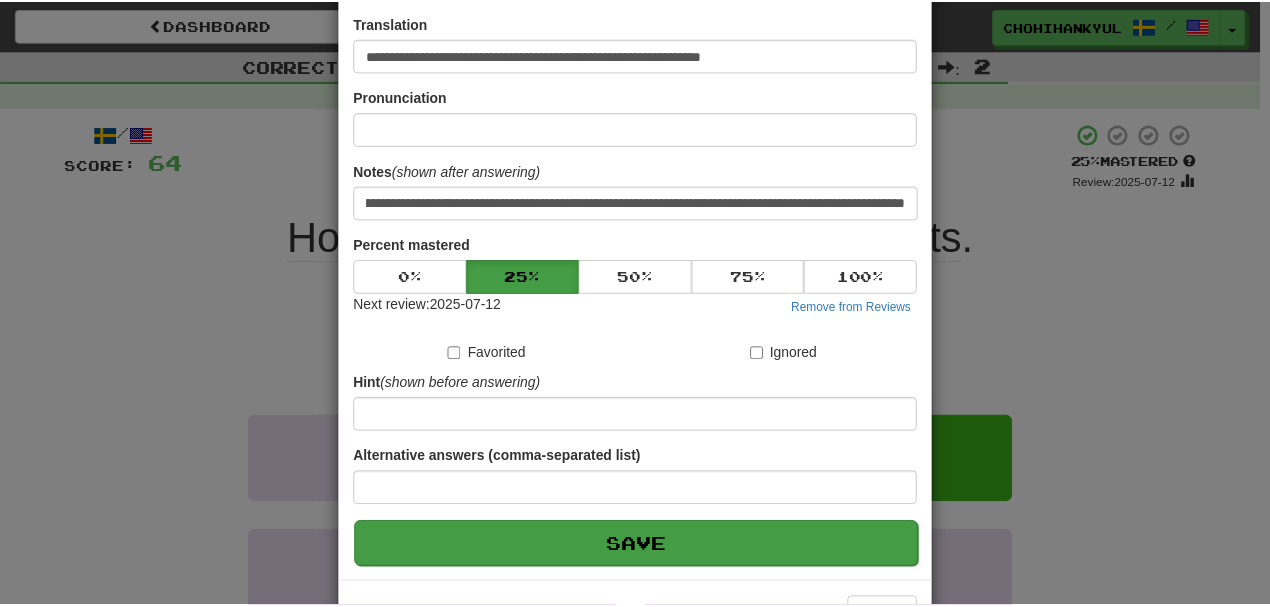 scroll, scrollTop: 0, scrollLeft: 0, axis: both 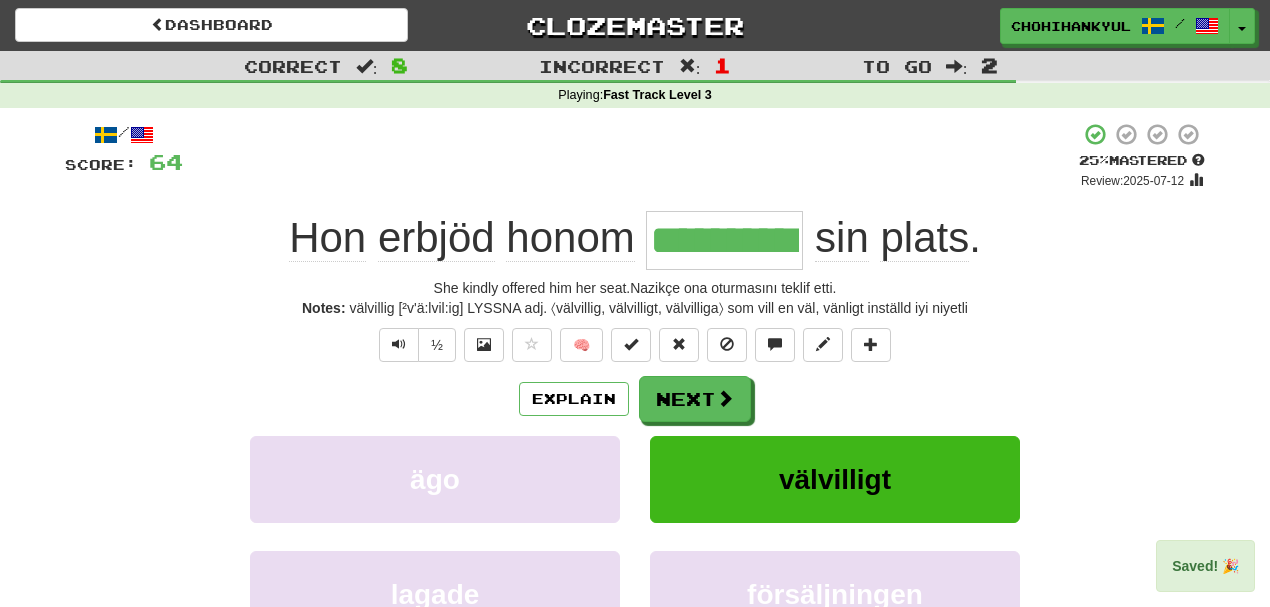 click on "Explain Next ägo välvilligt lagade försäljningen Learn more: ägo välvilligt lagade försäljningen" at bounding box center [635, 536] 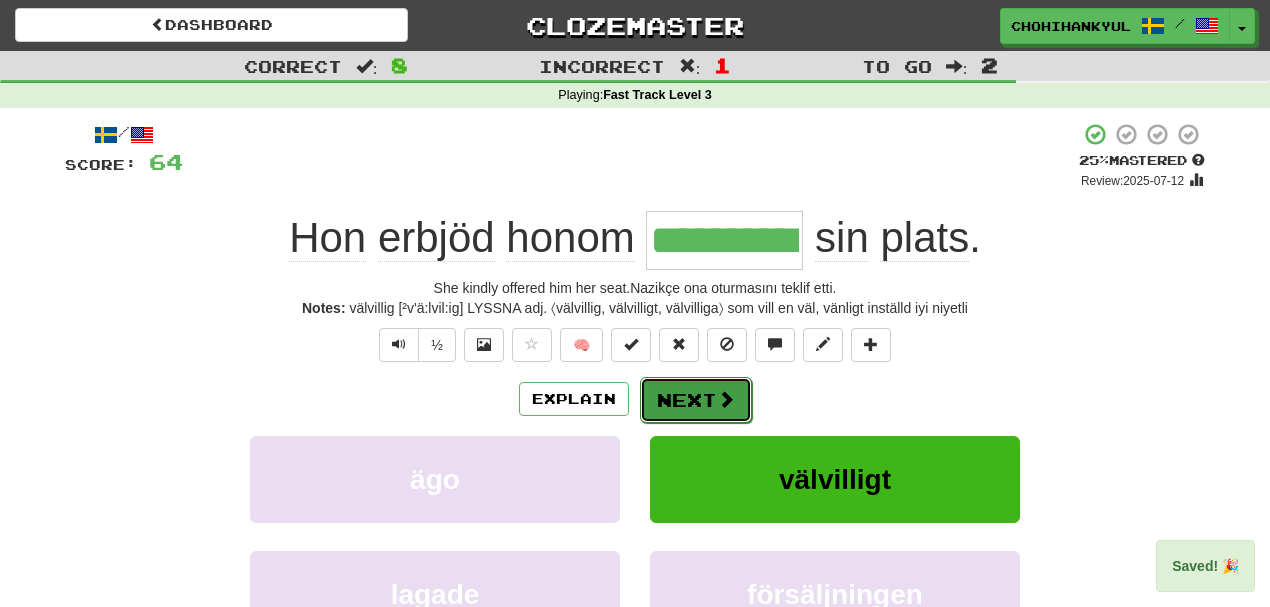 click on "Next" at bounding box center (696, 400) 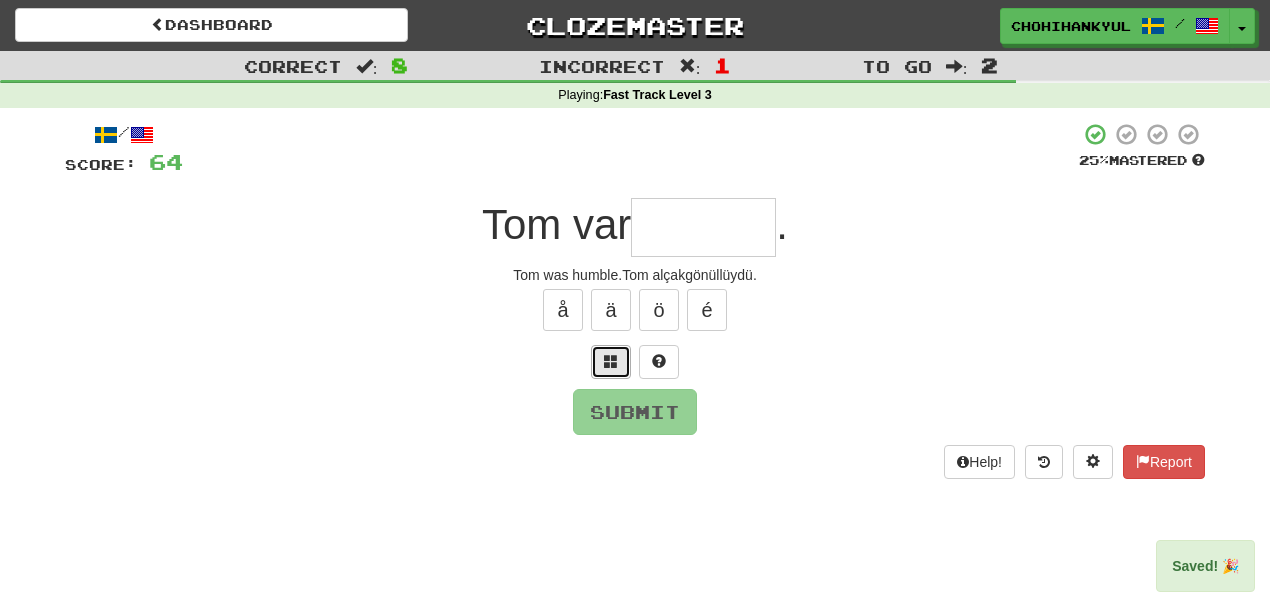 click at bounding box center (611, 362) 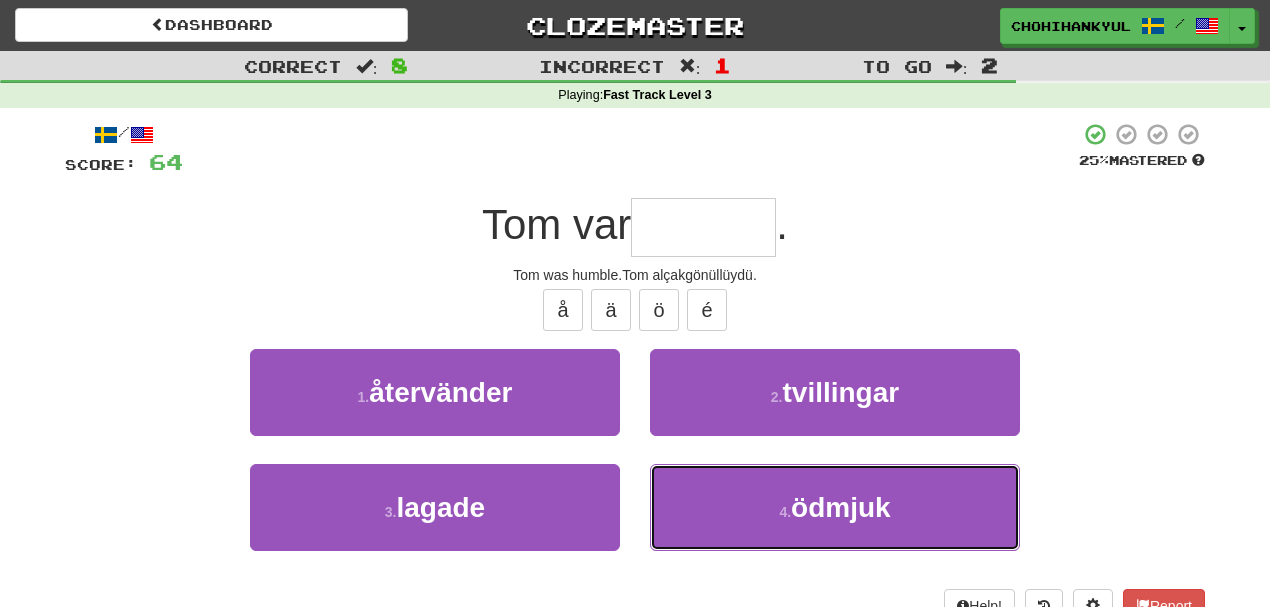 click on "4 .  ödmjuk" at bounding box center [835, 507] 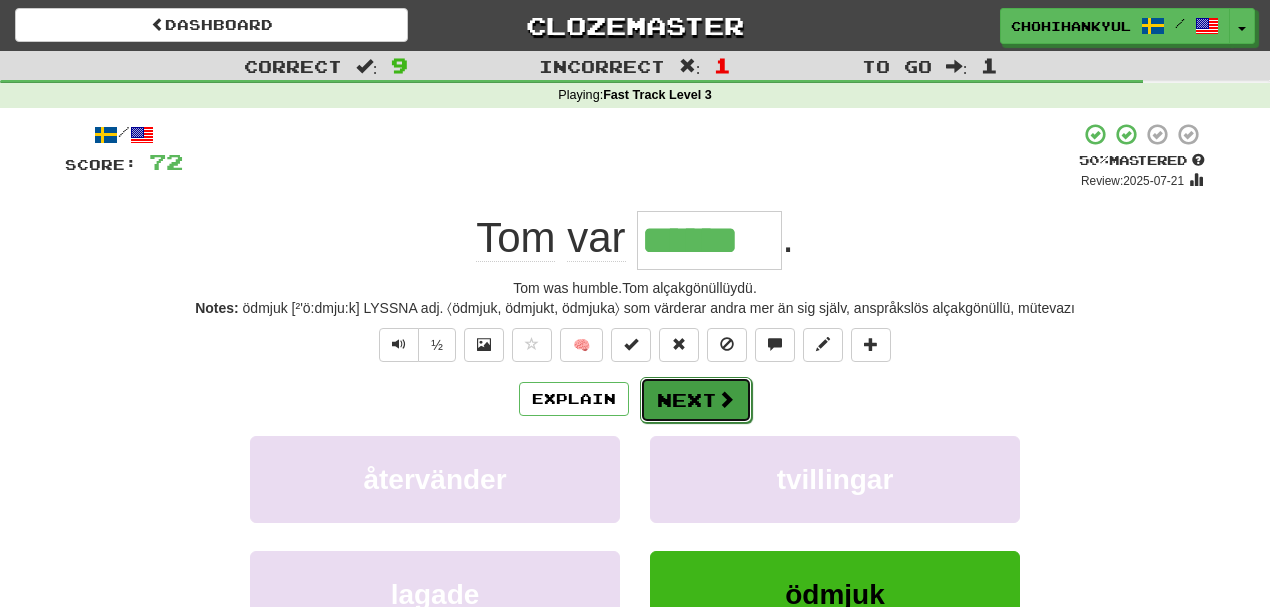 click on "Next" at bounding box center (696, 400) 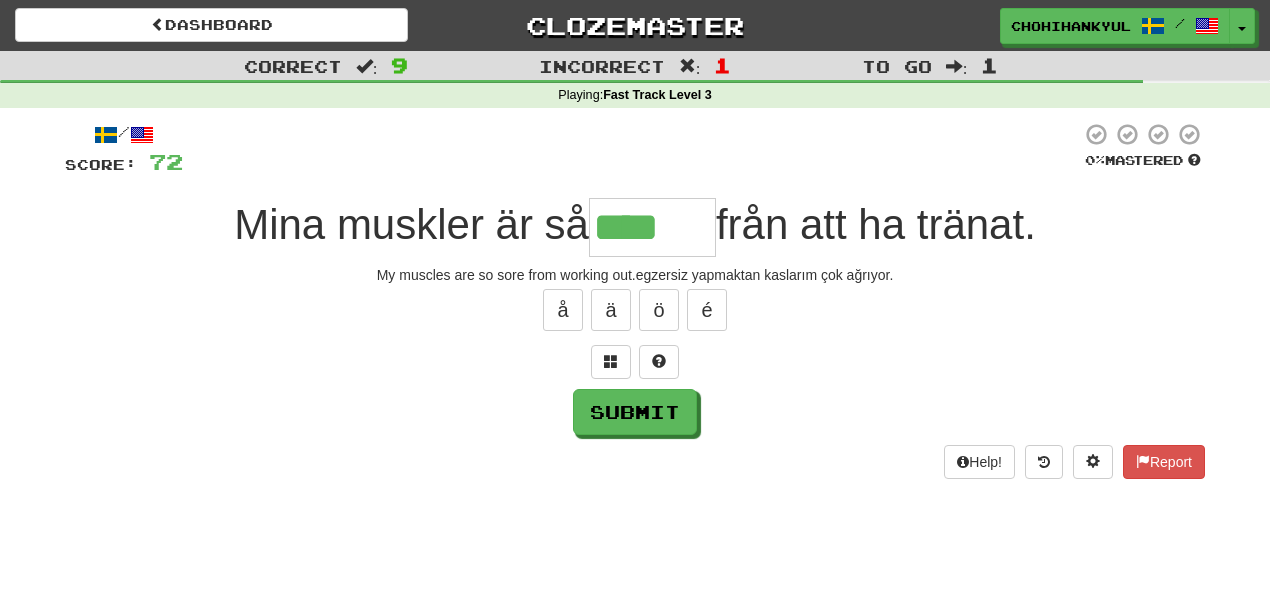 type on "****" 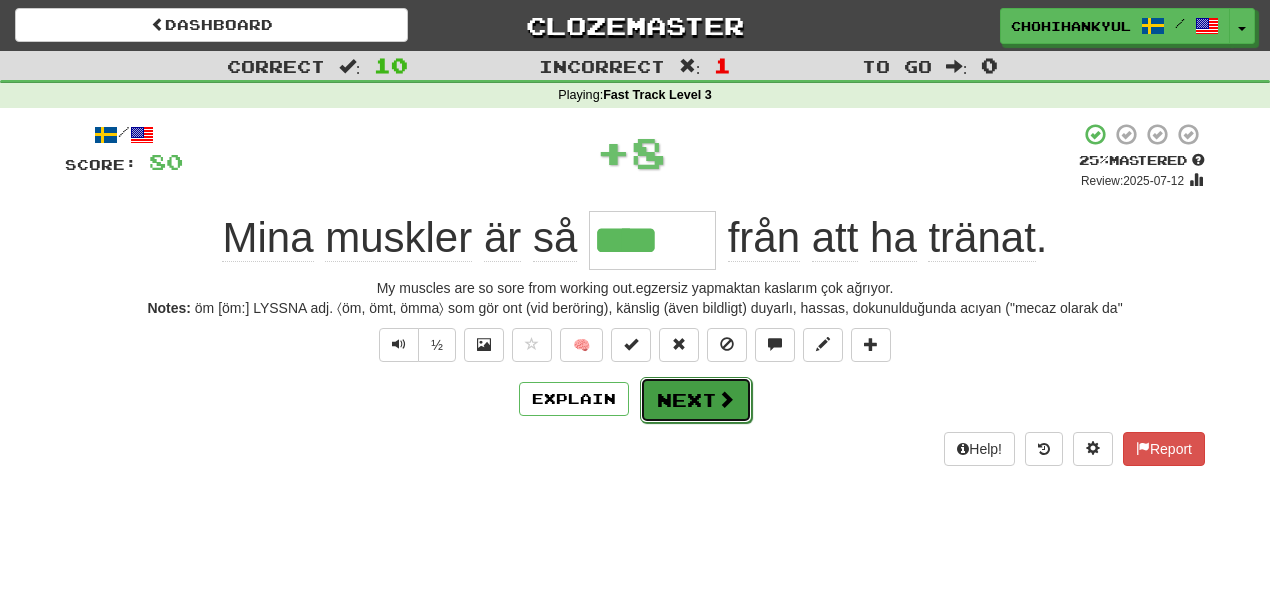 click on "Next" at bounding box center [696, 400] 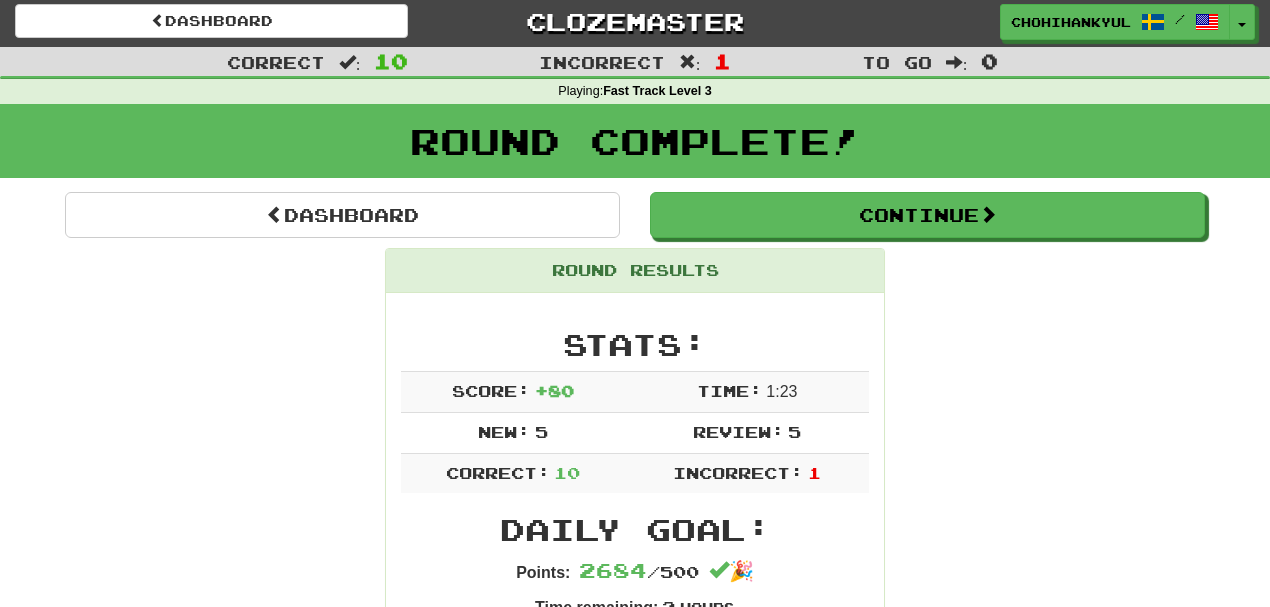 scroll, scrollTop: 0, scrollLeft: 0, axis: both 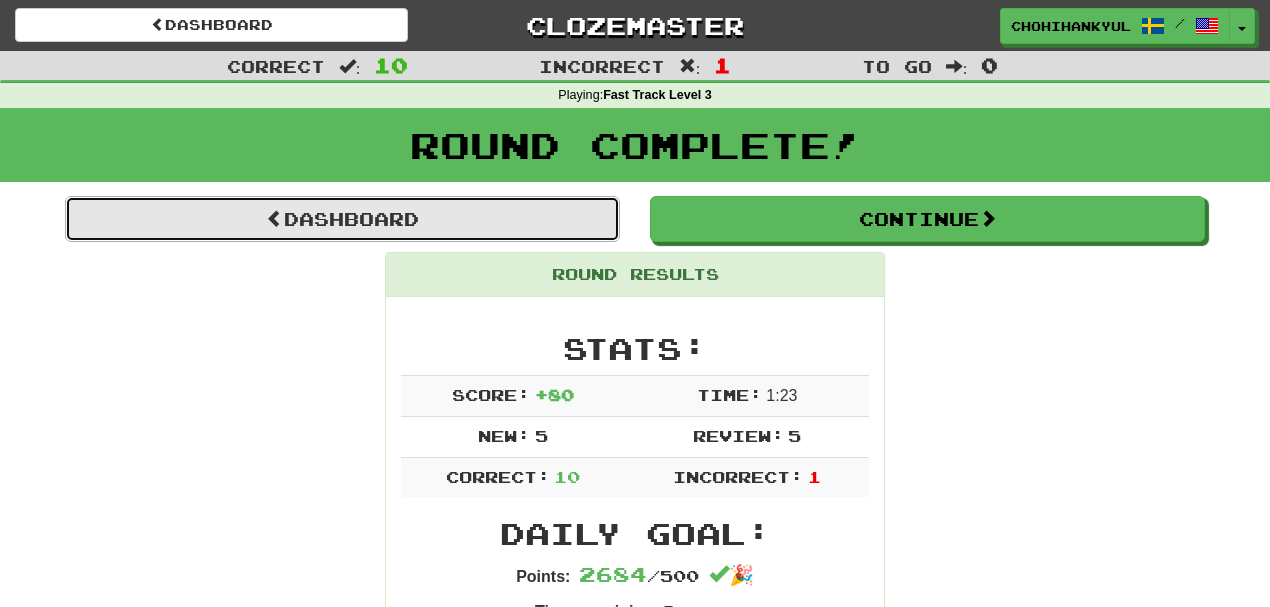 click on "Dashboard" at bounding box center (342, 219) 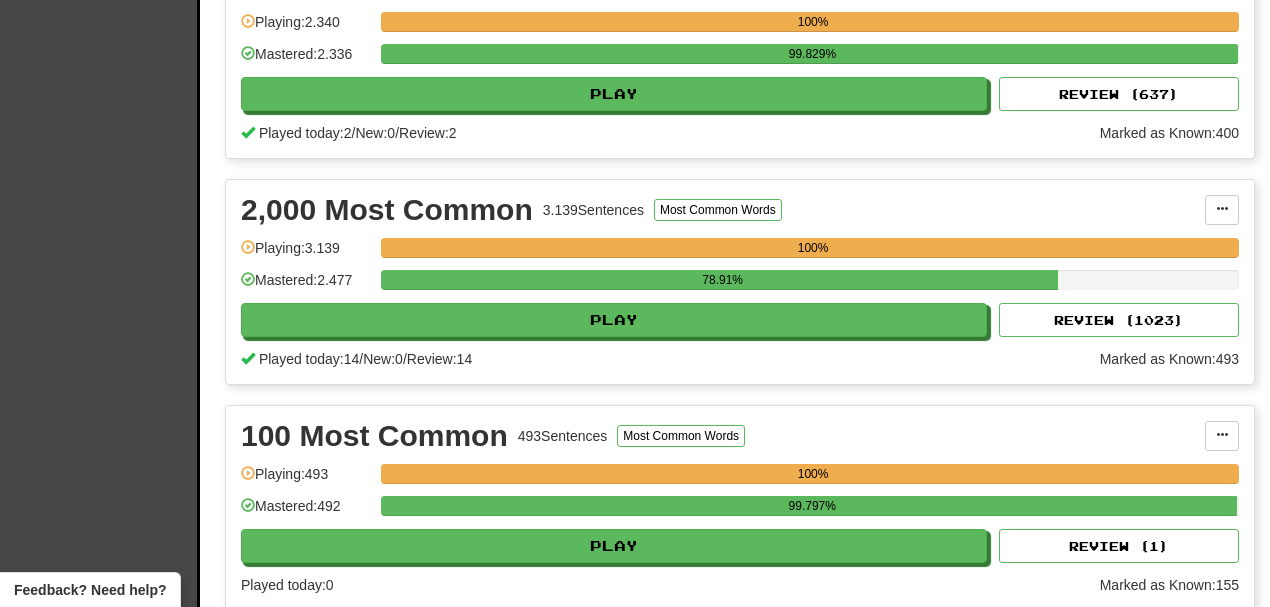 scroll, scrollTop: 200, scrollLeft: 0, axis: vertical 